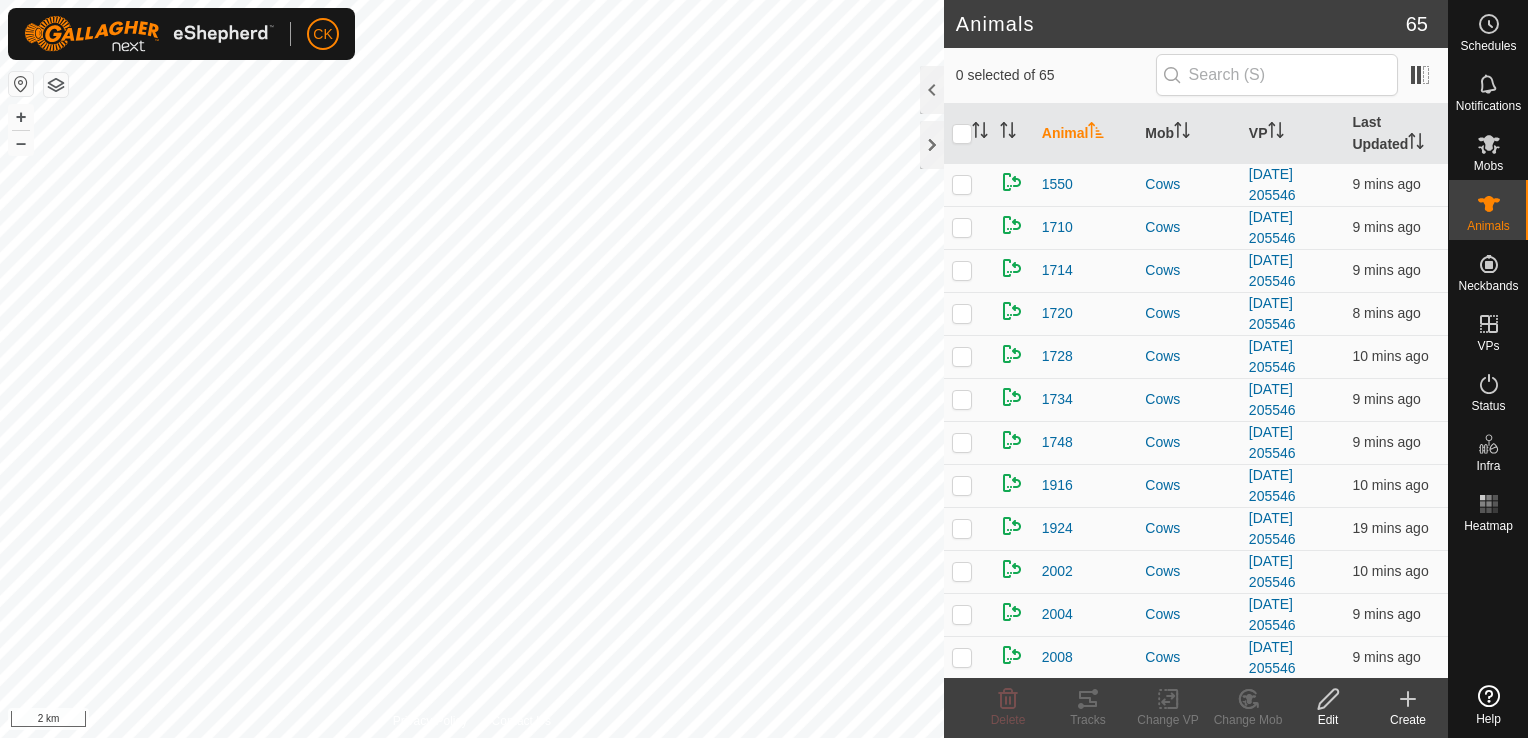 scroll, scrollTop: 0, scrollLeft: 0, axis: both 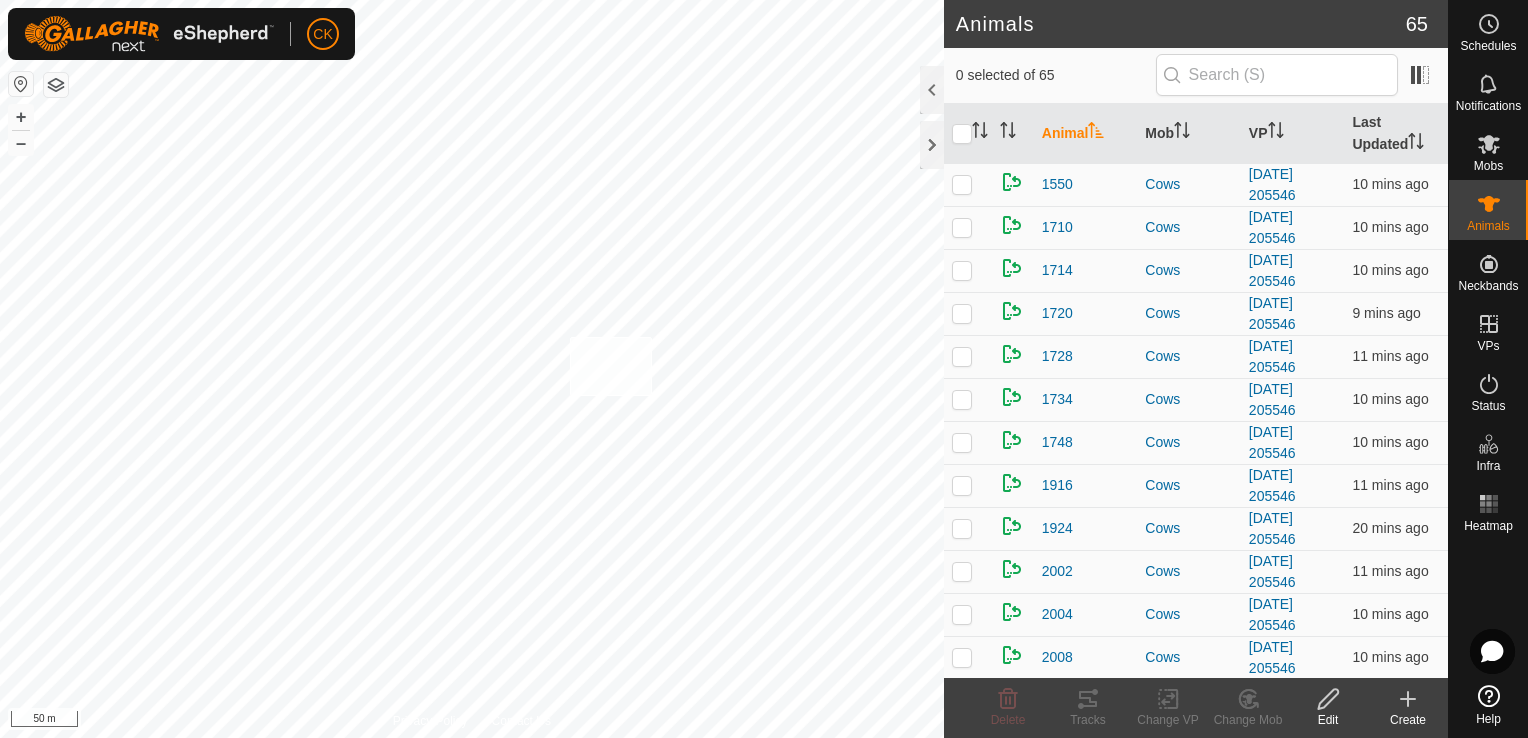 checkbox on "true" 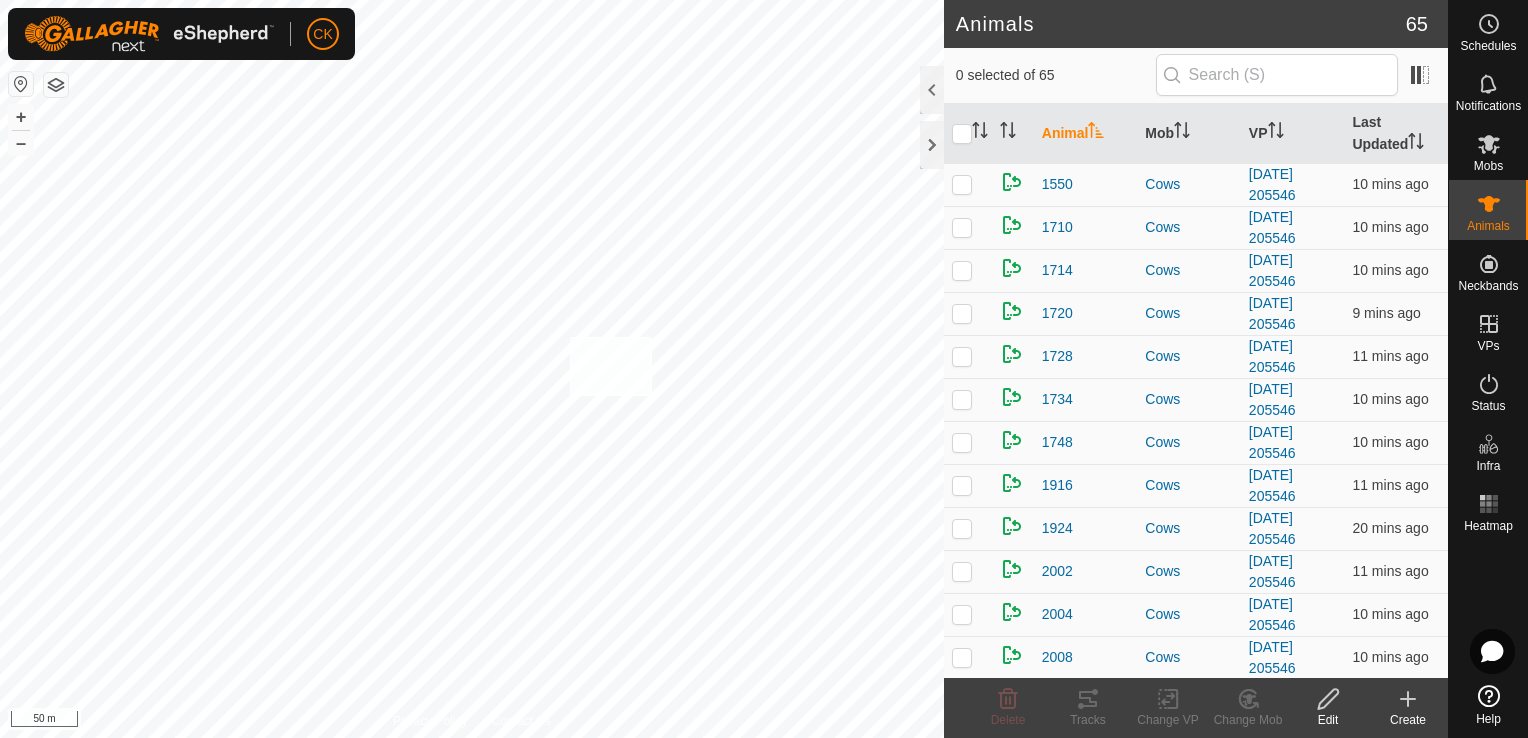 checkbox on "true" 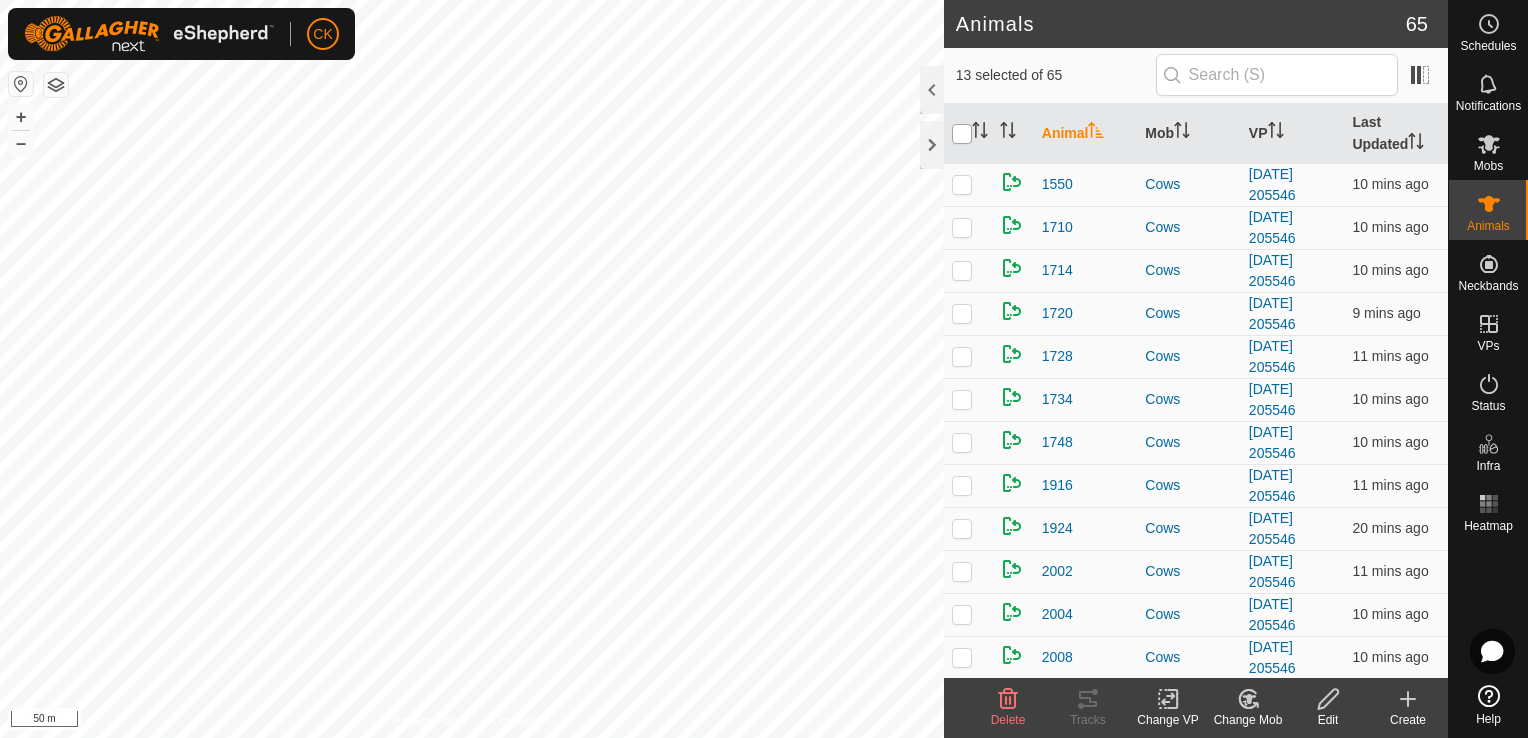 click at bounding box center [962, 134] 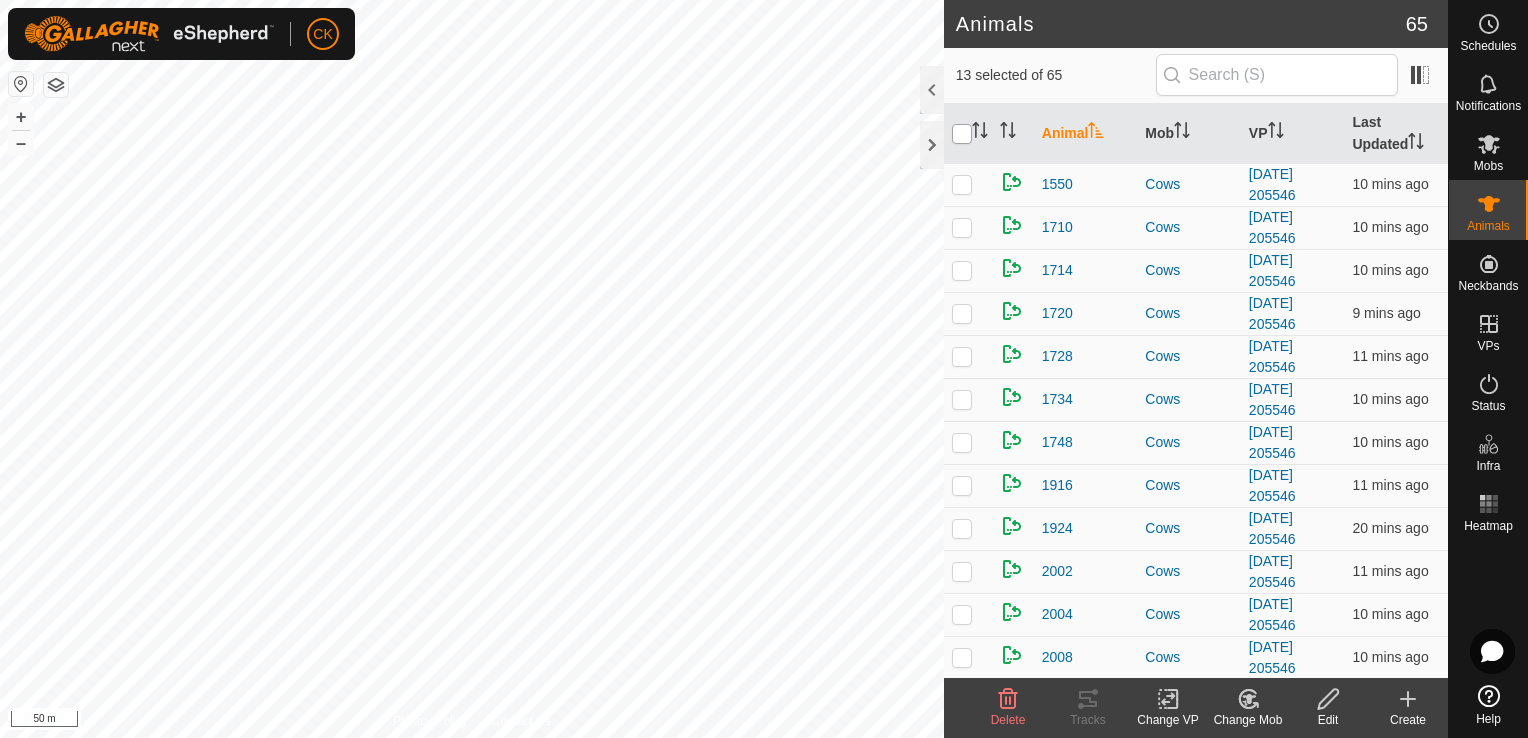 checkbox on "true" 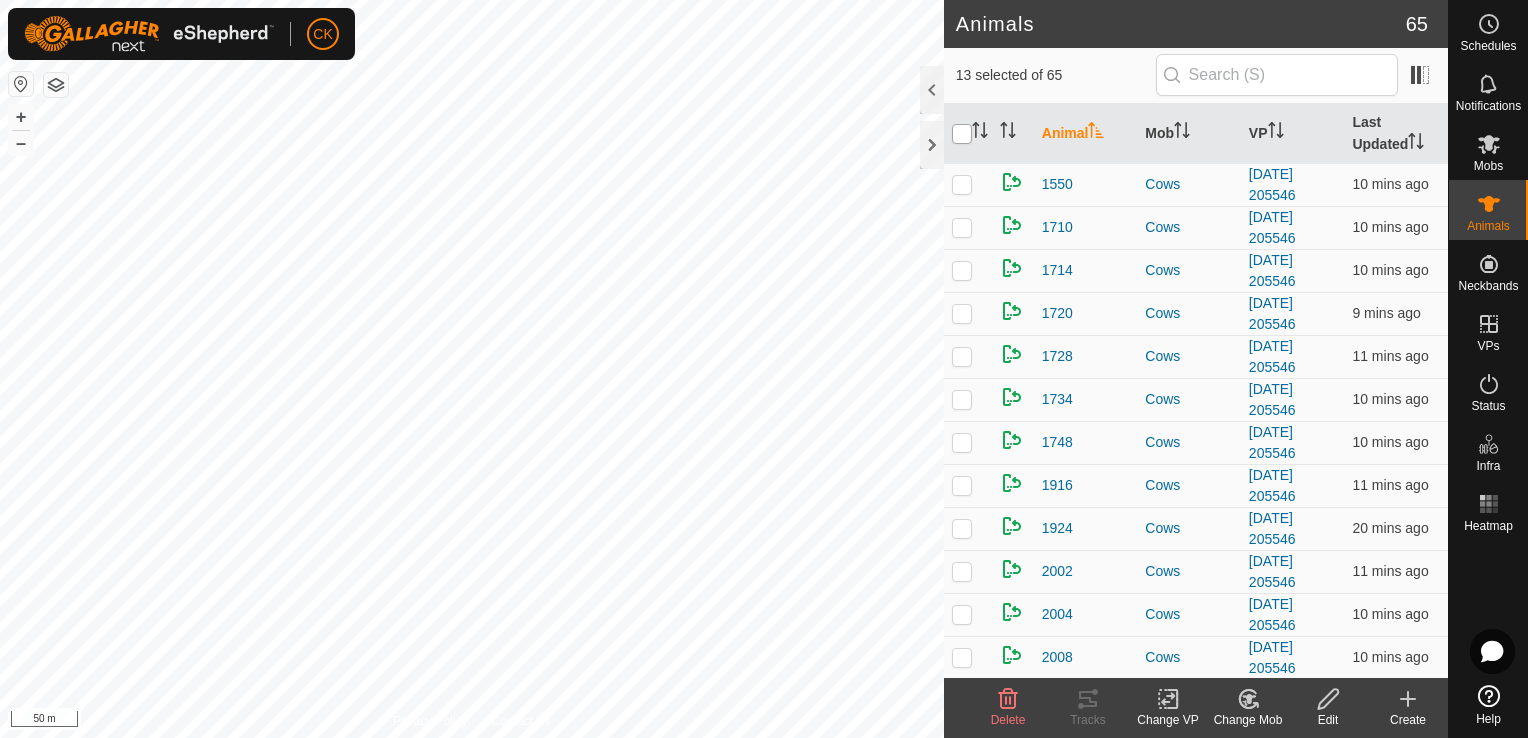 checkbox on "true" 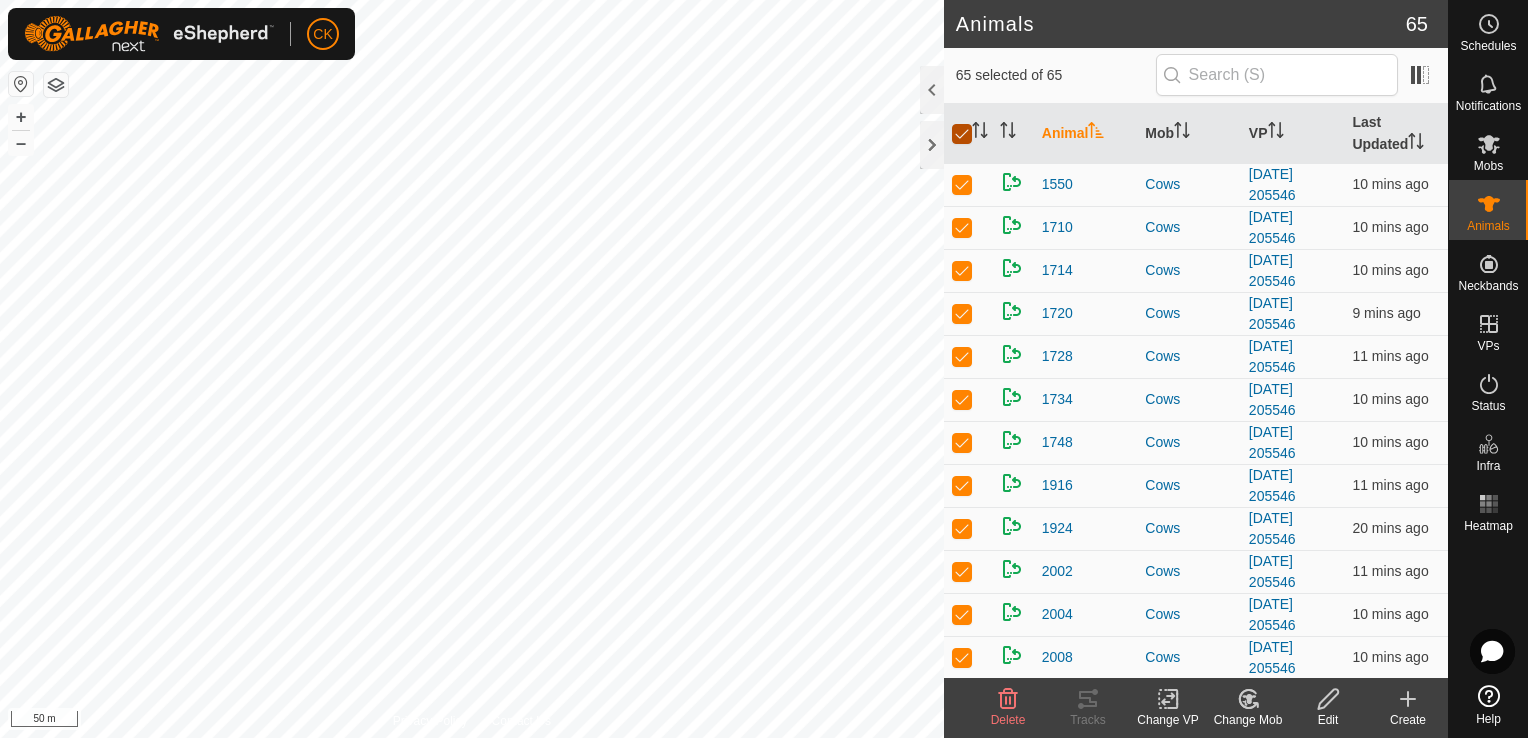 click at bounding box center (962, 134) 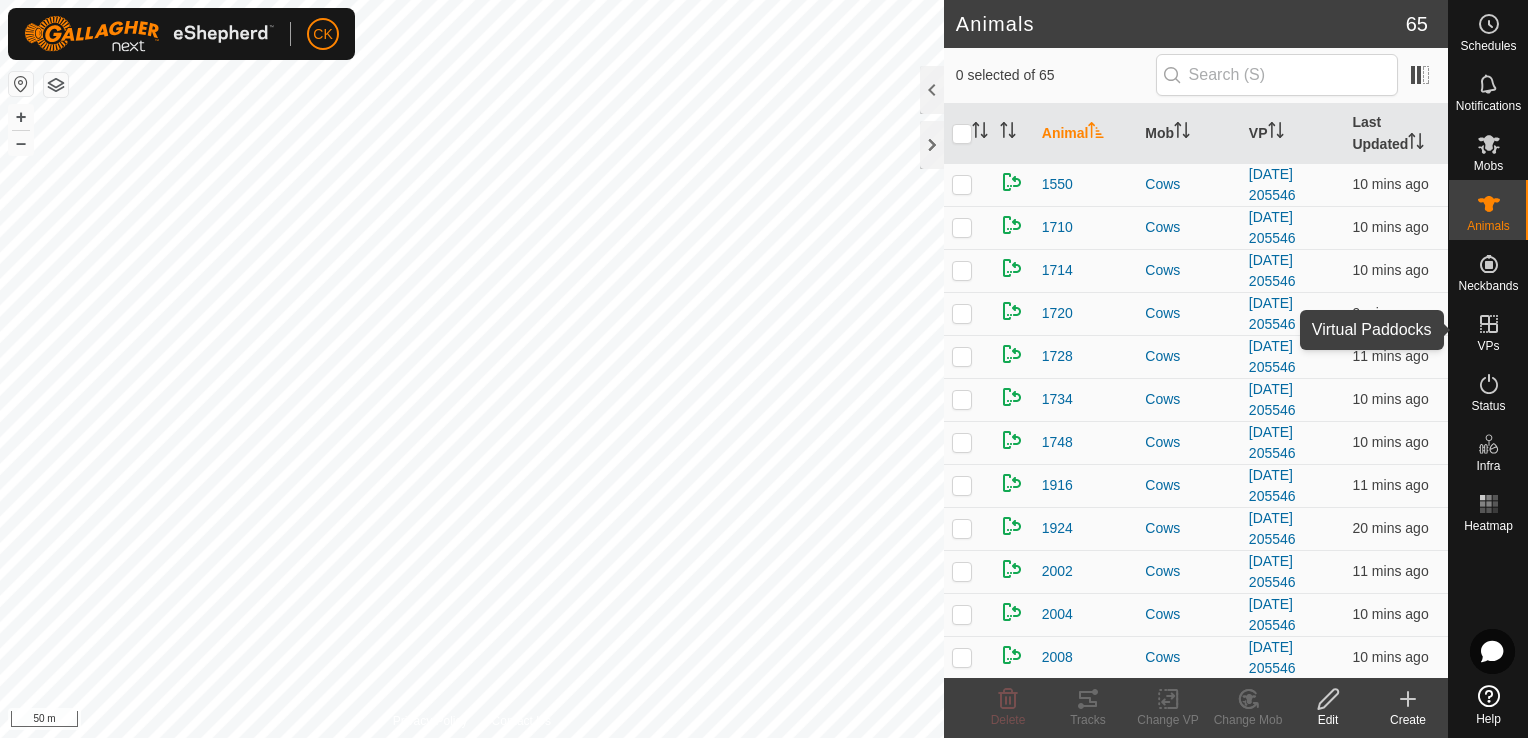 click 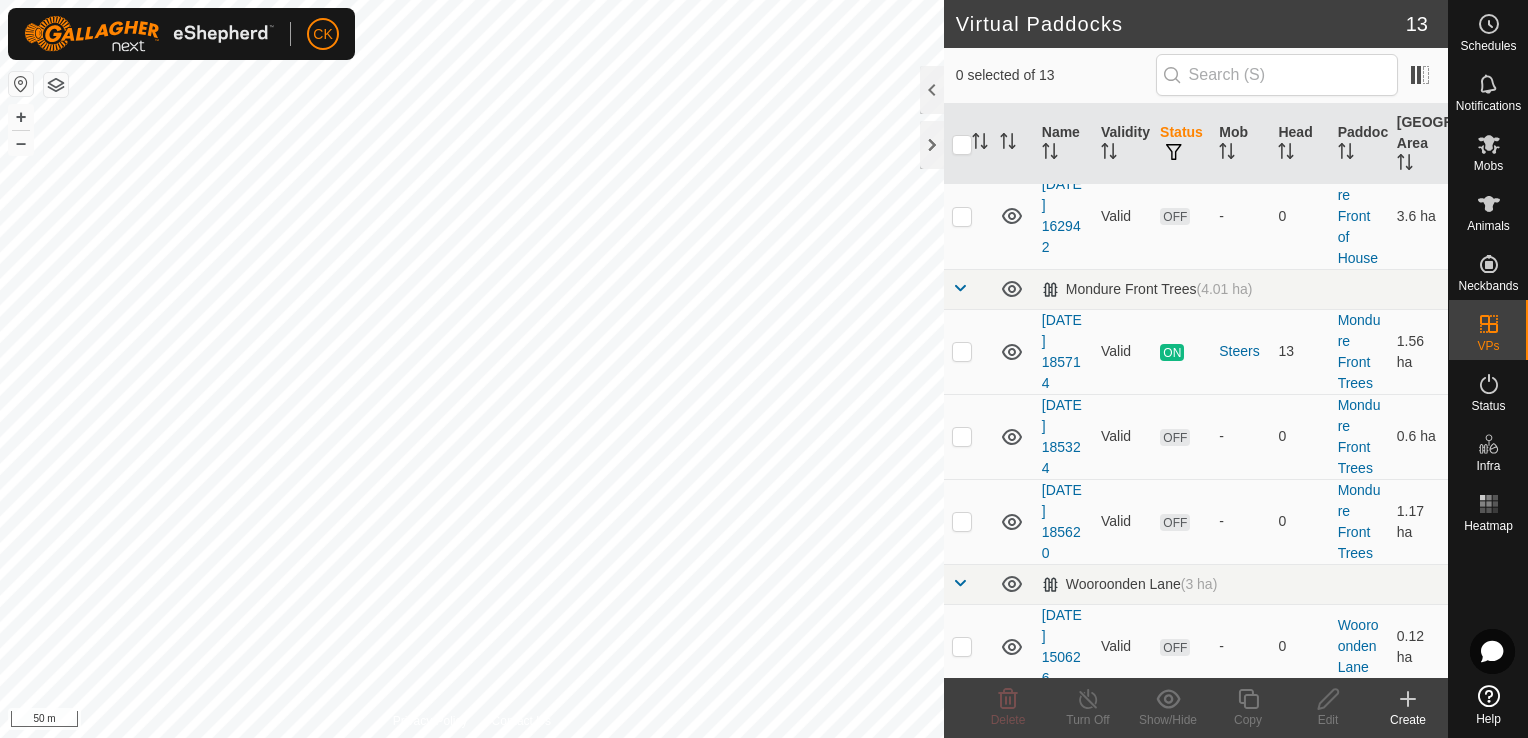 scroll, scrollTop: 700, scrollLeft: 0, axis: vertical 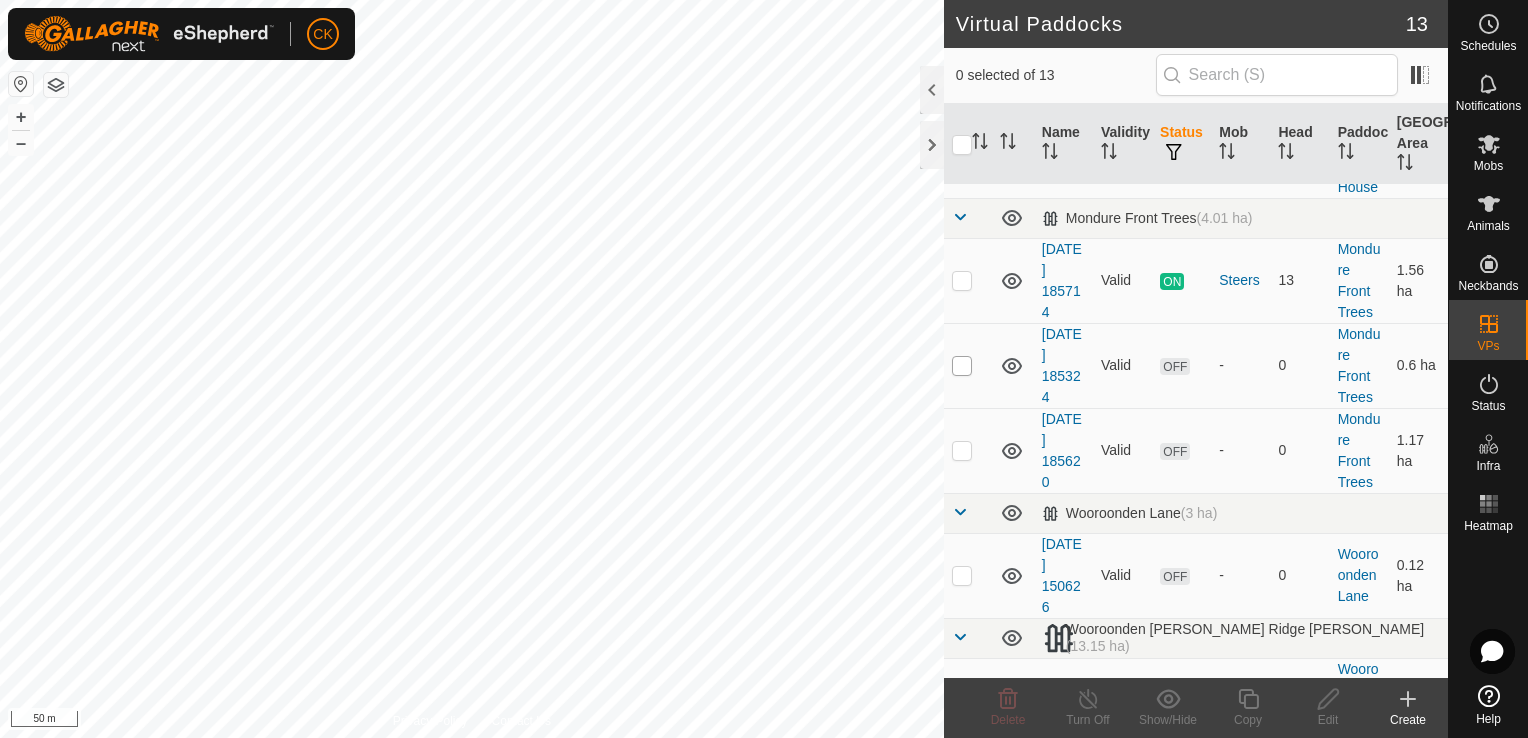 click at bounding box center (962, 366) 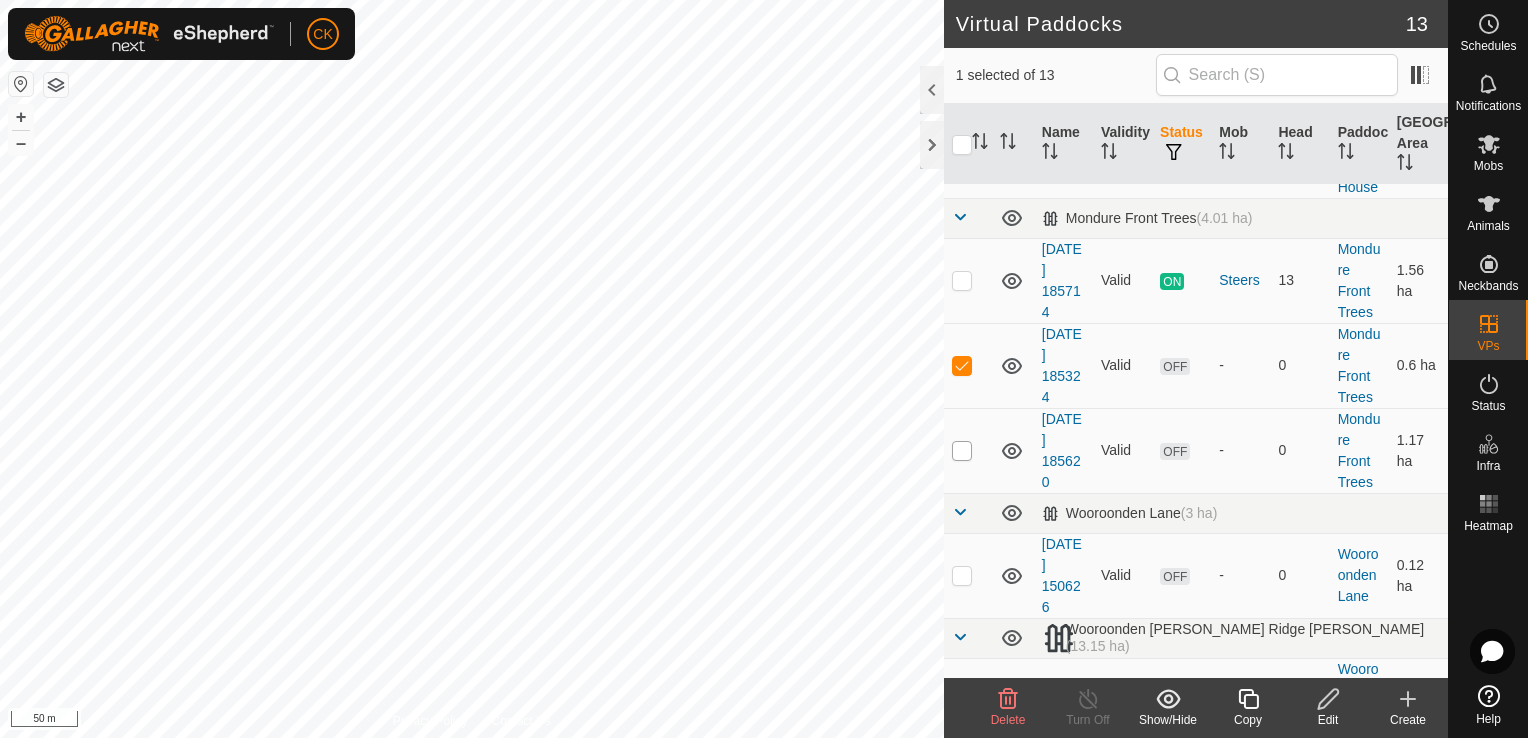 click at bounding box center (962, 451) 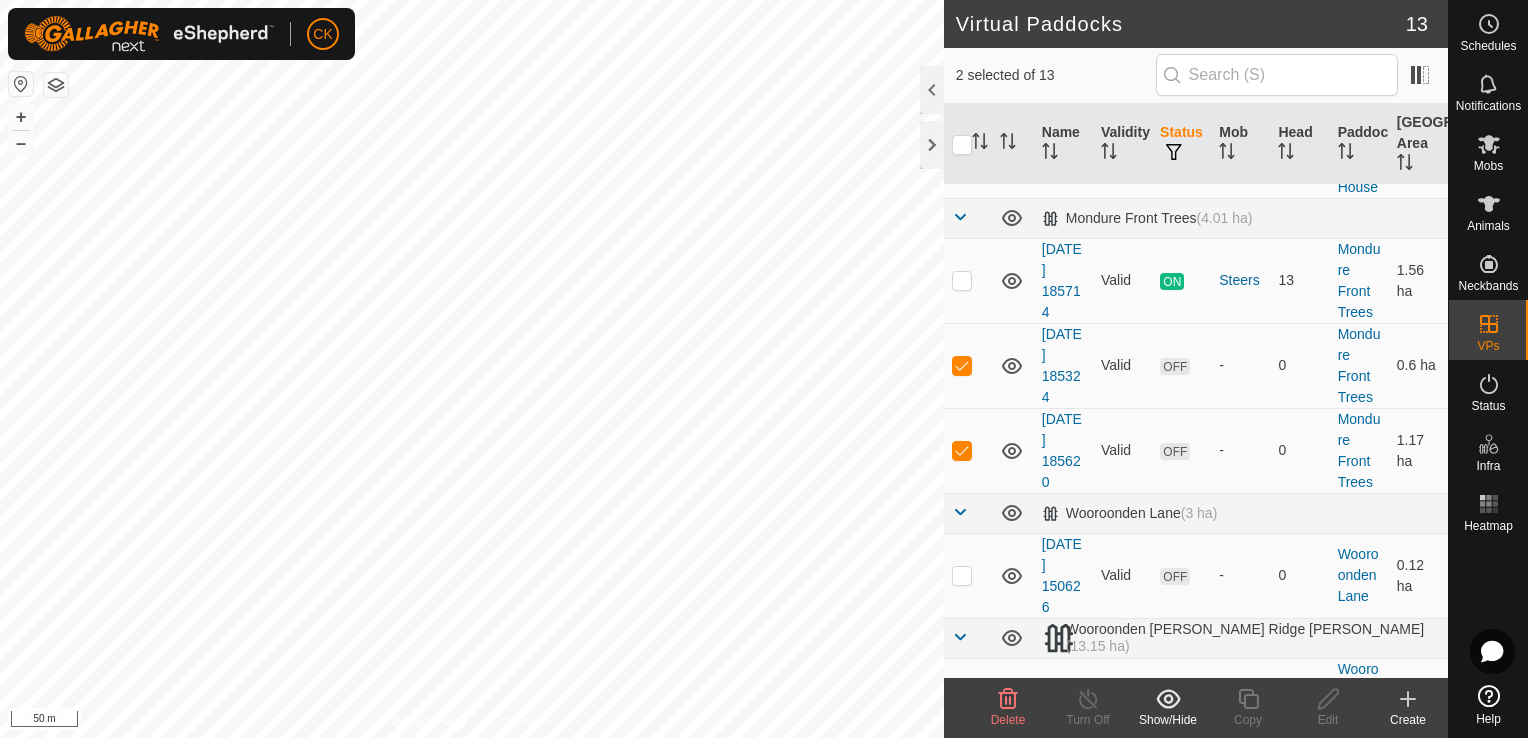 click 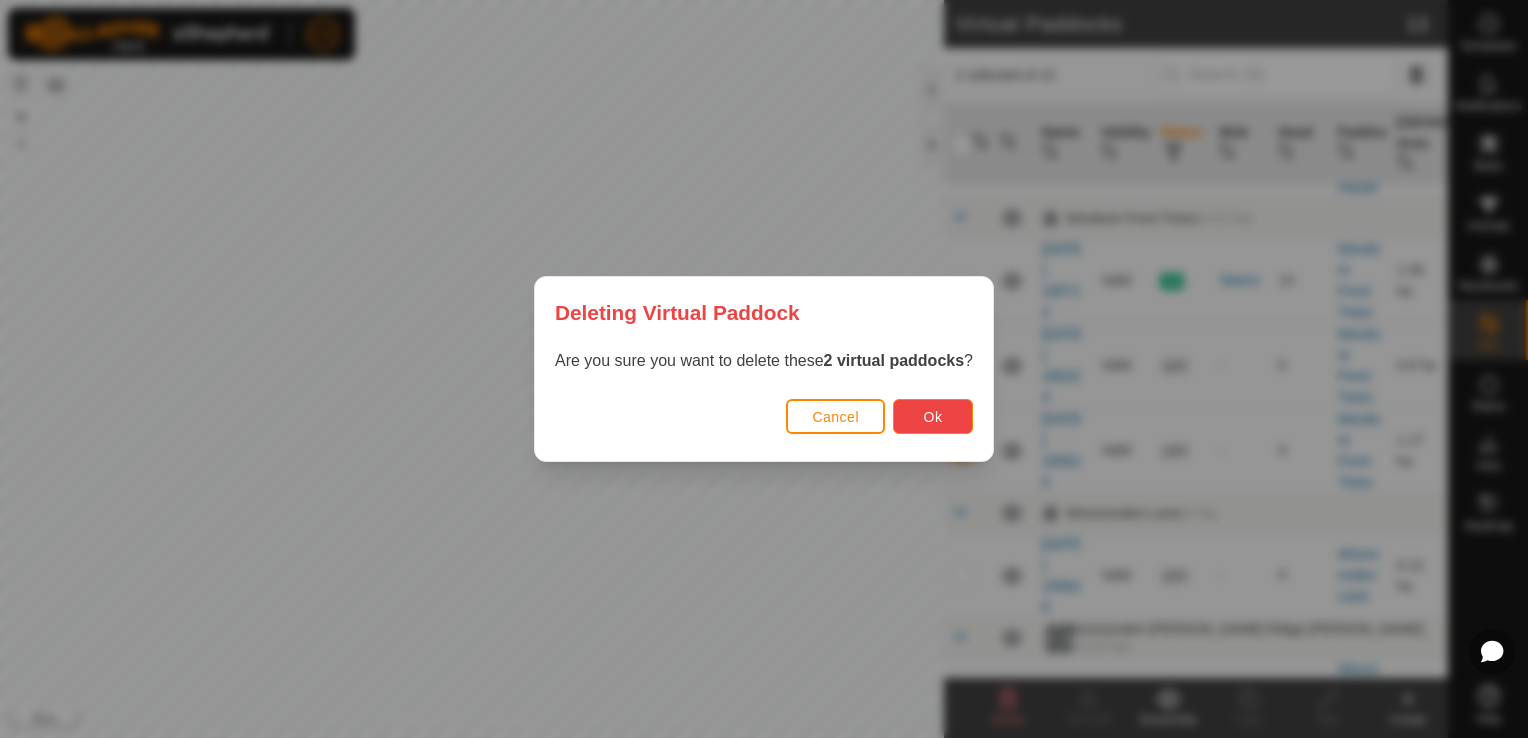click on "Ok" at bounding box center (933, 416) 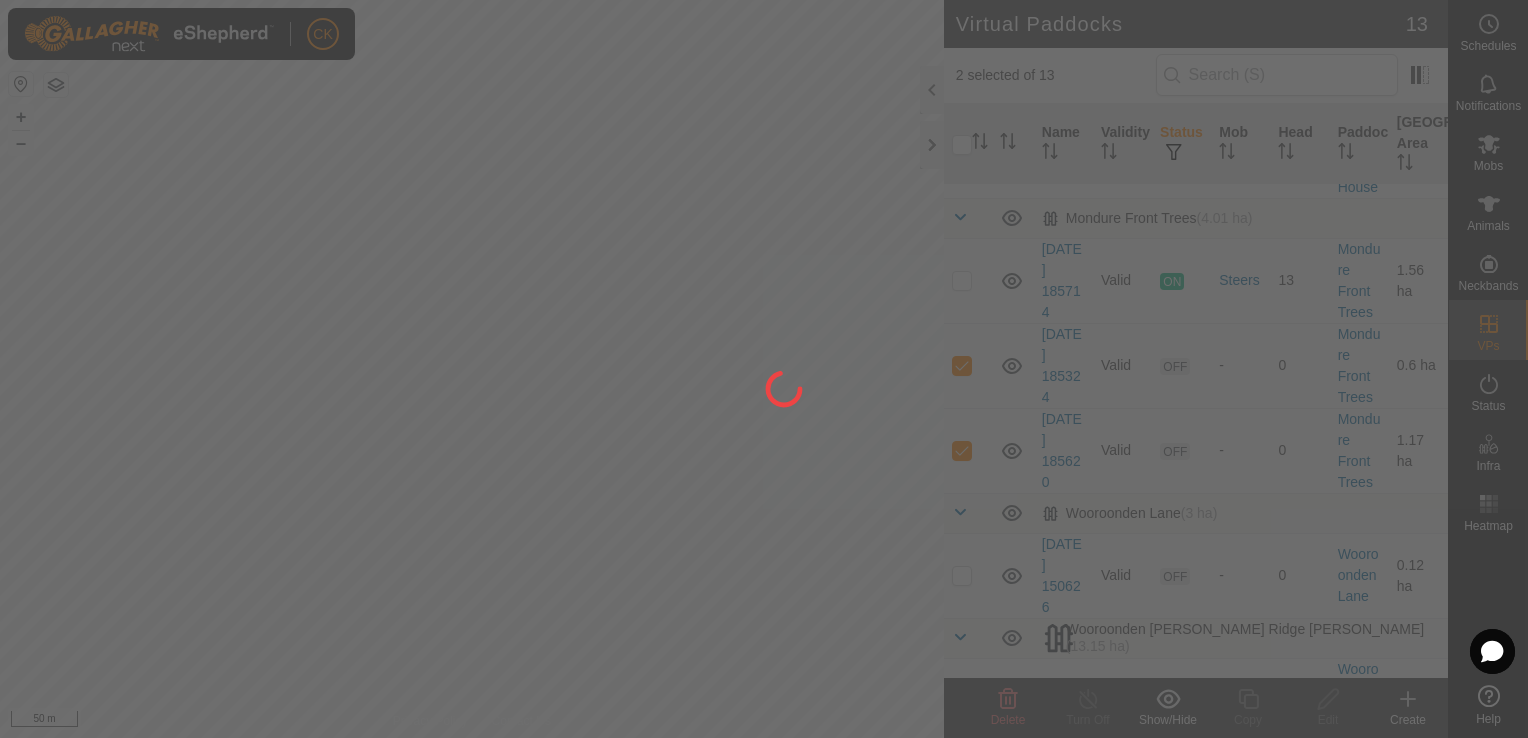 checkbox on "false" 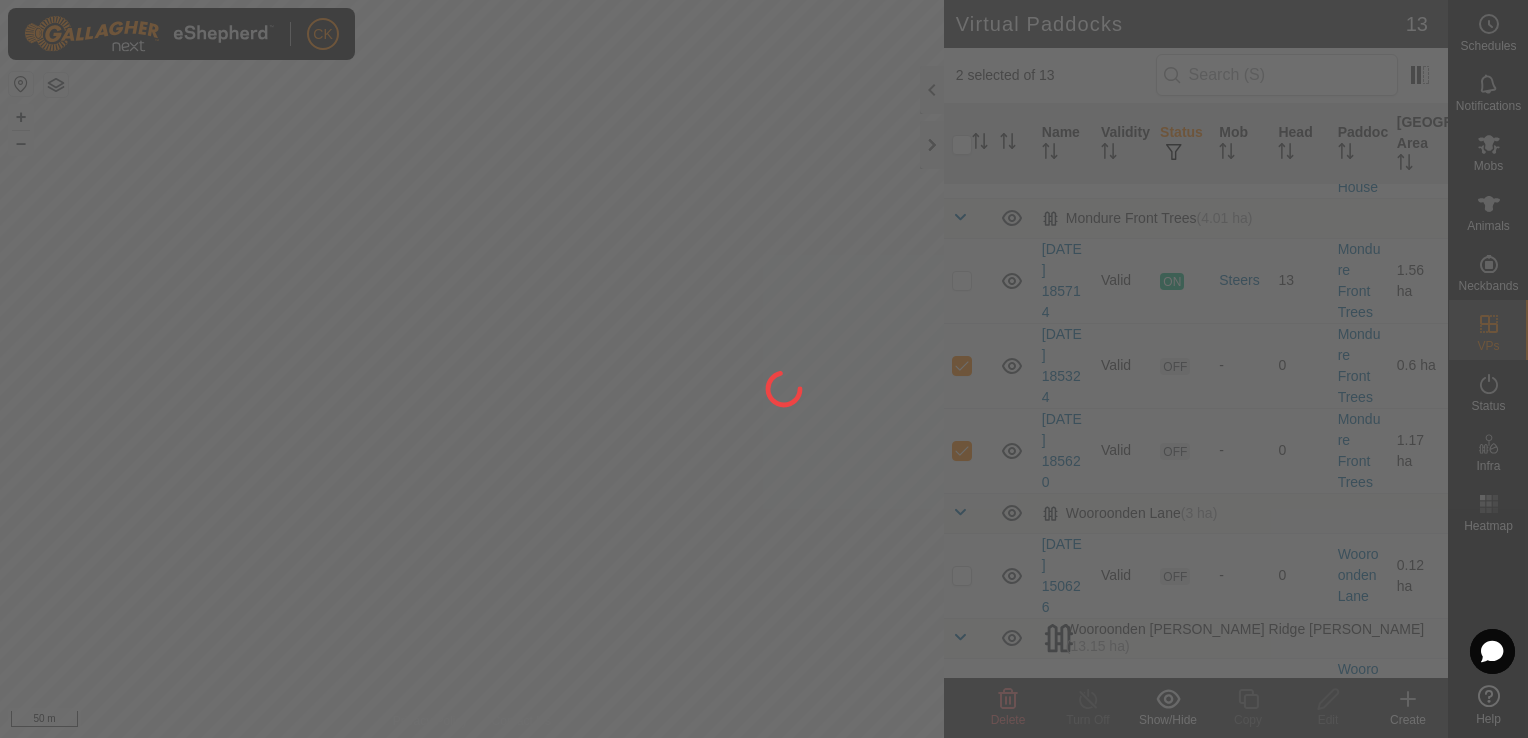checkbox on "false" 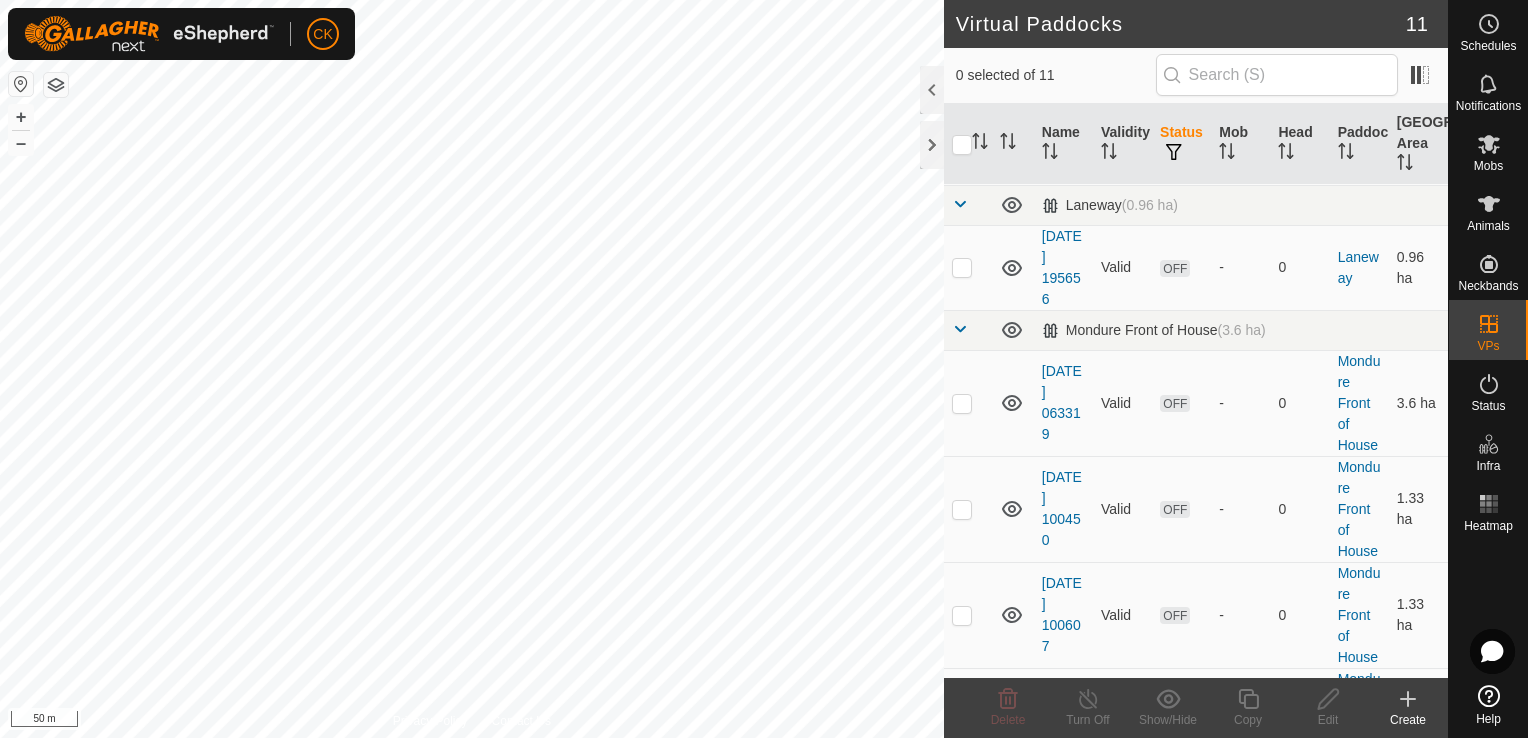 scroll, scrollTop: 200, scrollLeft: 0, axis: vertical 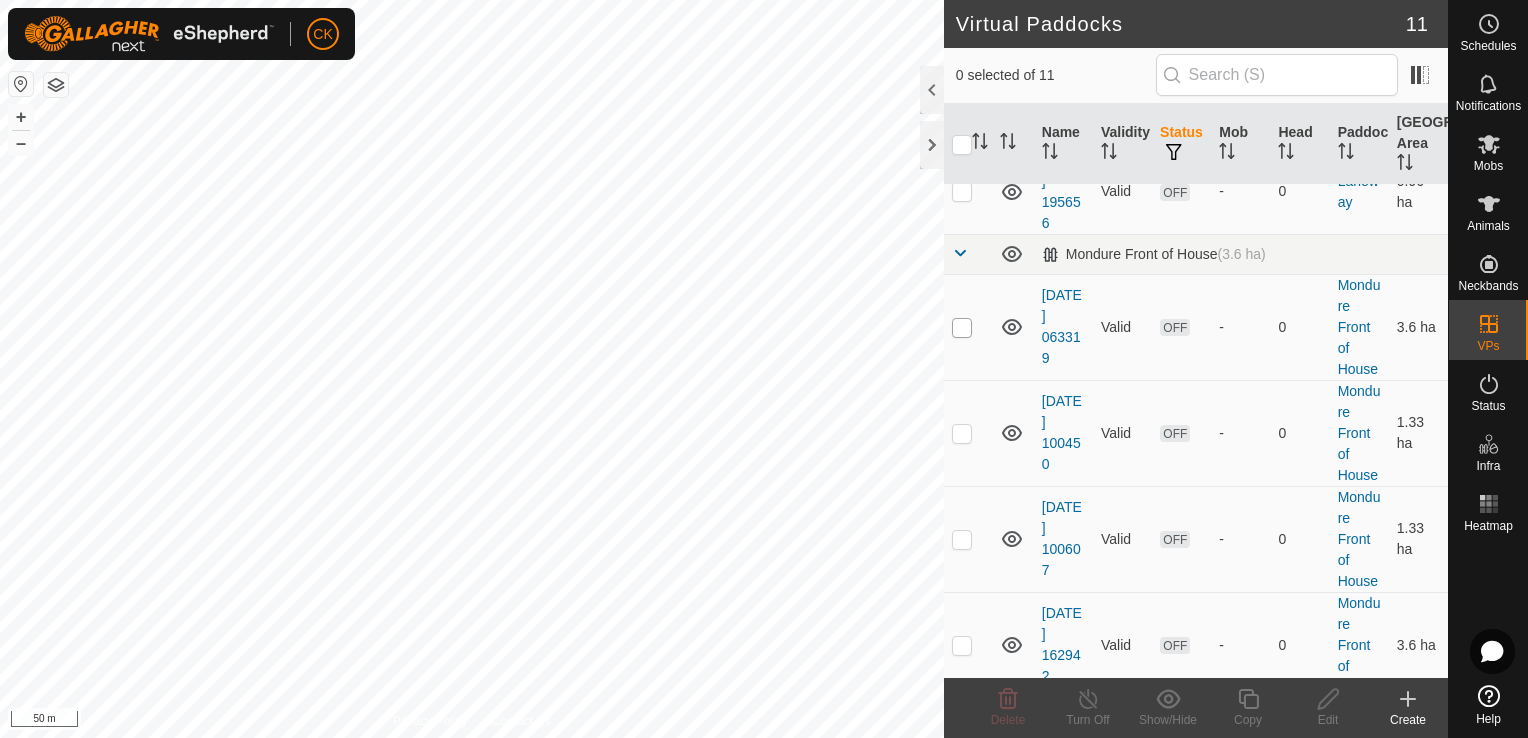 click at bounding box center (962, 328) 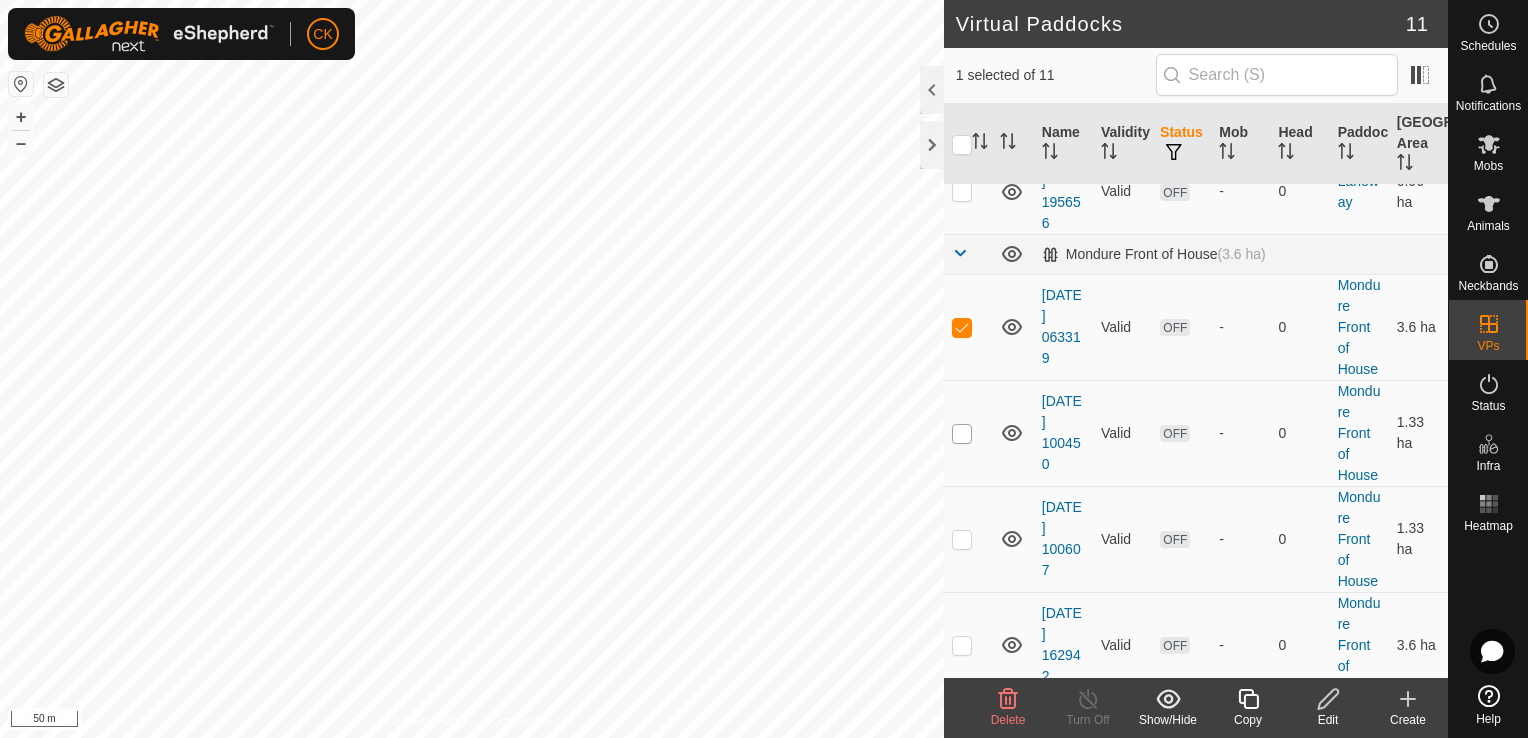 click at bounding box center [962, 434] 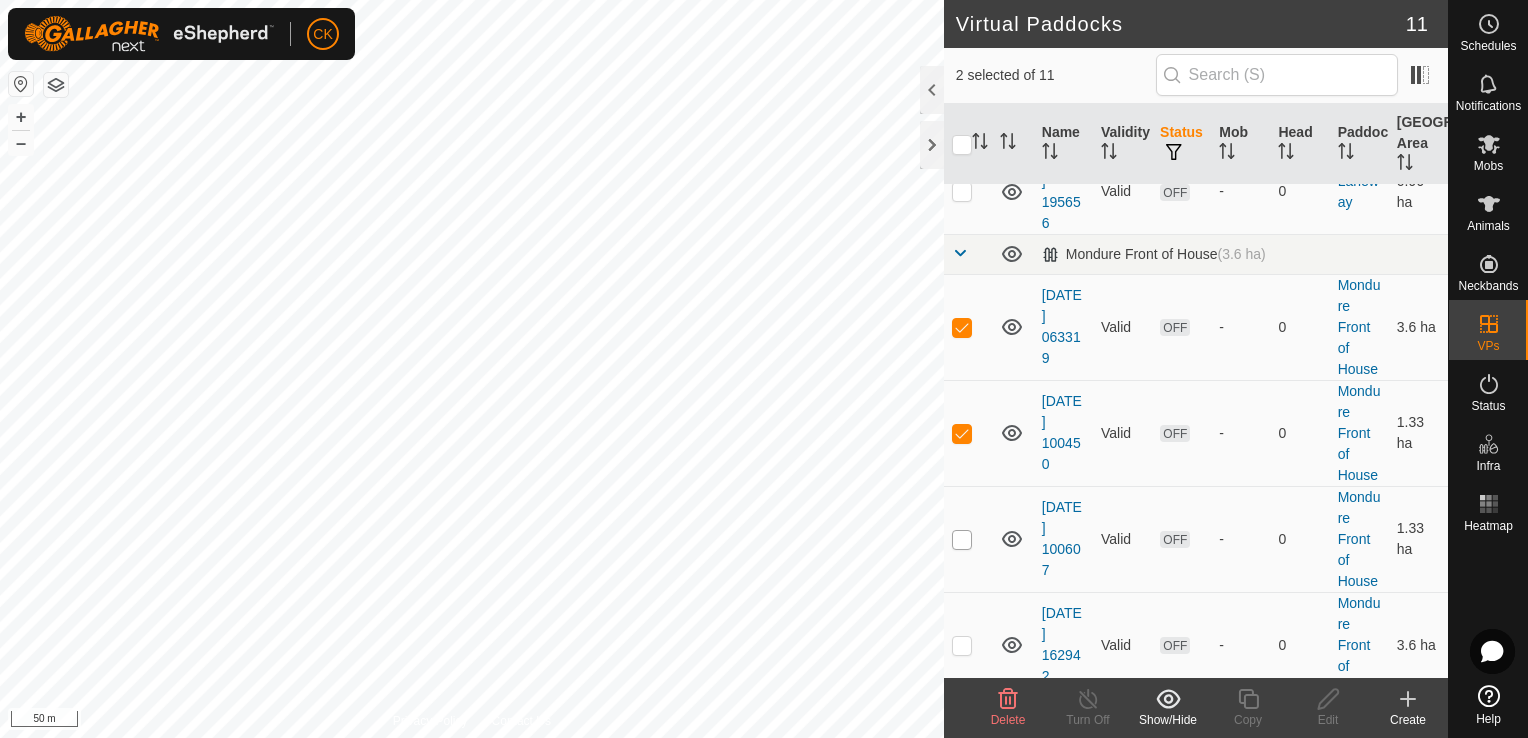 click at bounding box center [962, 540] 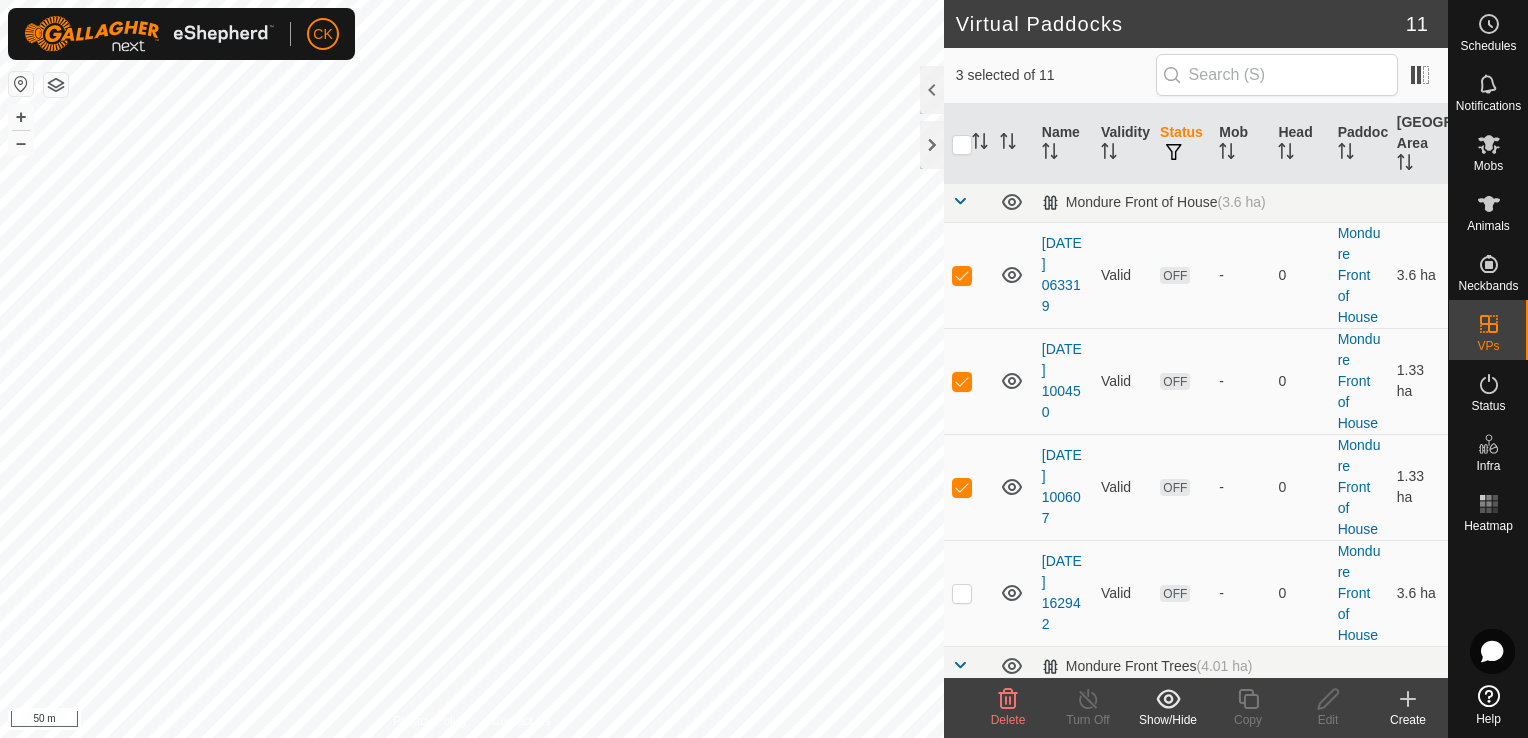 scroll, scrollTop: 300, scrollLeft: 0, axis: vertical 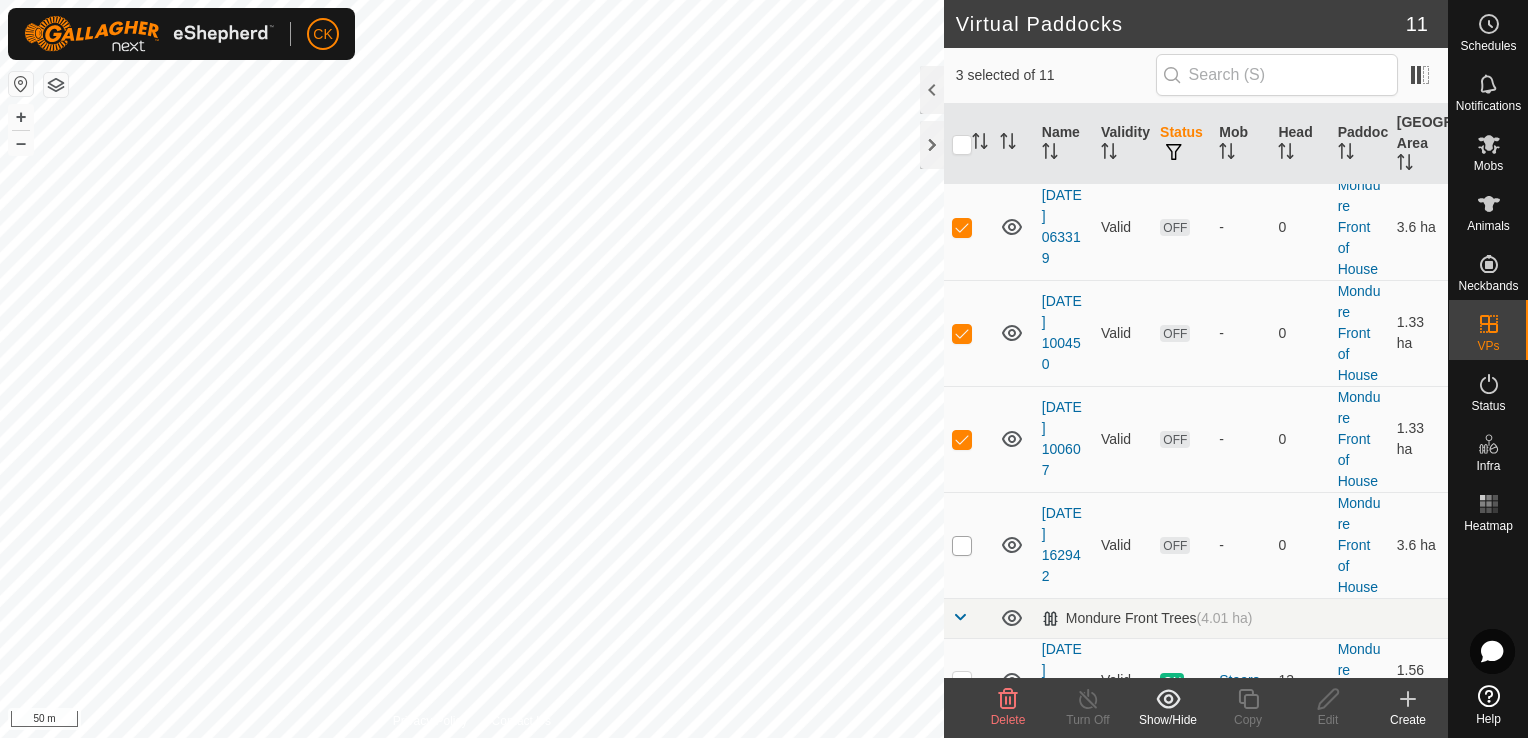 click at bounding box center (962, 546) 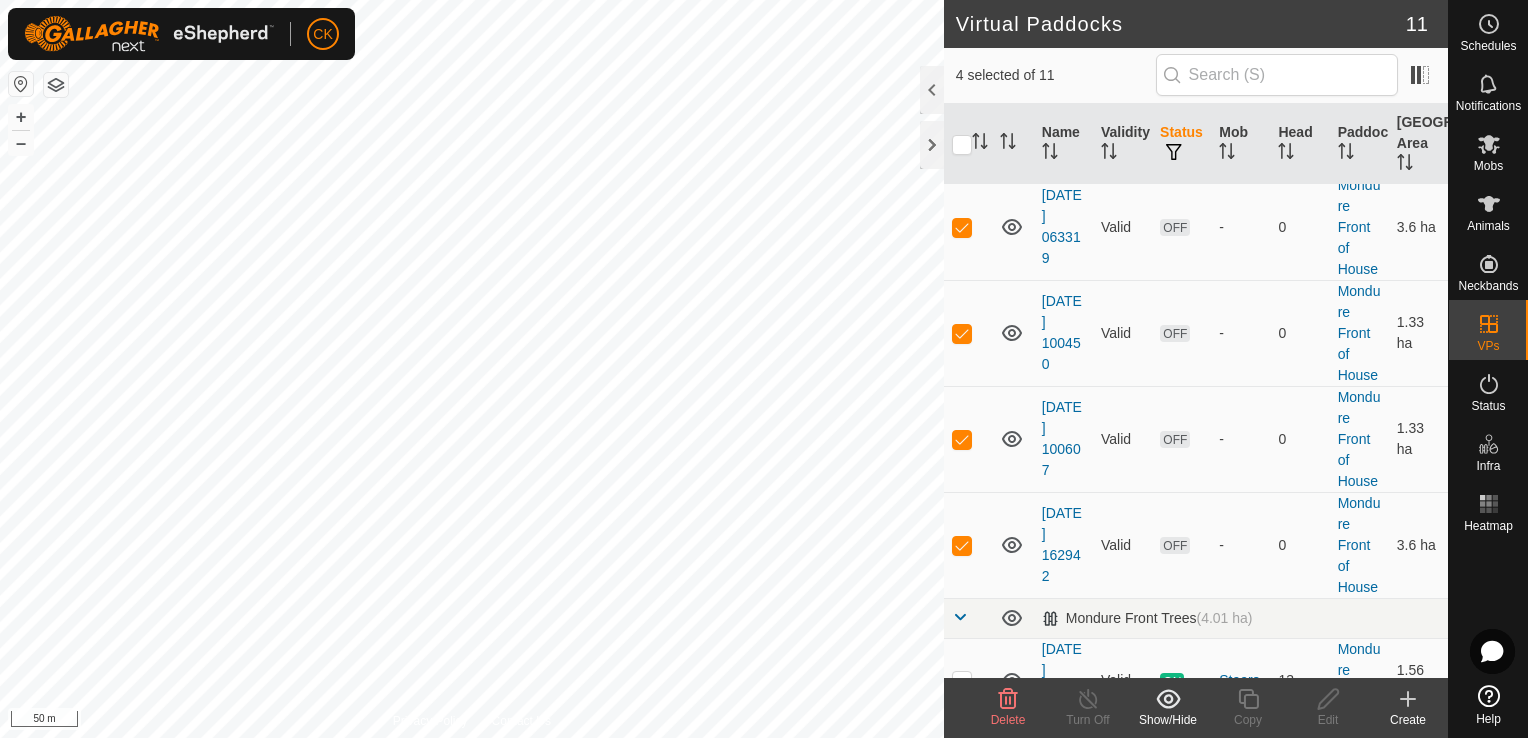 click 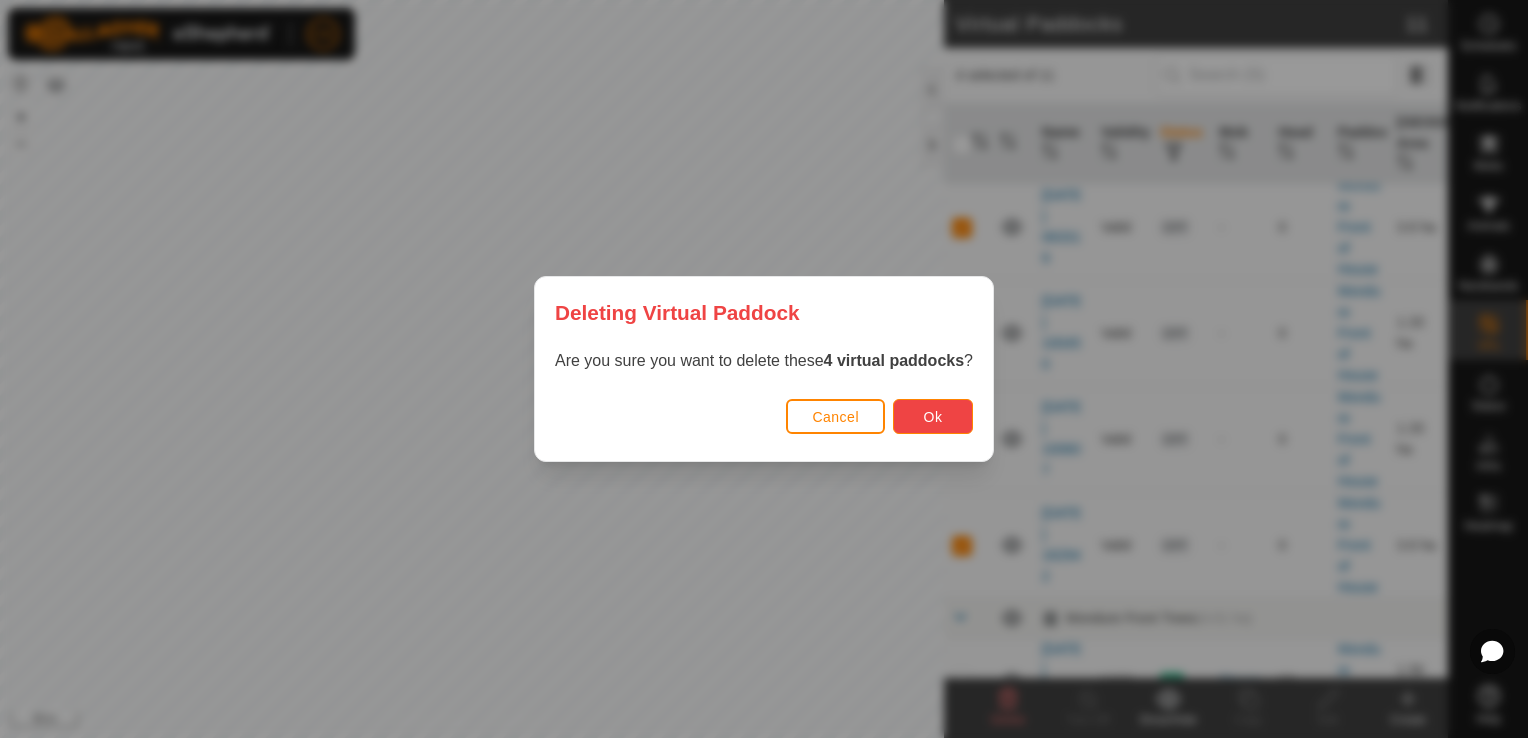 click on "Ok" at bounding box center (933, 417) 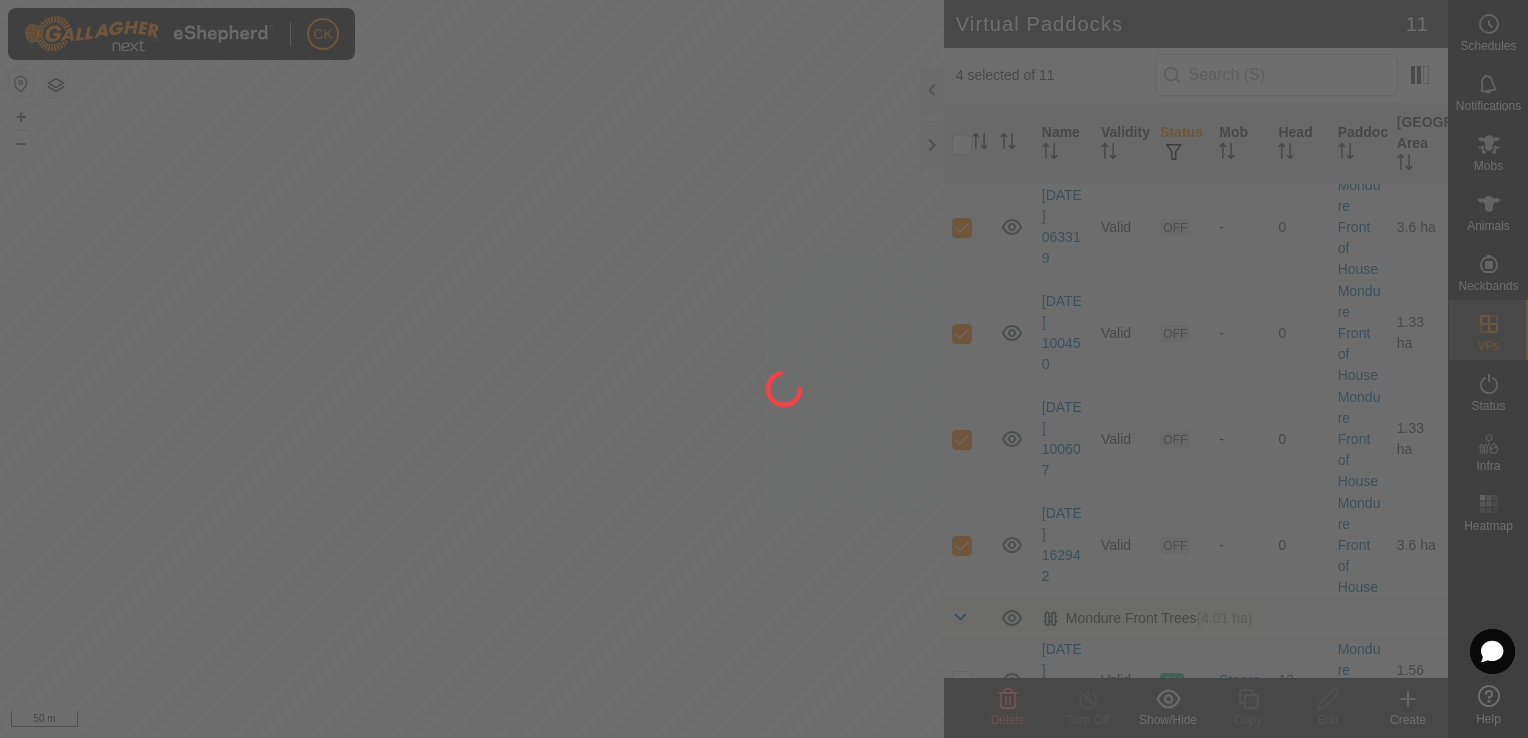 checkbox on "false" 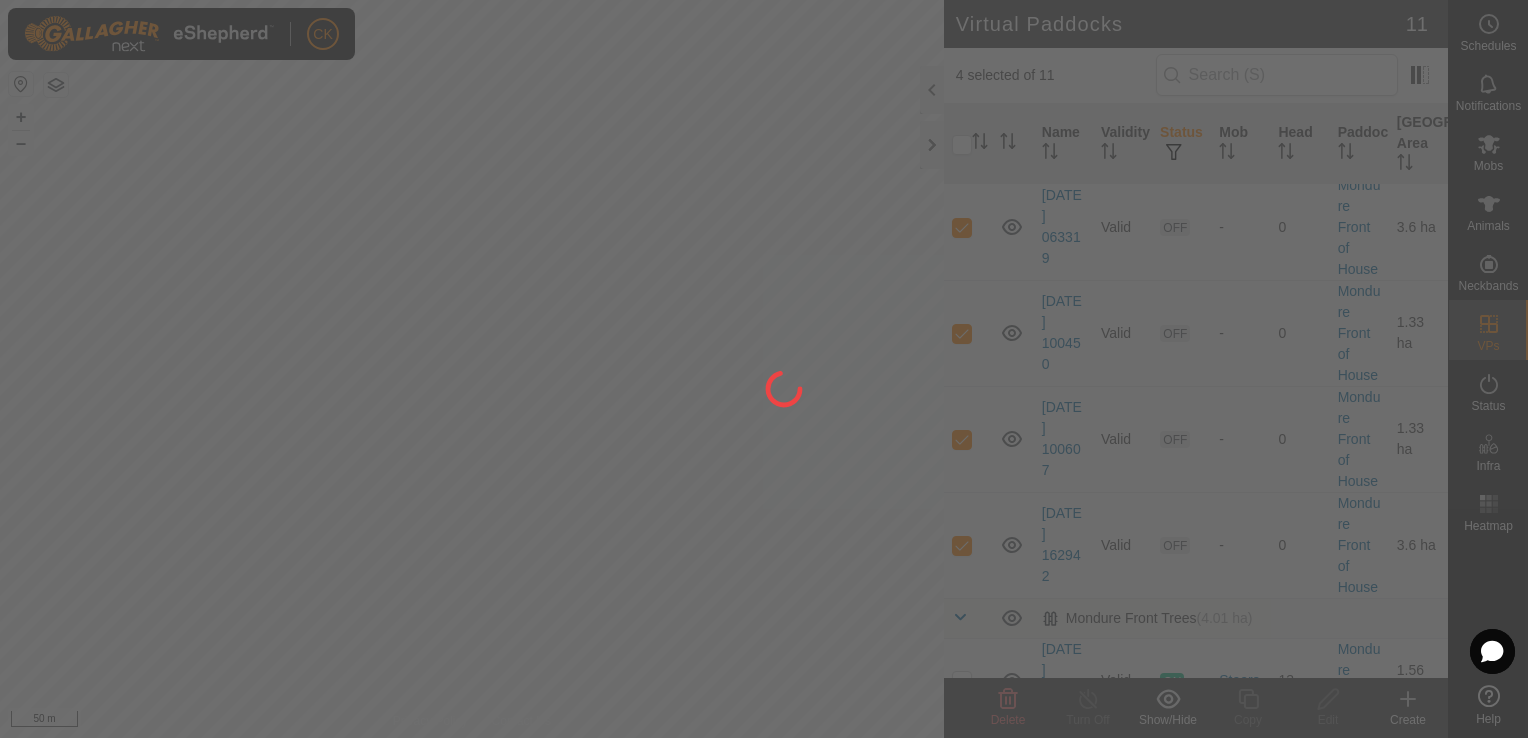 checkbox on "false" 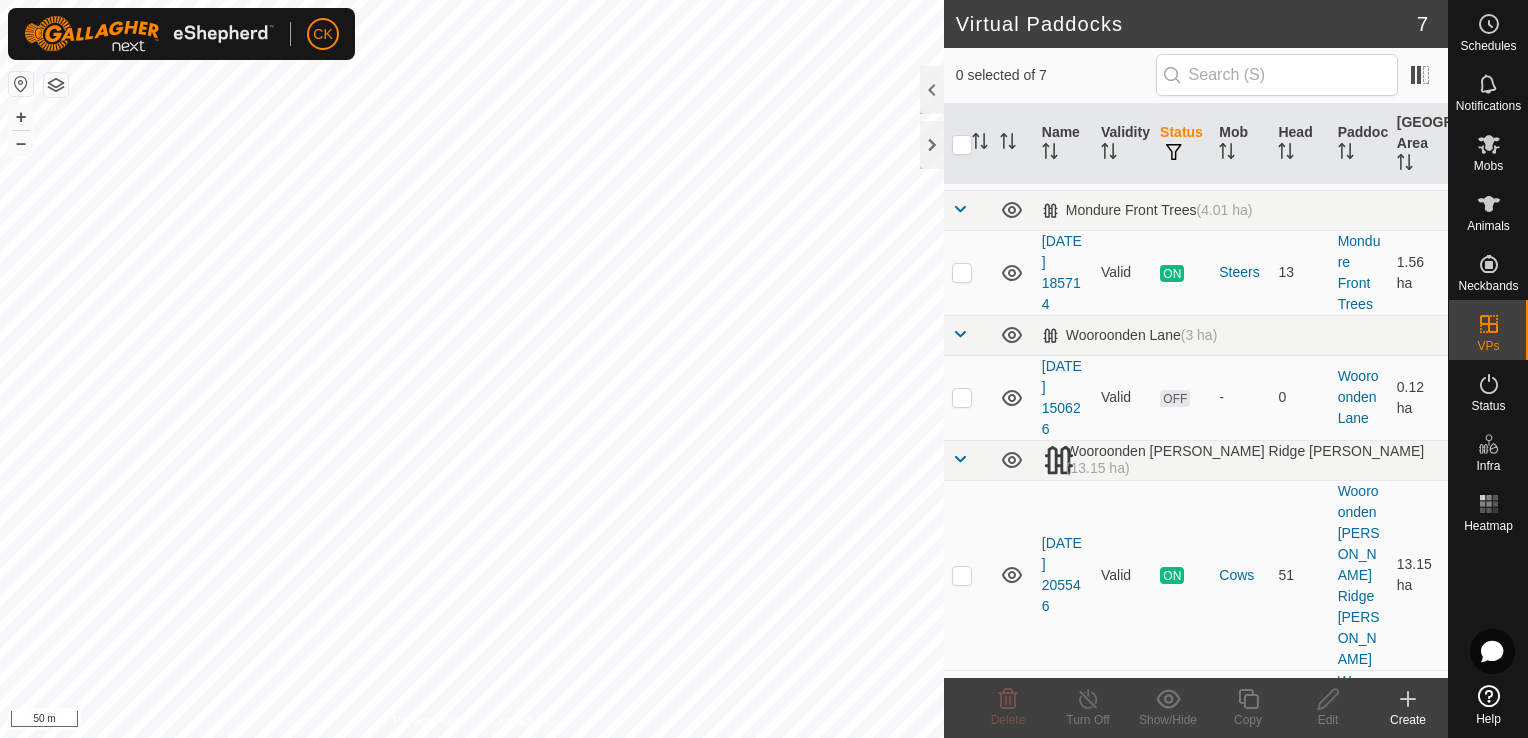 scroll, scrollTop: 200, scrollLeft: 0, axis: vertical 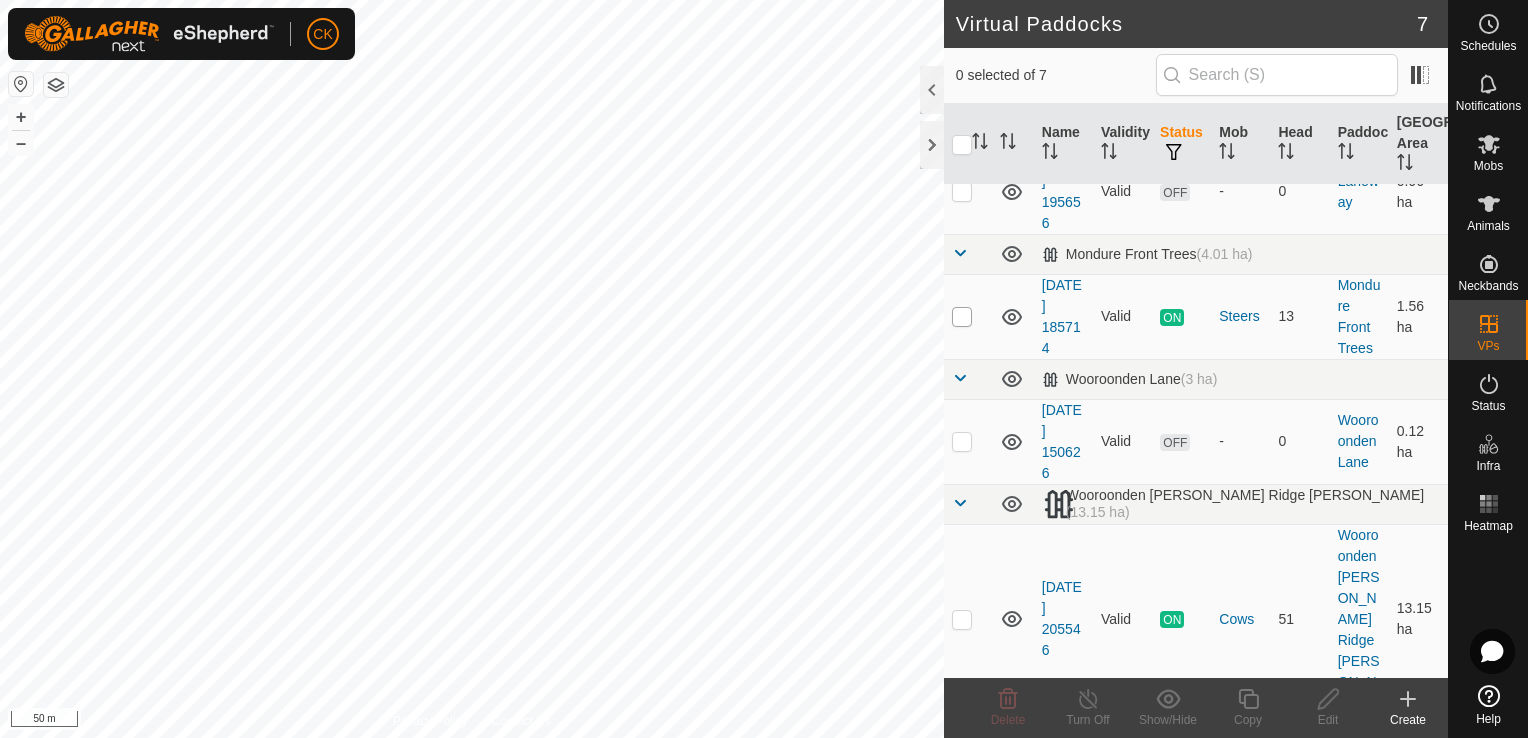 click at bounding box center (962, 317) 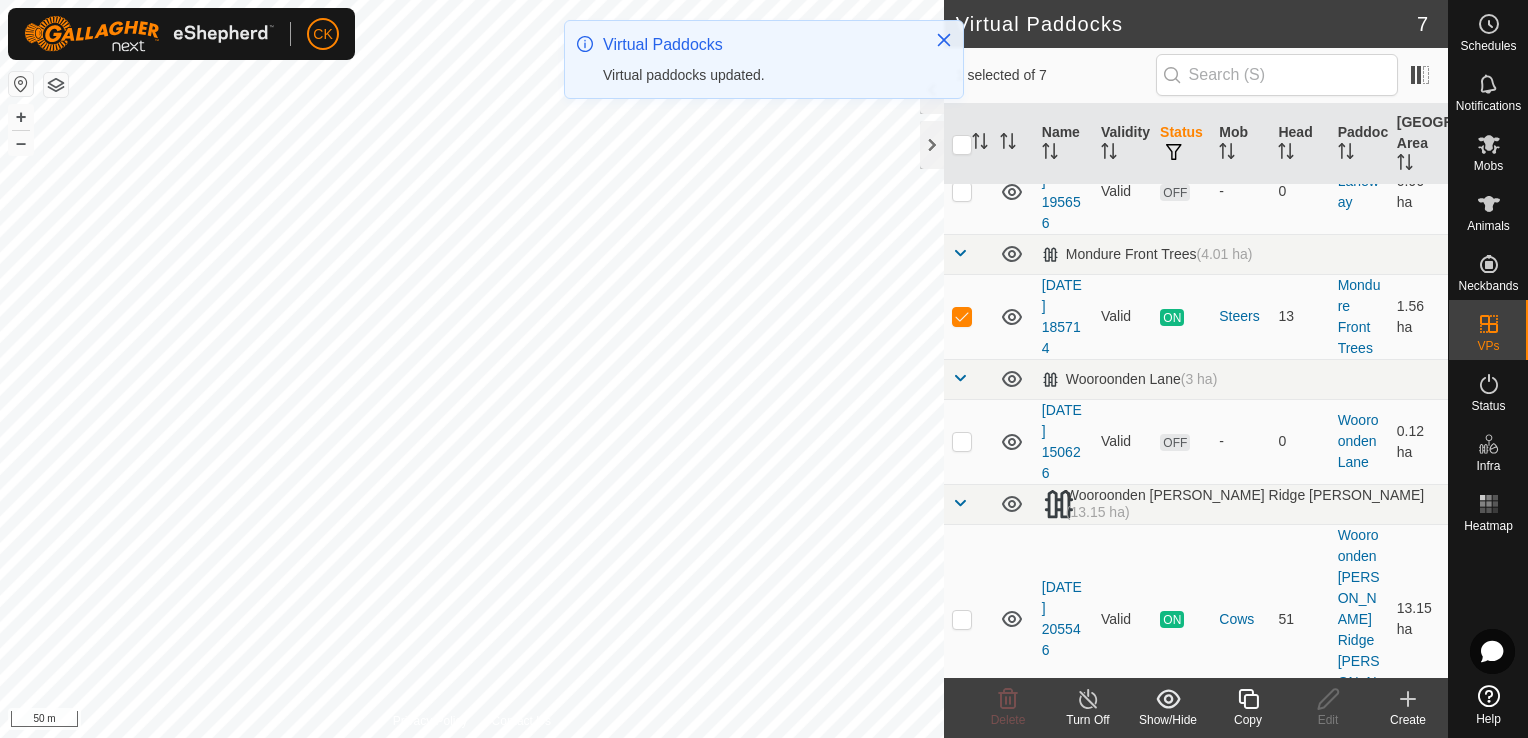 click 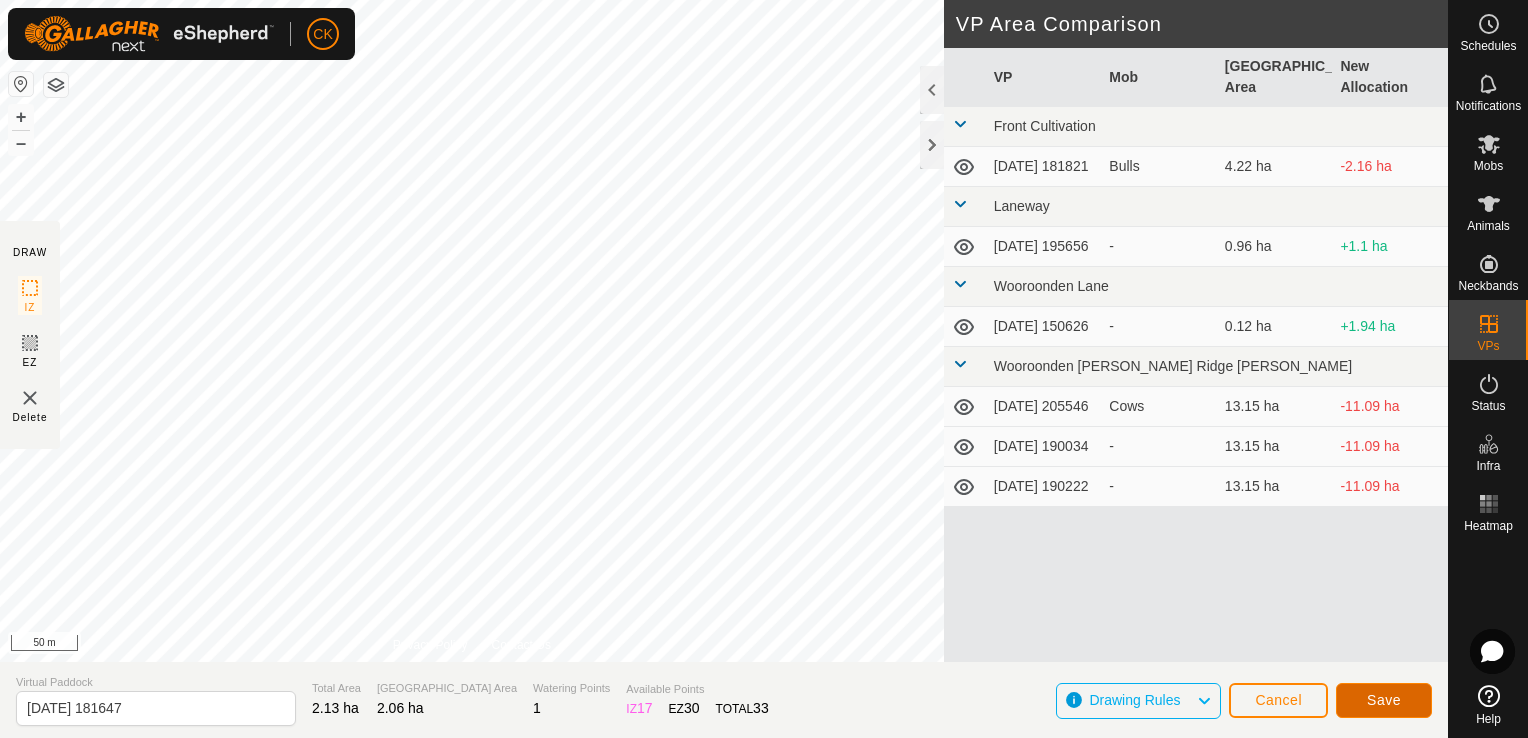 click on "Save" 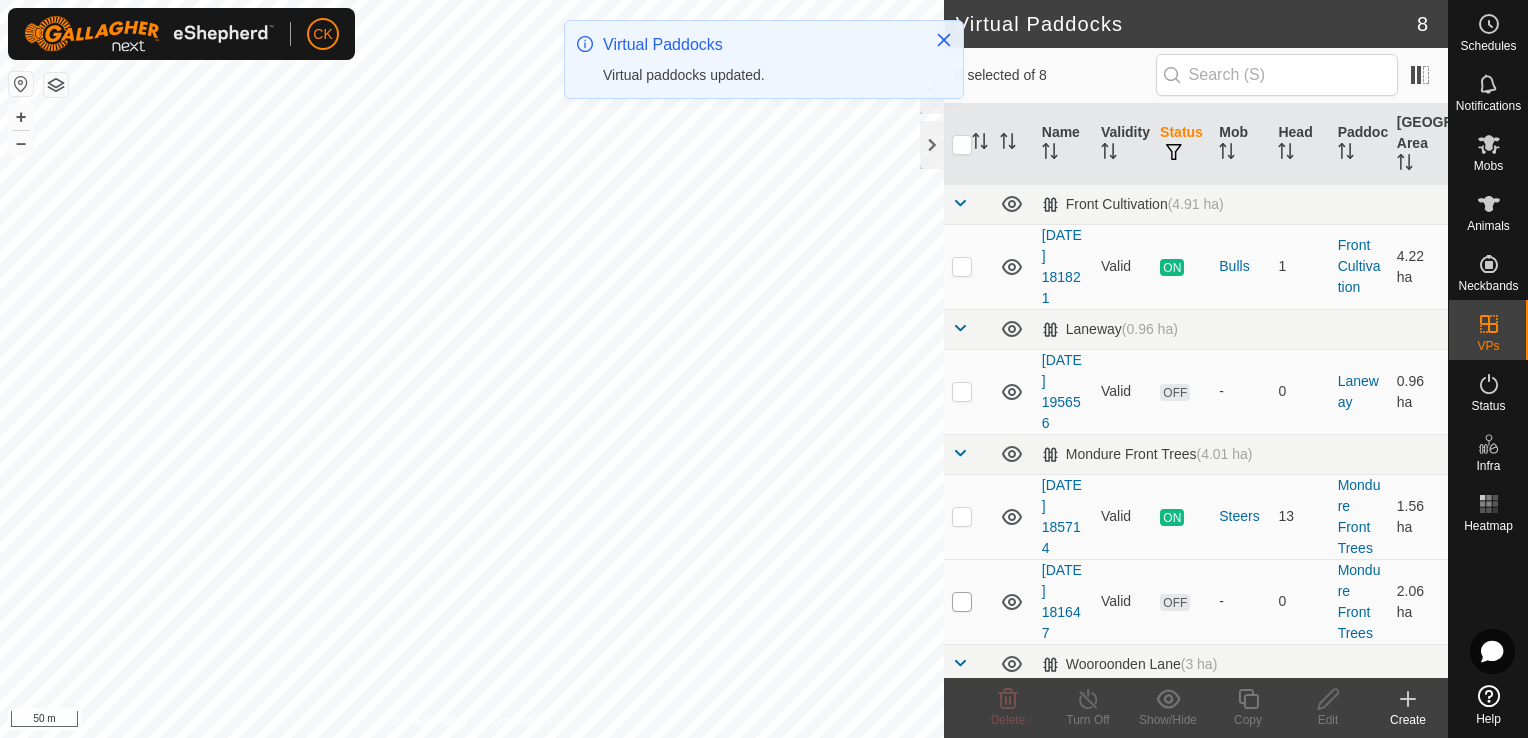 click at bounding box center [962, 602] 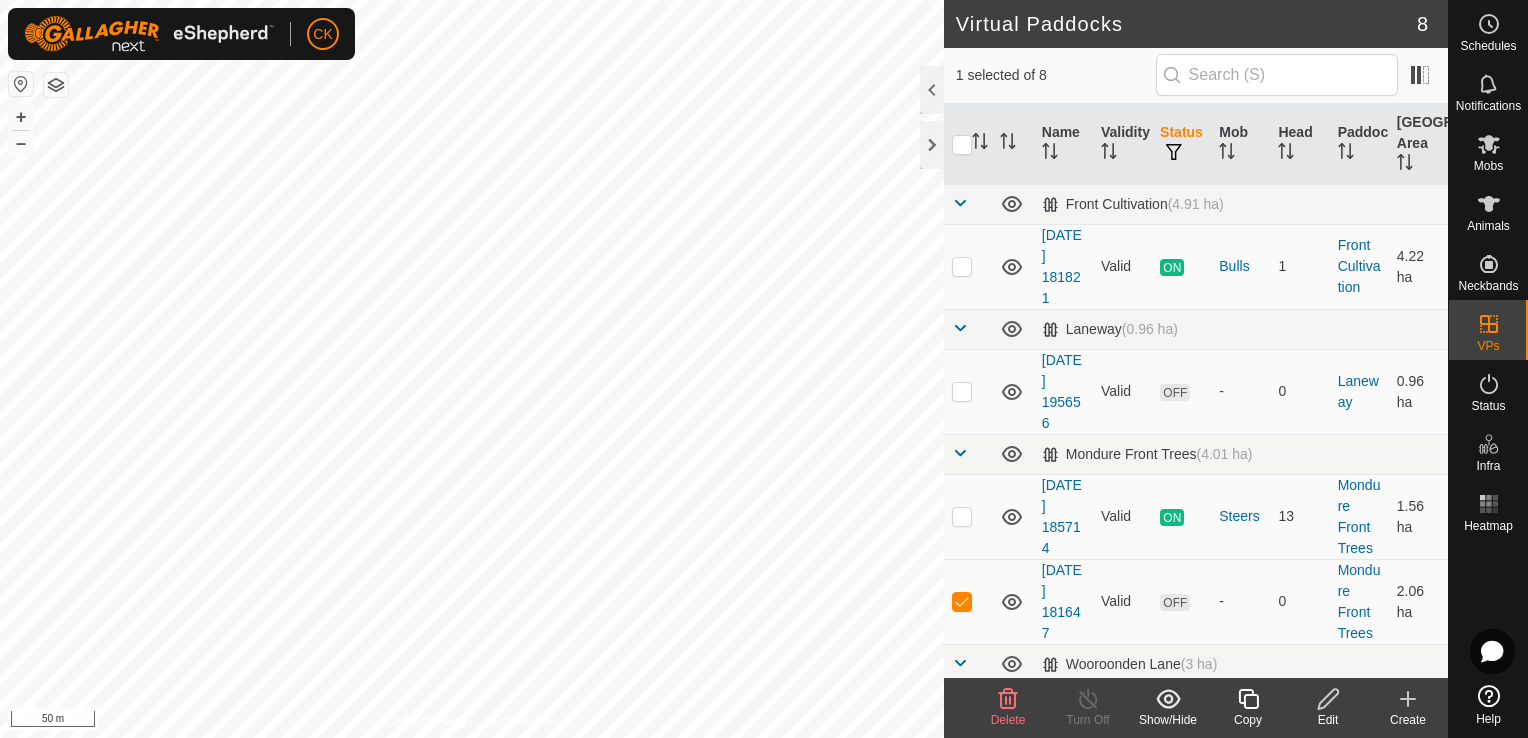 click 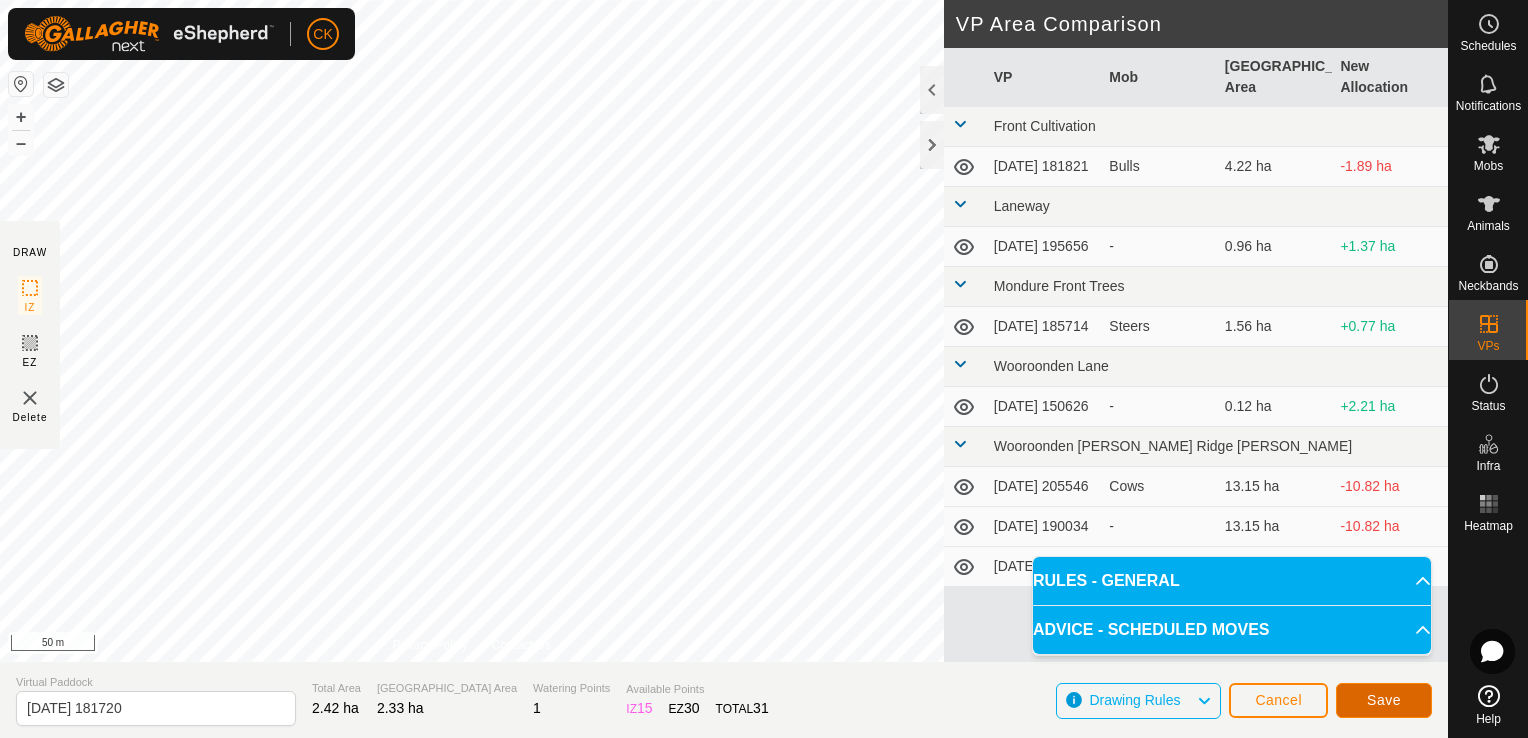 click on "Save" 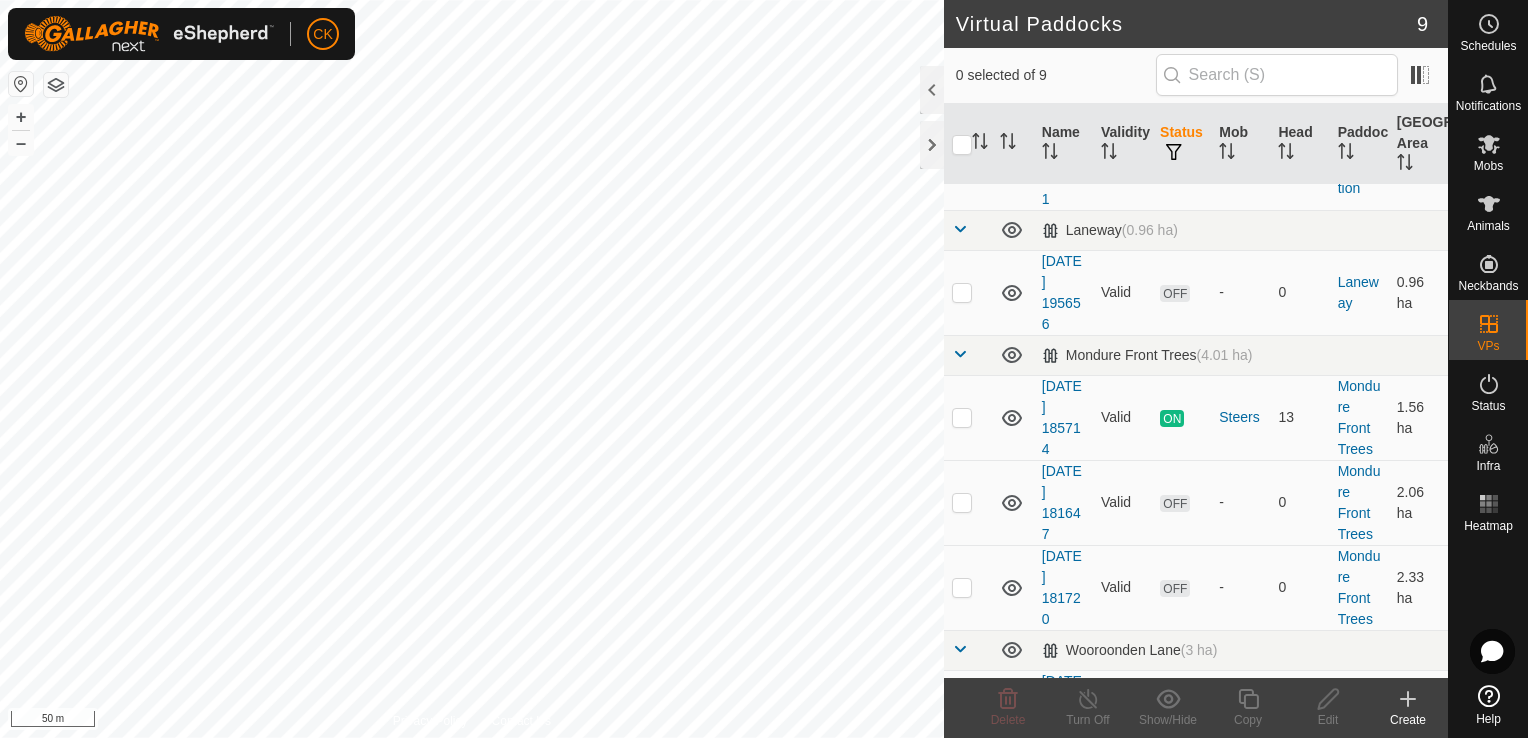 scroll, scrollTop: 100, scrollLeft: 0, axis: vertical 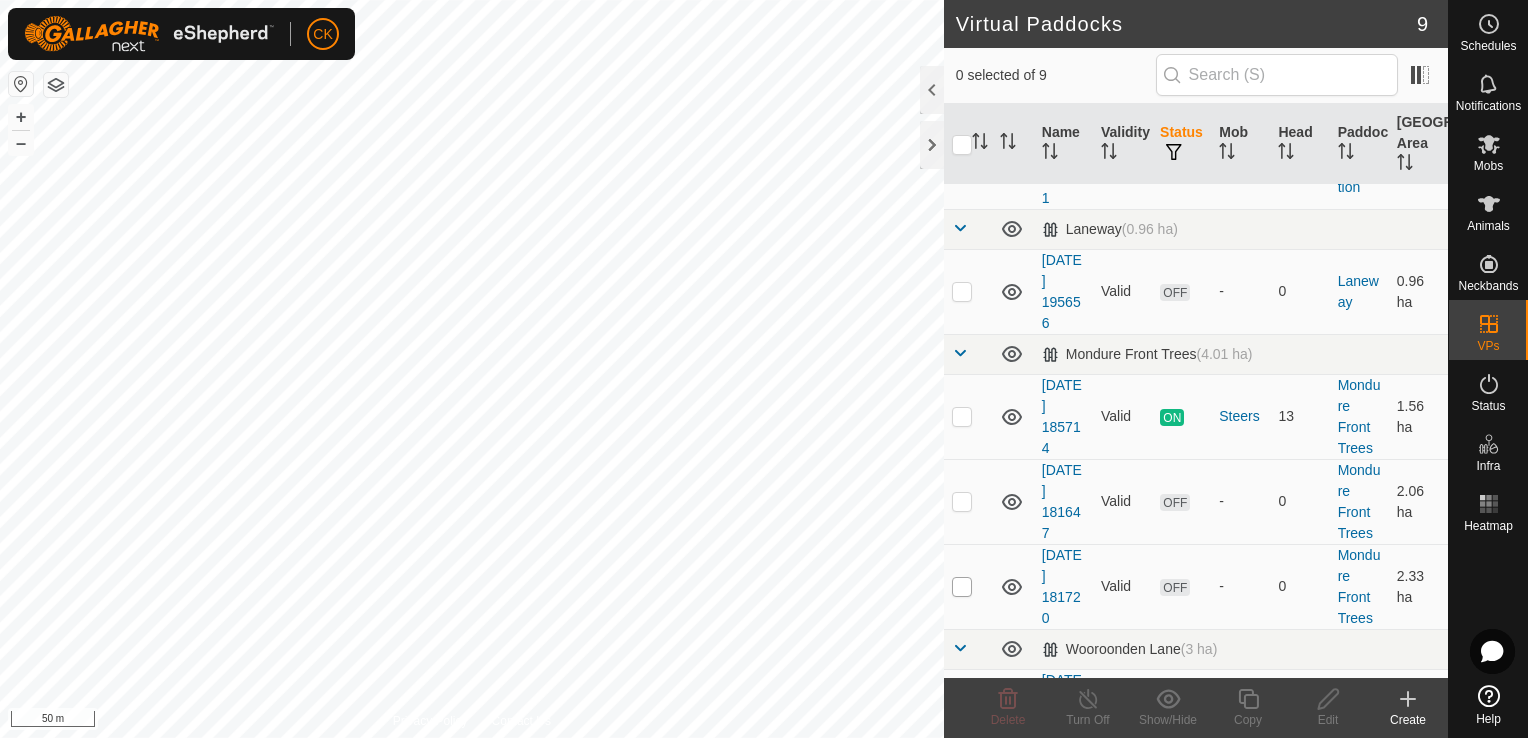 click at bounding box center (962, 587) 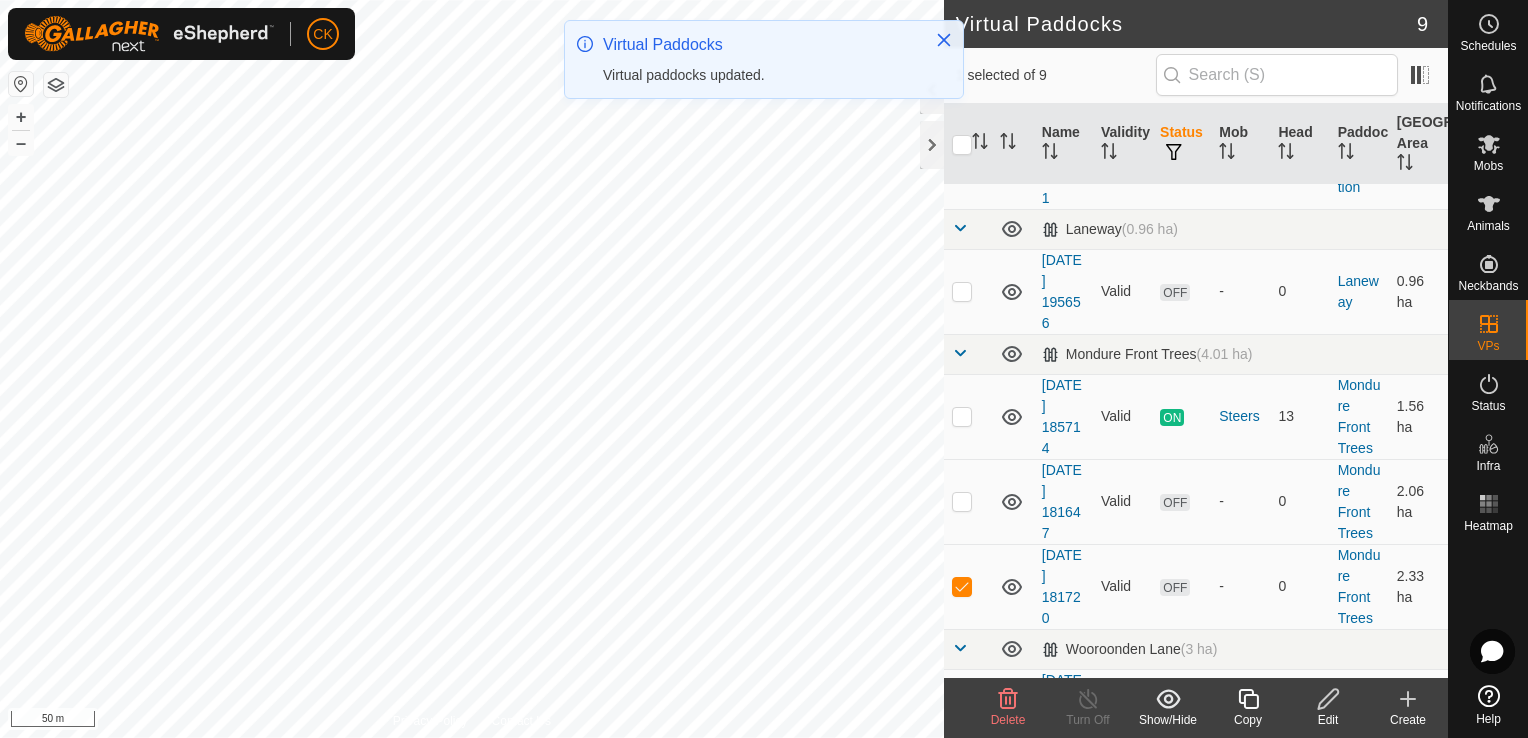 click 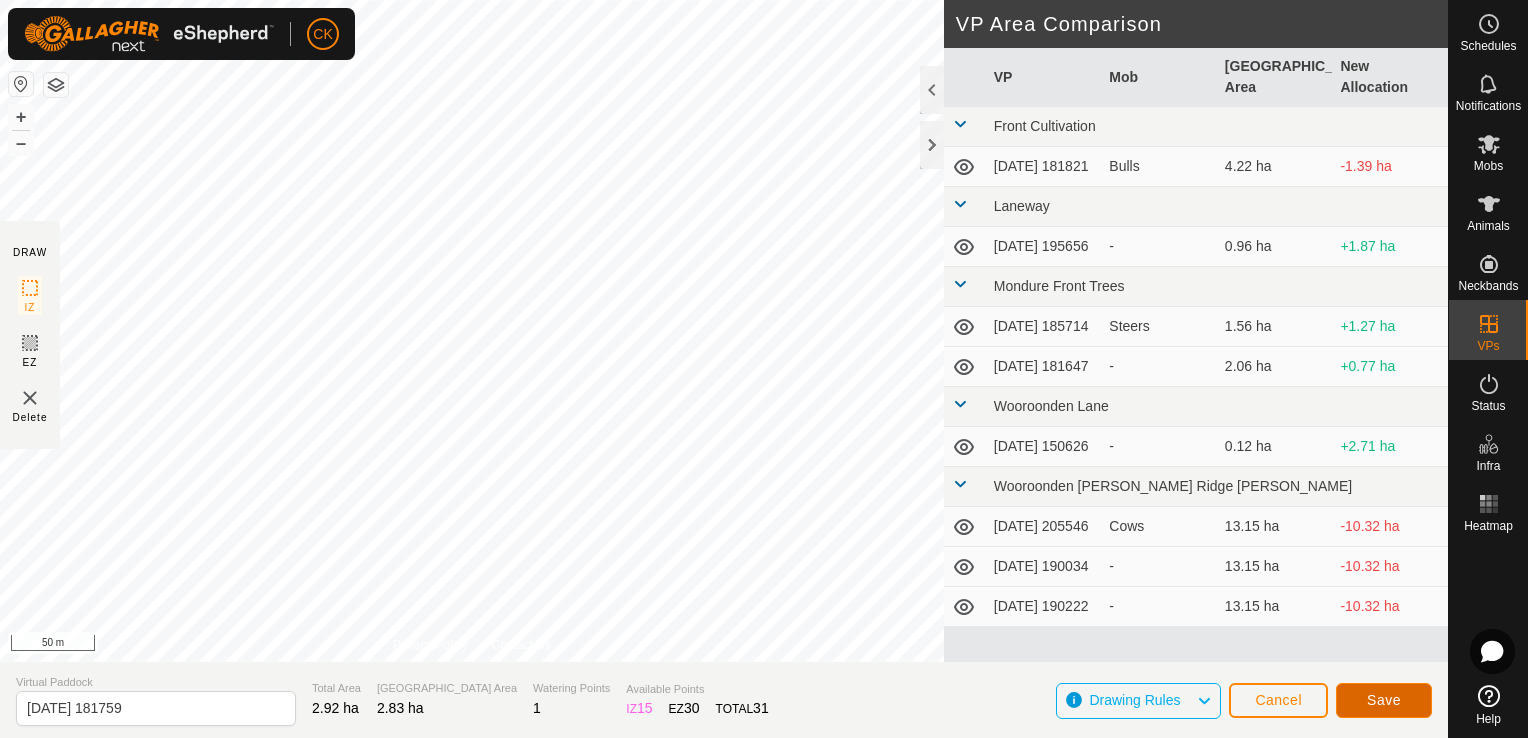 click on "Save" 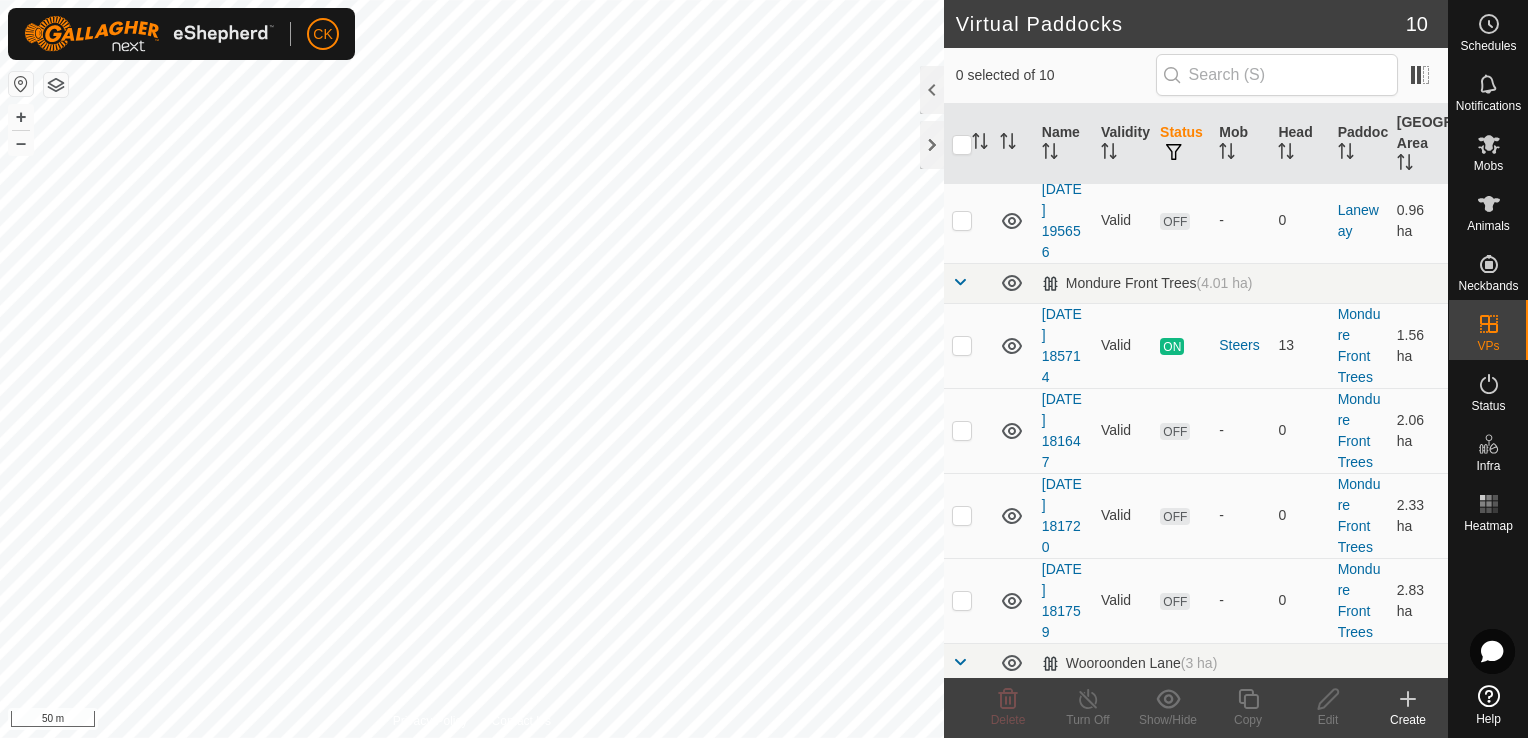 scroll, scrollTop: 200, scrollLeft: 0, axis: vertical 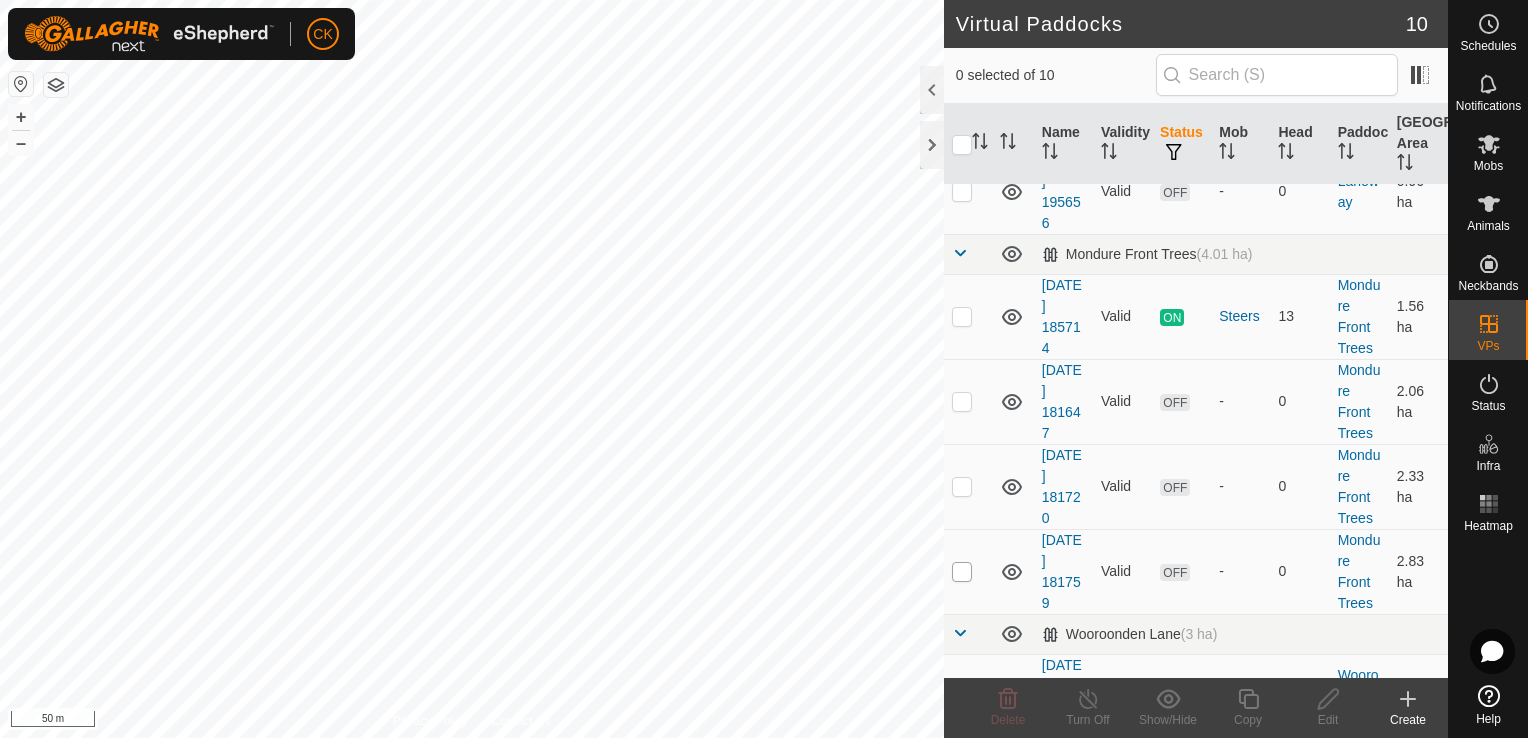 click at bounding box center (962, 572) 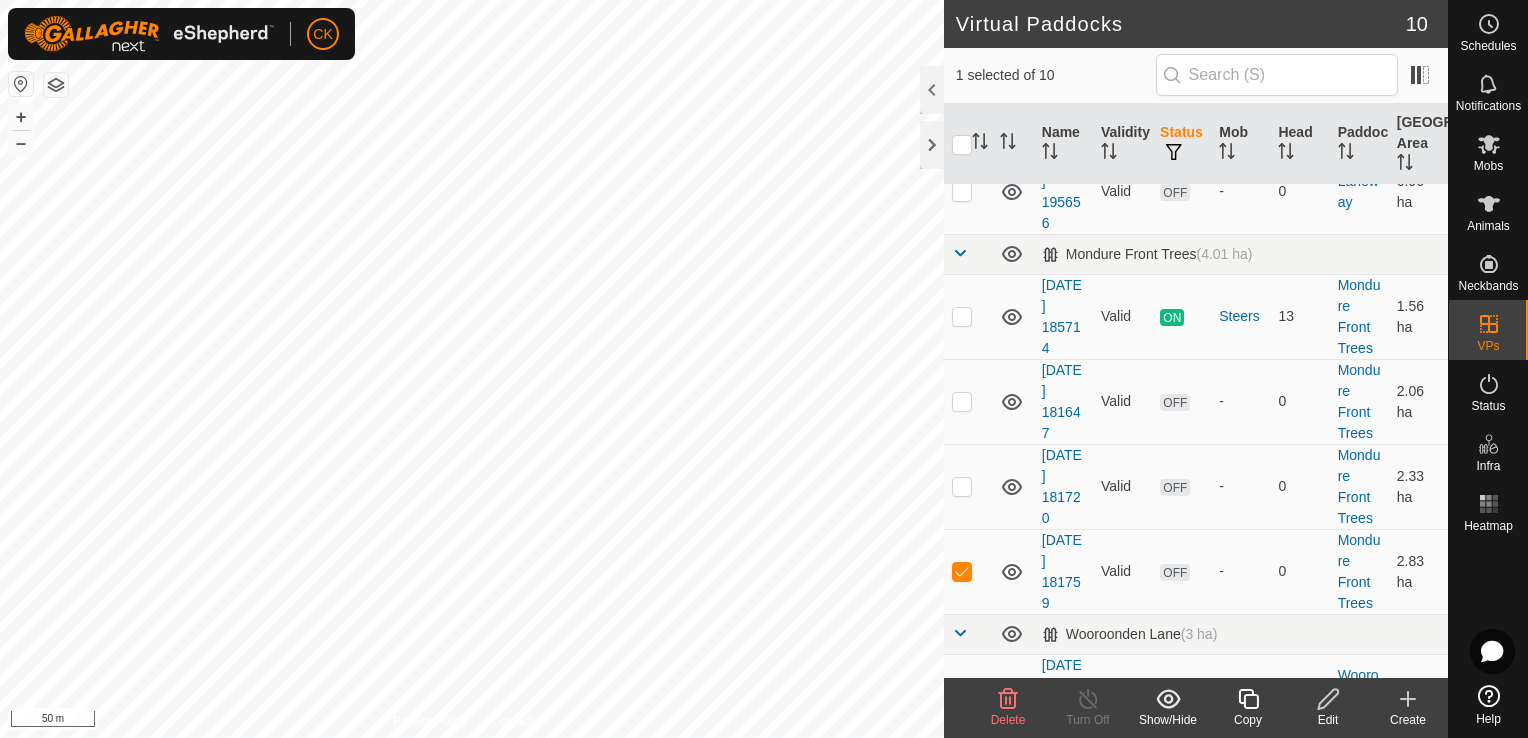 click 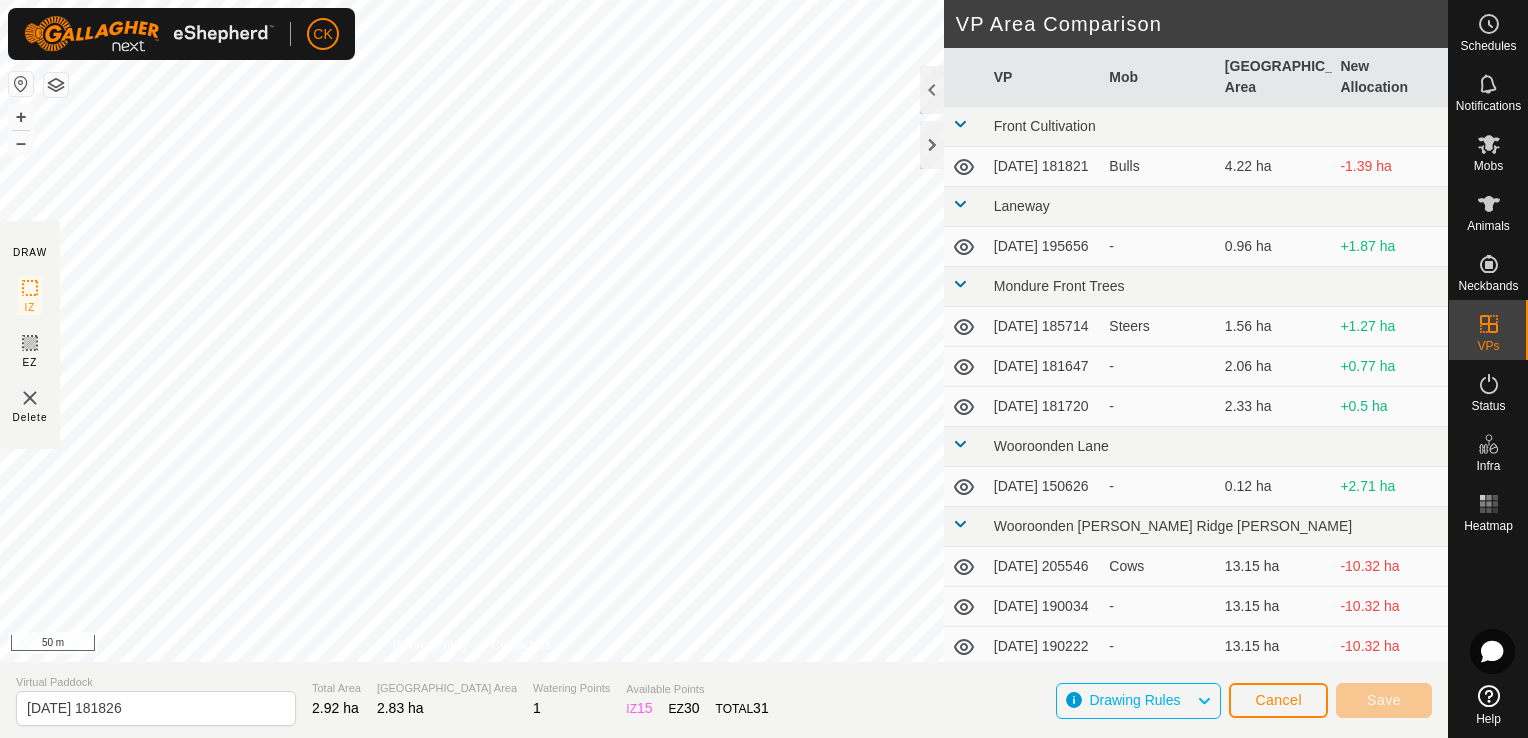 type on "[DATE] 181828" 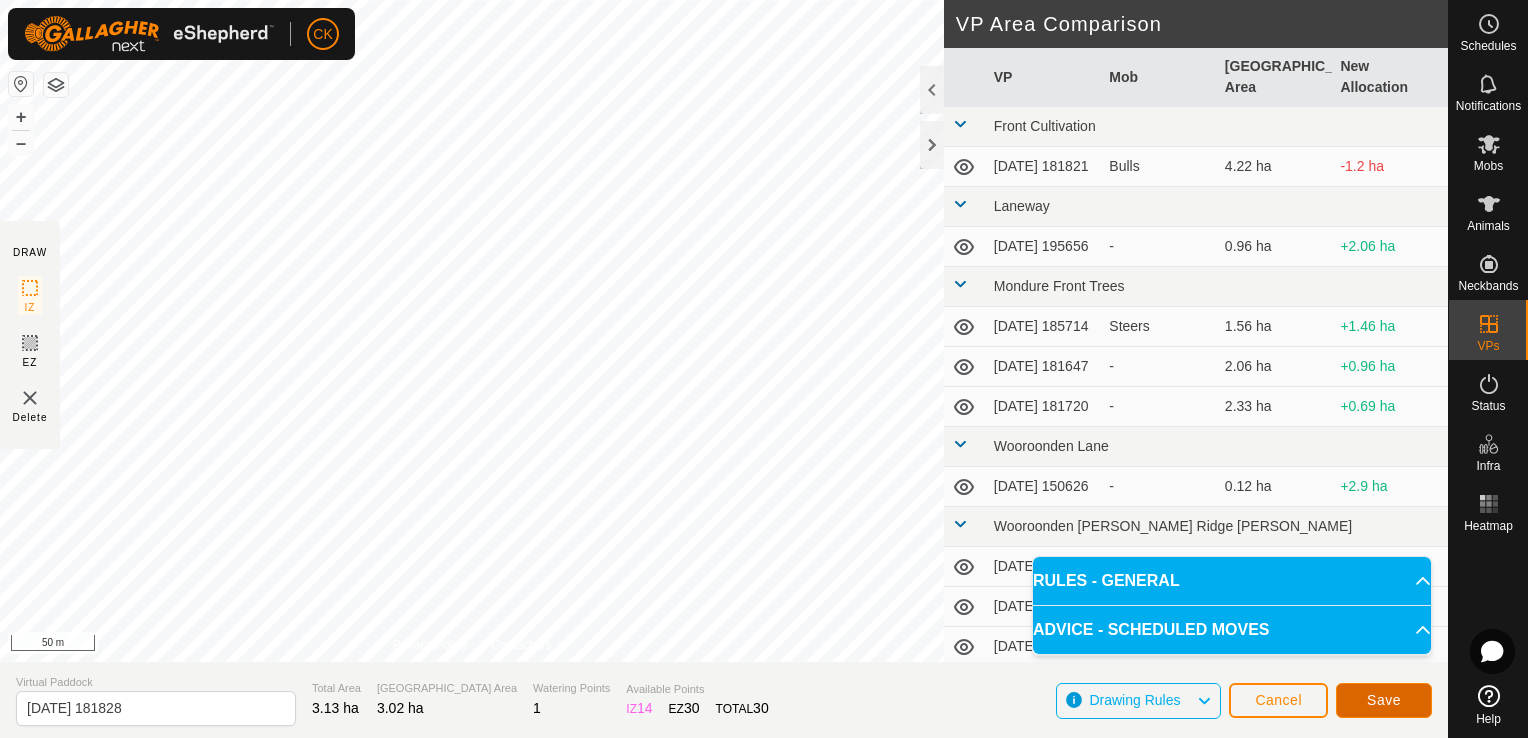 click on "Save" 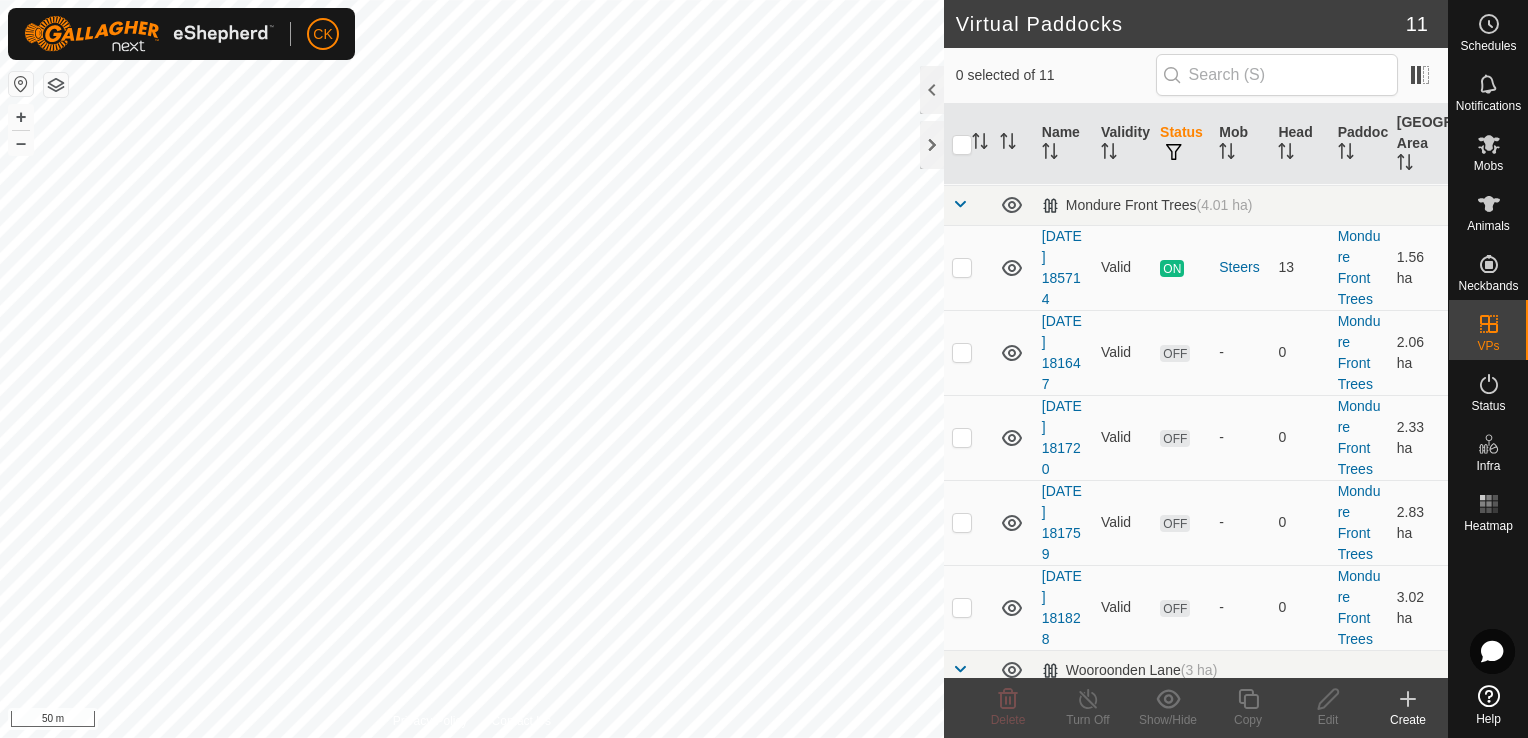 scroll, scrollTop: 300, scrollLeft: 0, axis: vertical 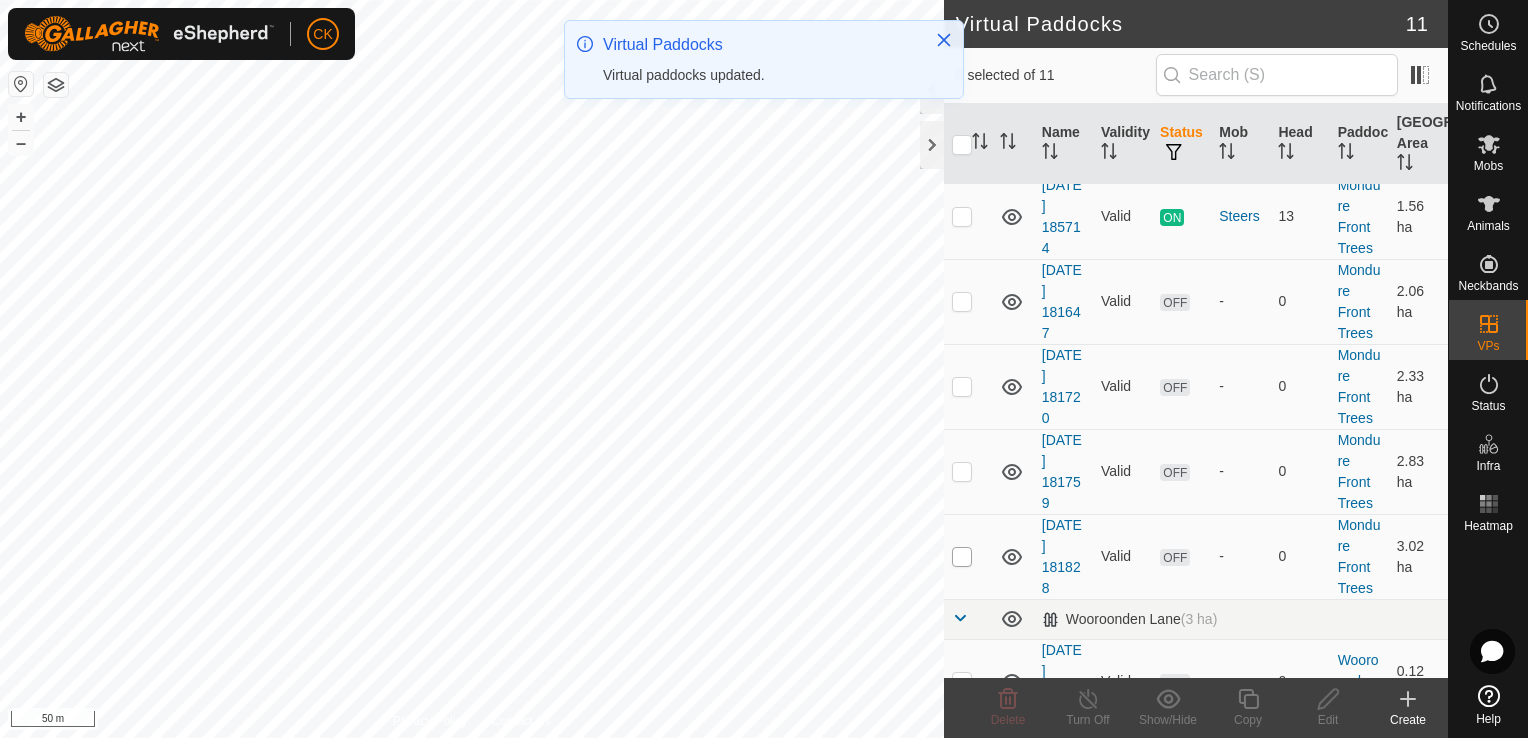 click at bounding box center [962, 557] 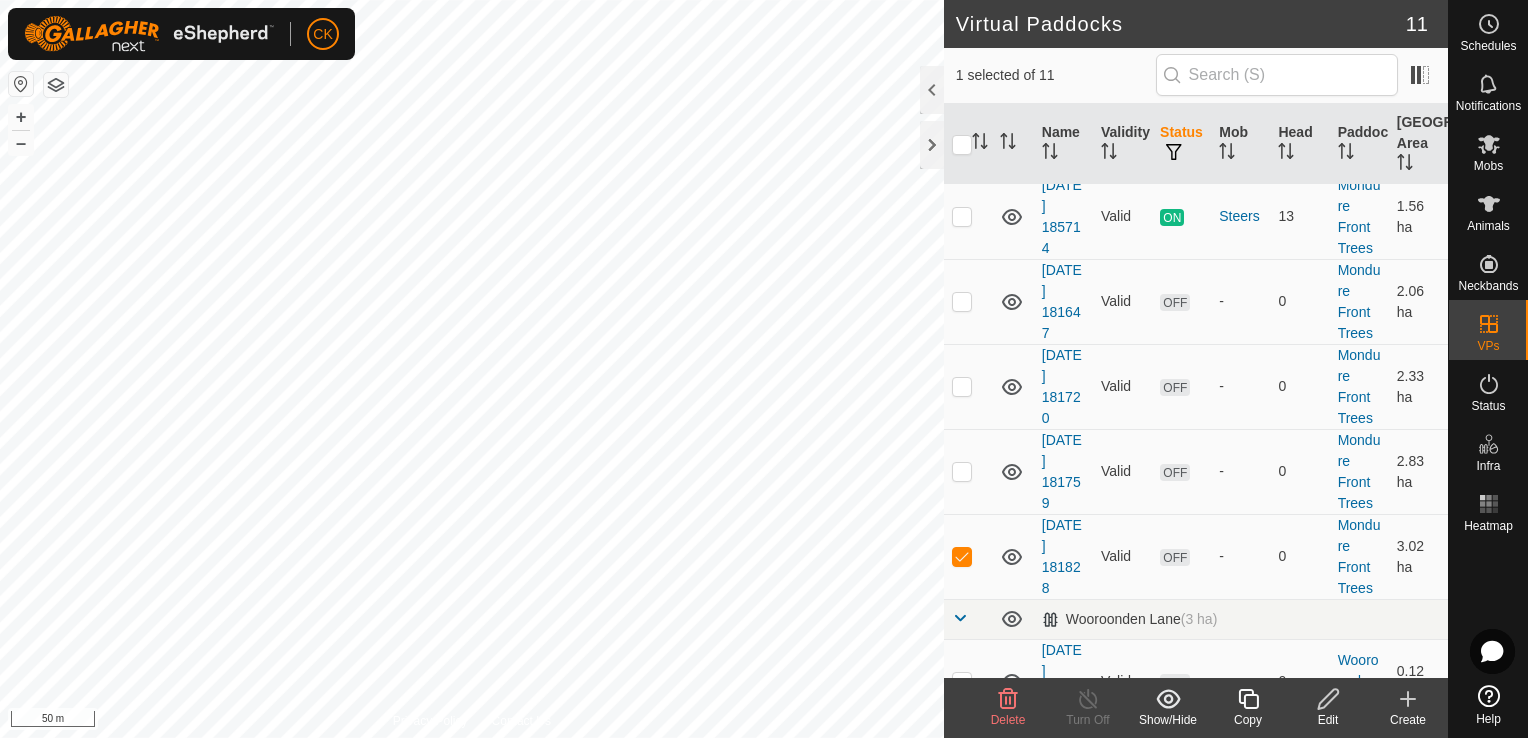 click 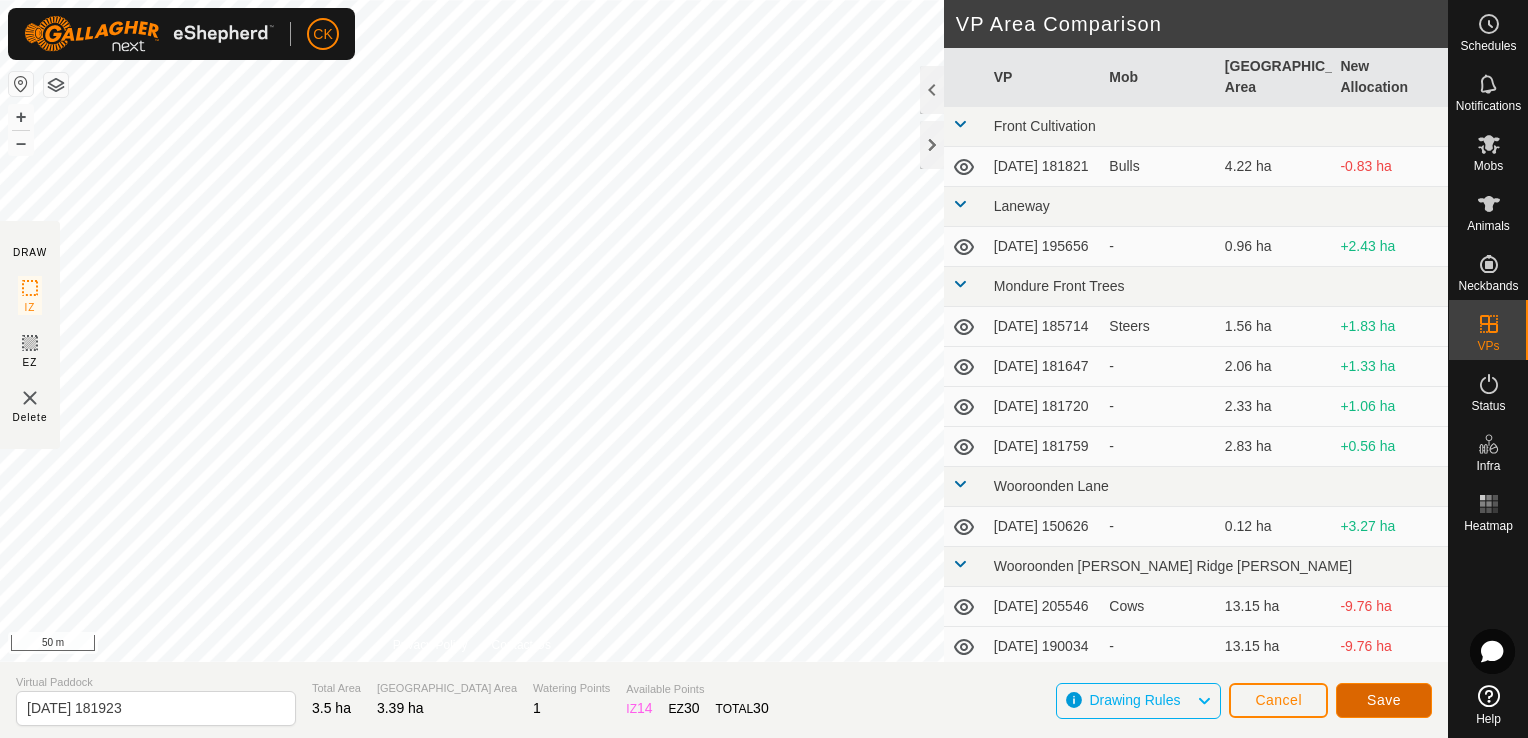 click on "Save" 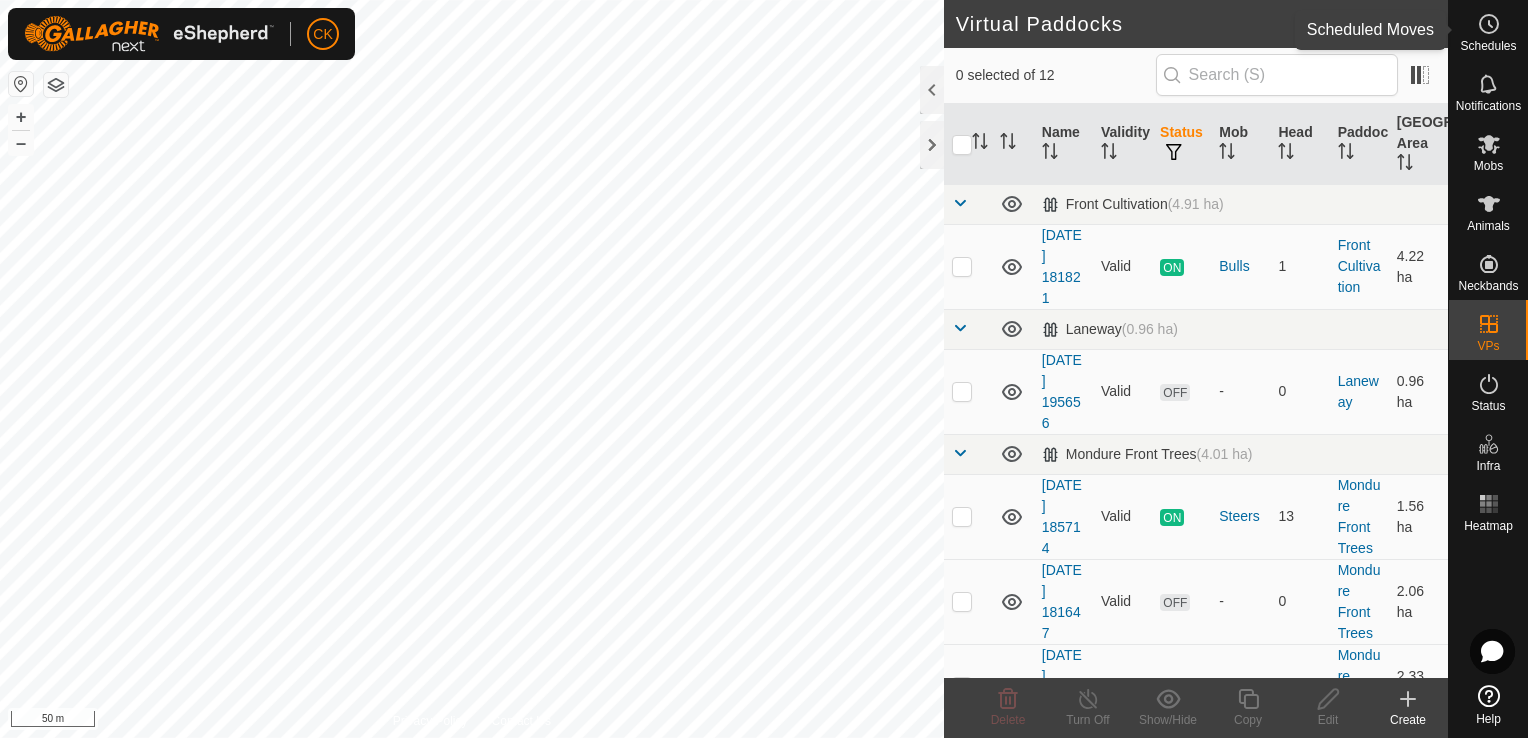 click 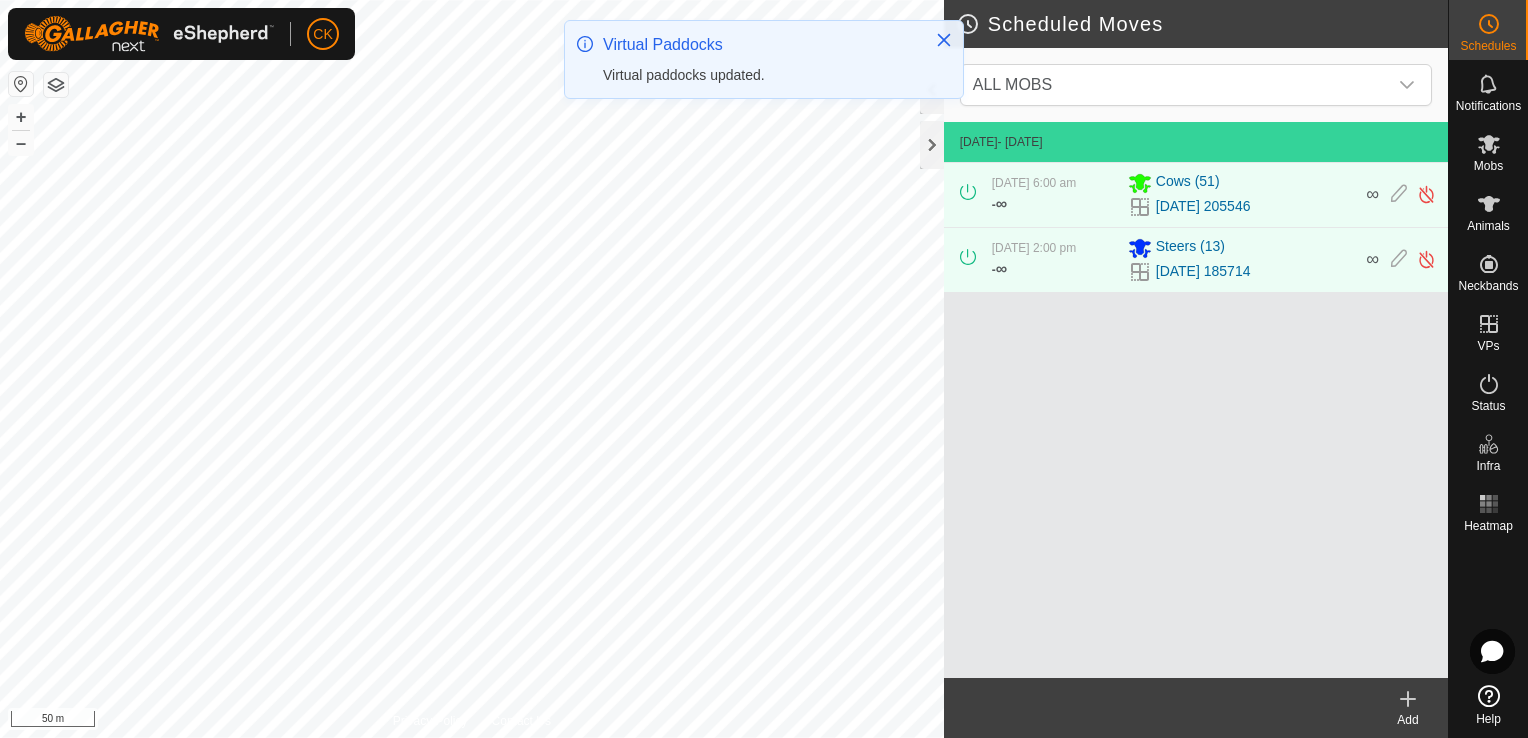 click 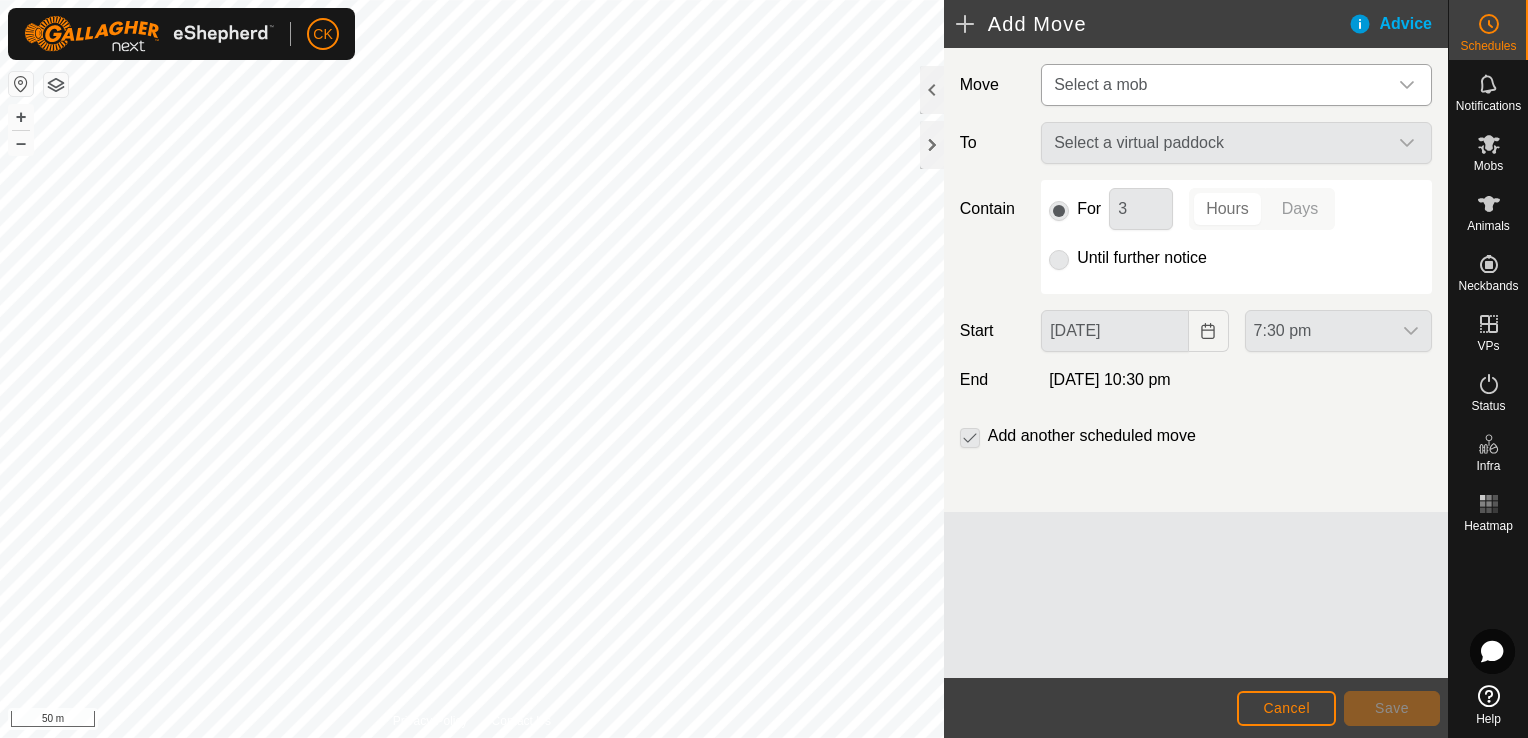click 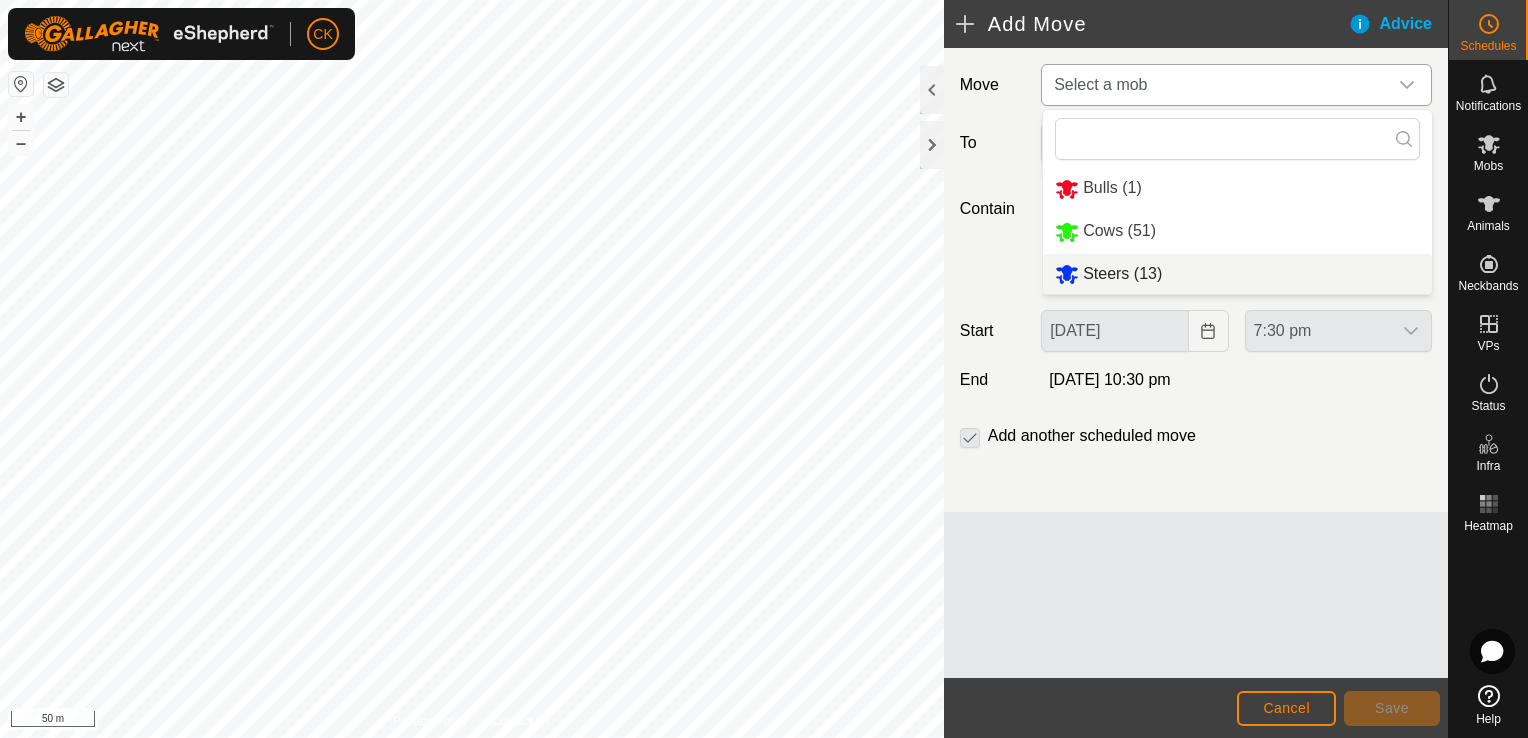 click on "Steers (13)" at bounding box center (1237, 274) 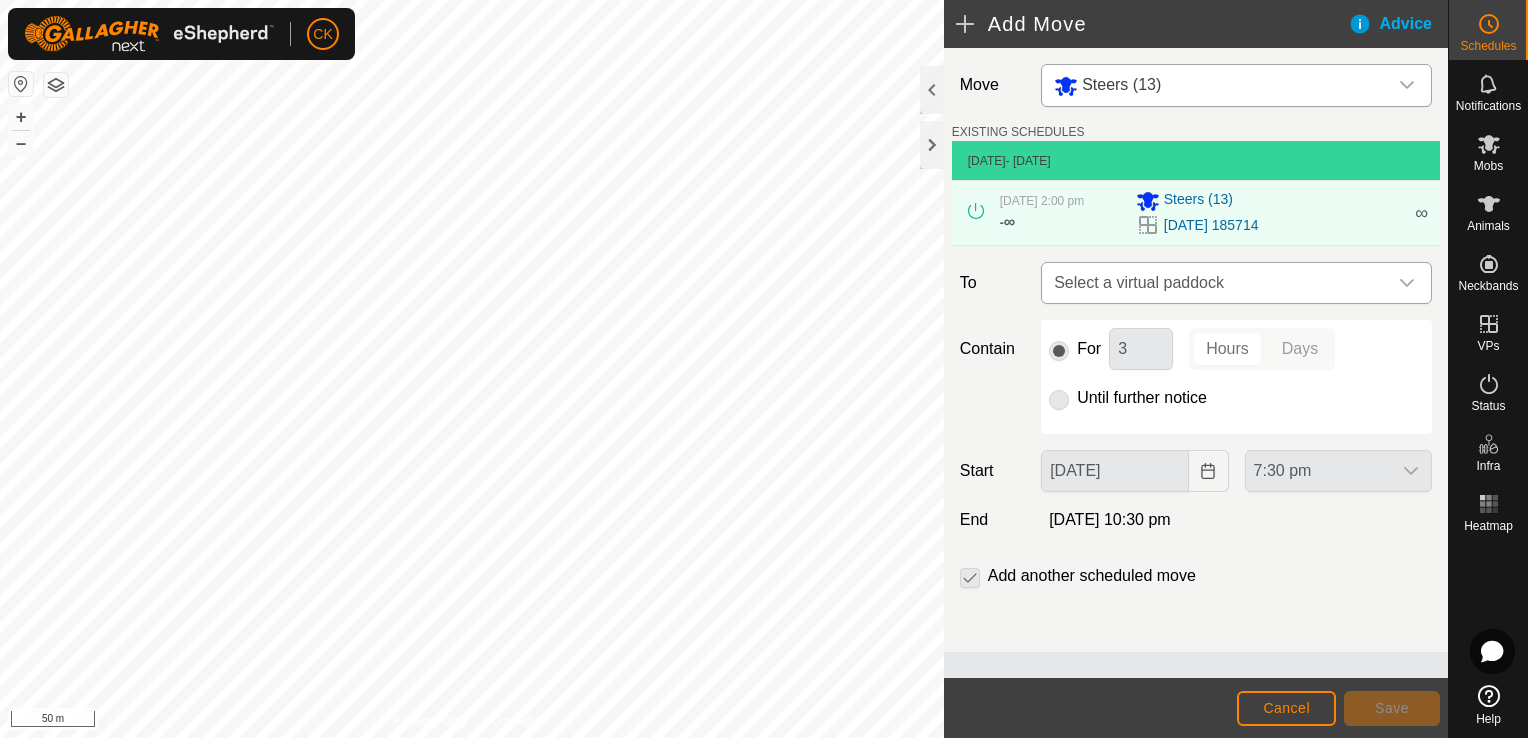 click 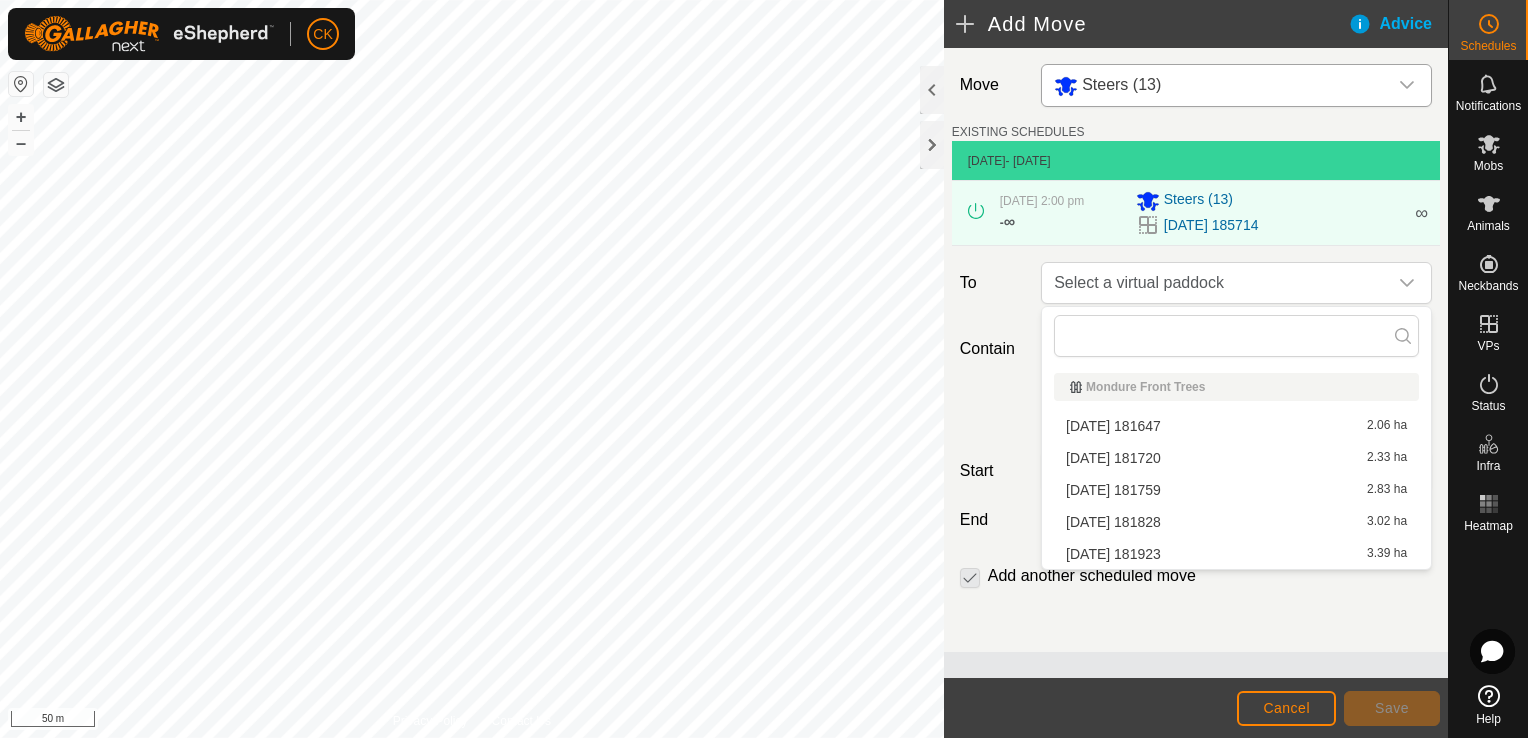 click on "[DATE] 181647  2.06 ha" at bounding box center [1236, 426] 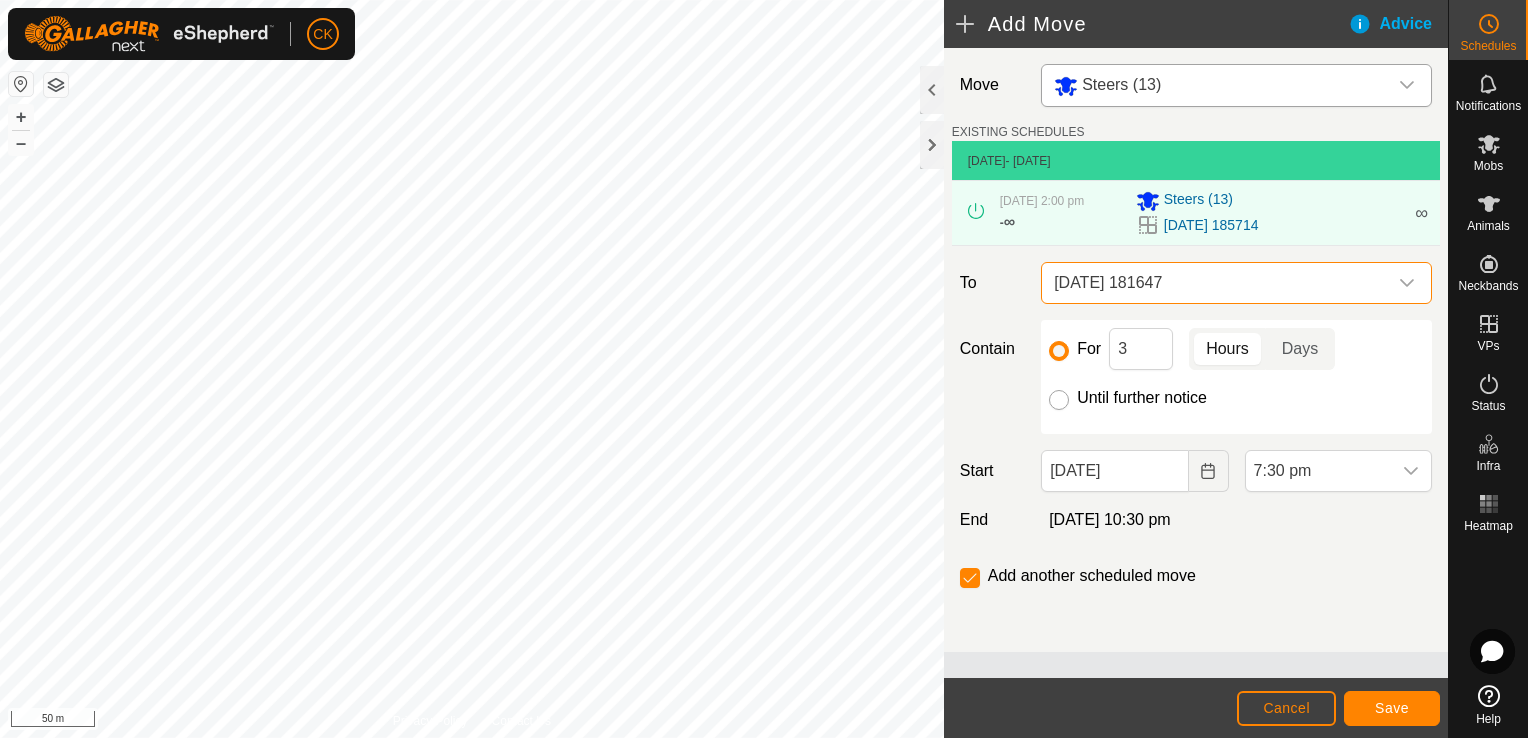click on "Until further notice" at bounding box center [1059, 400] 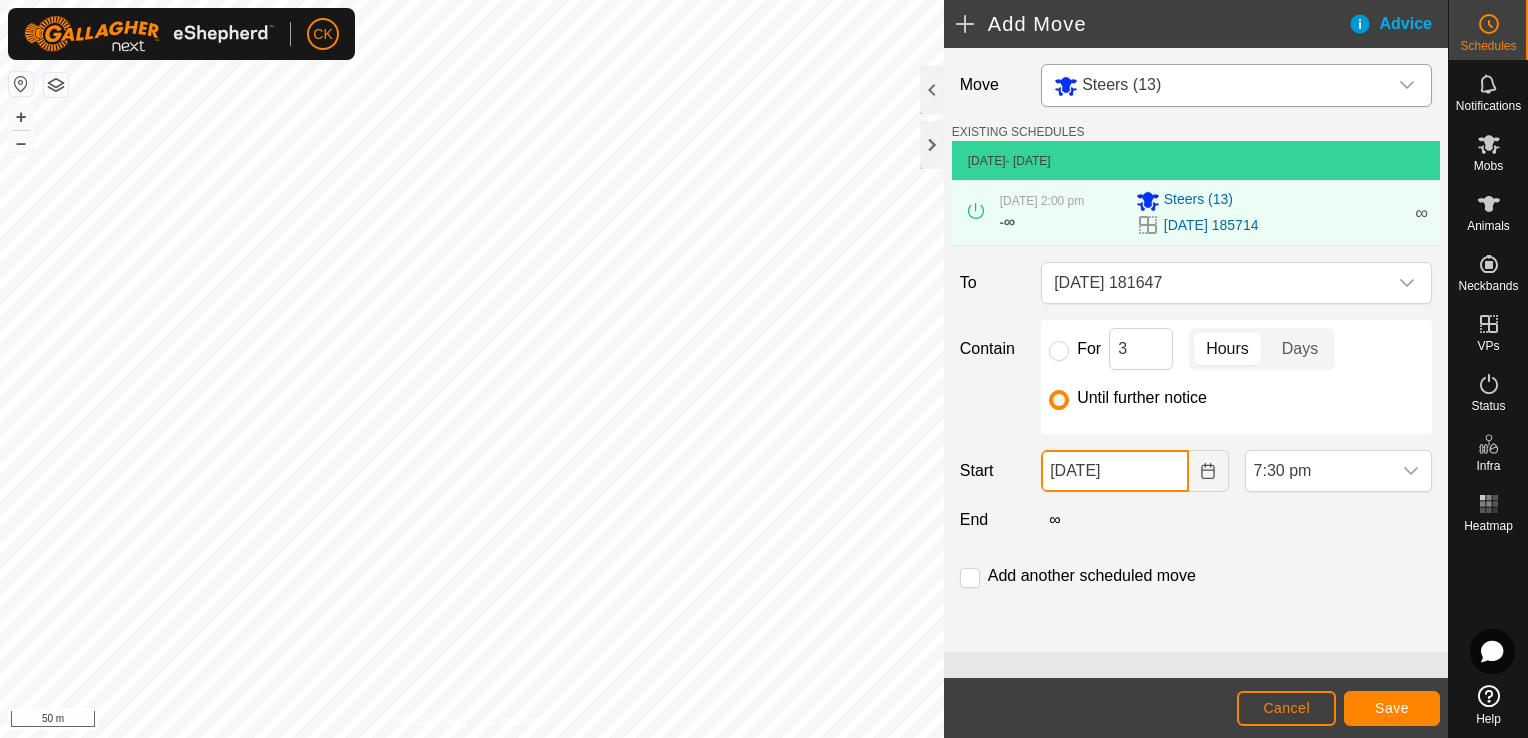 click on "[DATE]" 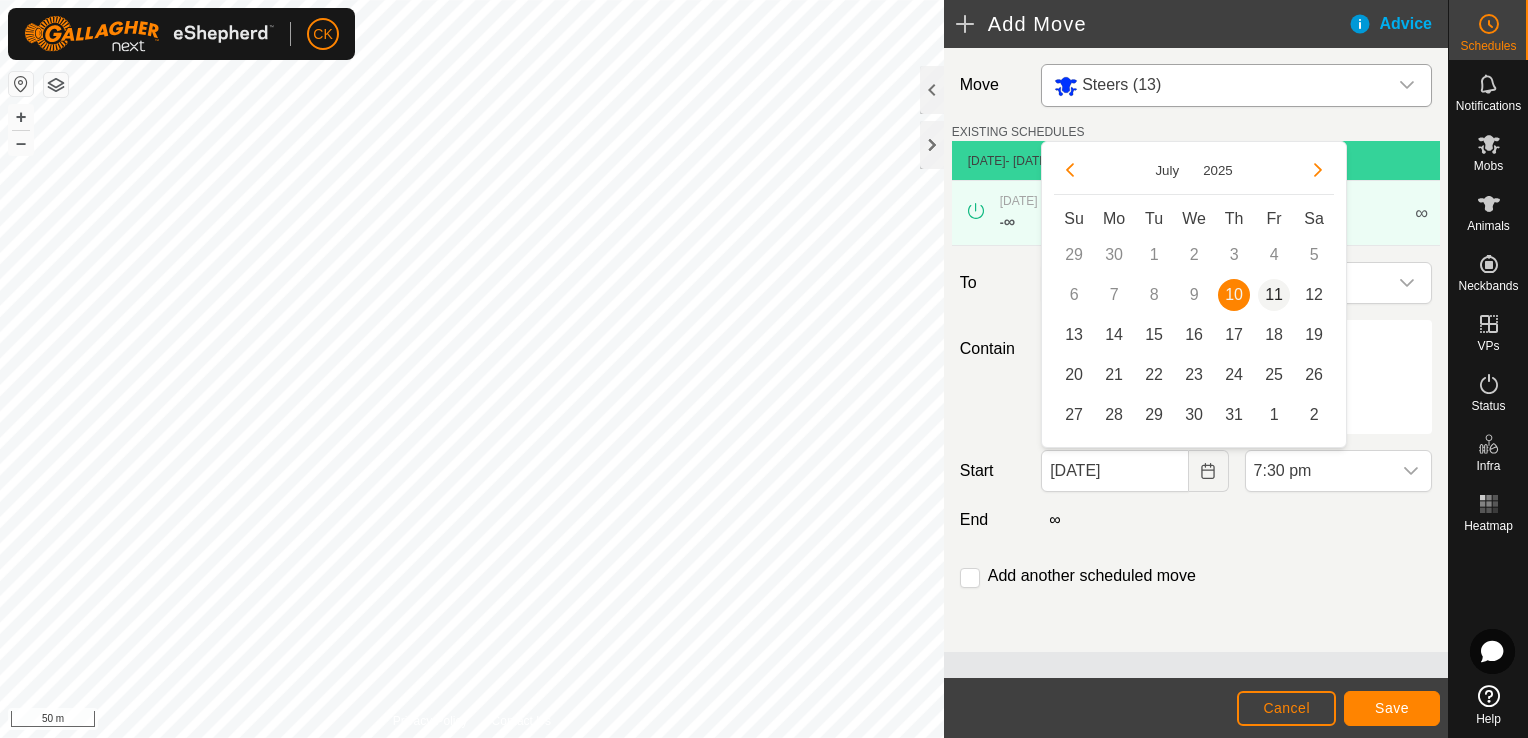 click on "11" at bounding box center [1274, 295] 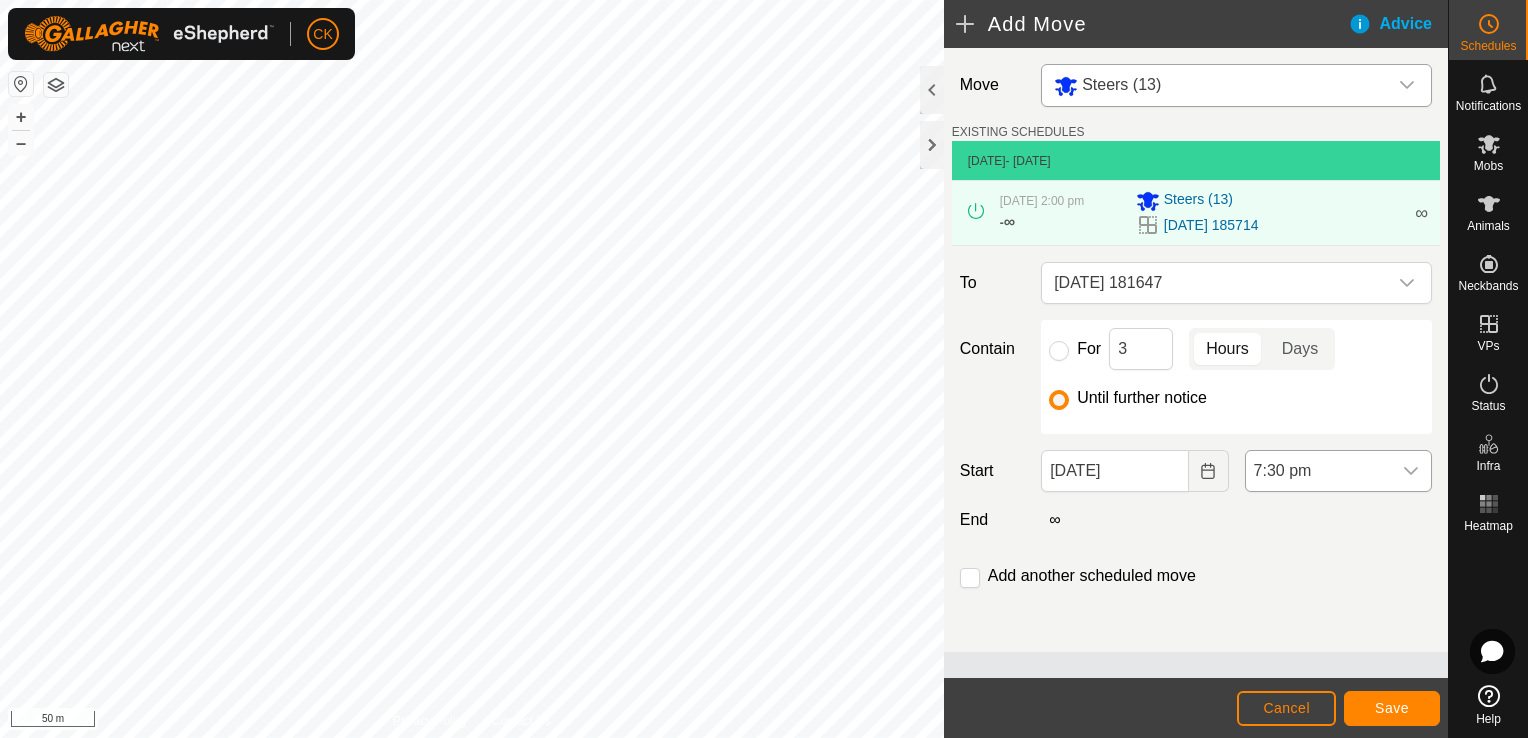 click 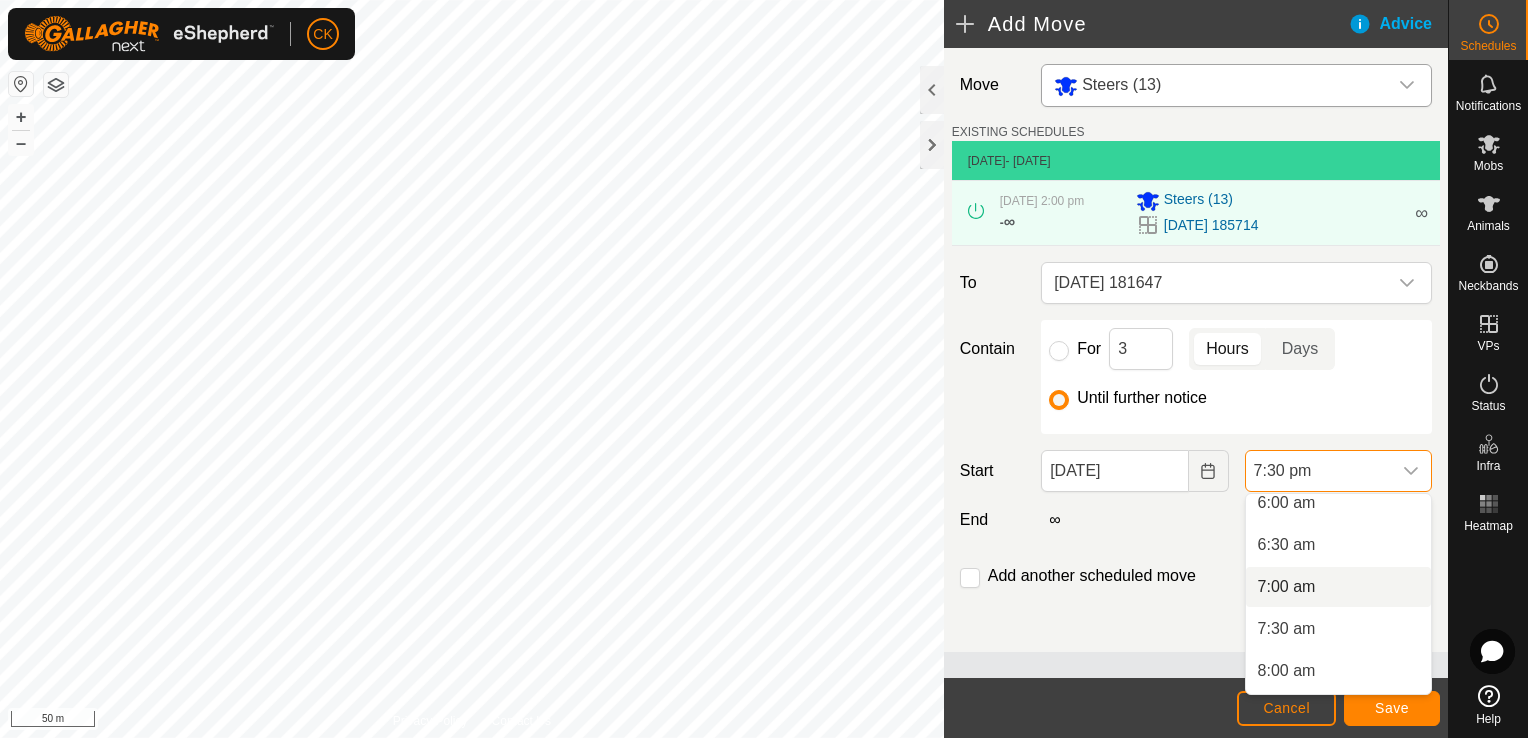 scroll, scrollTop: 470, scrollLeft: 0, axis: vertical 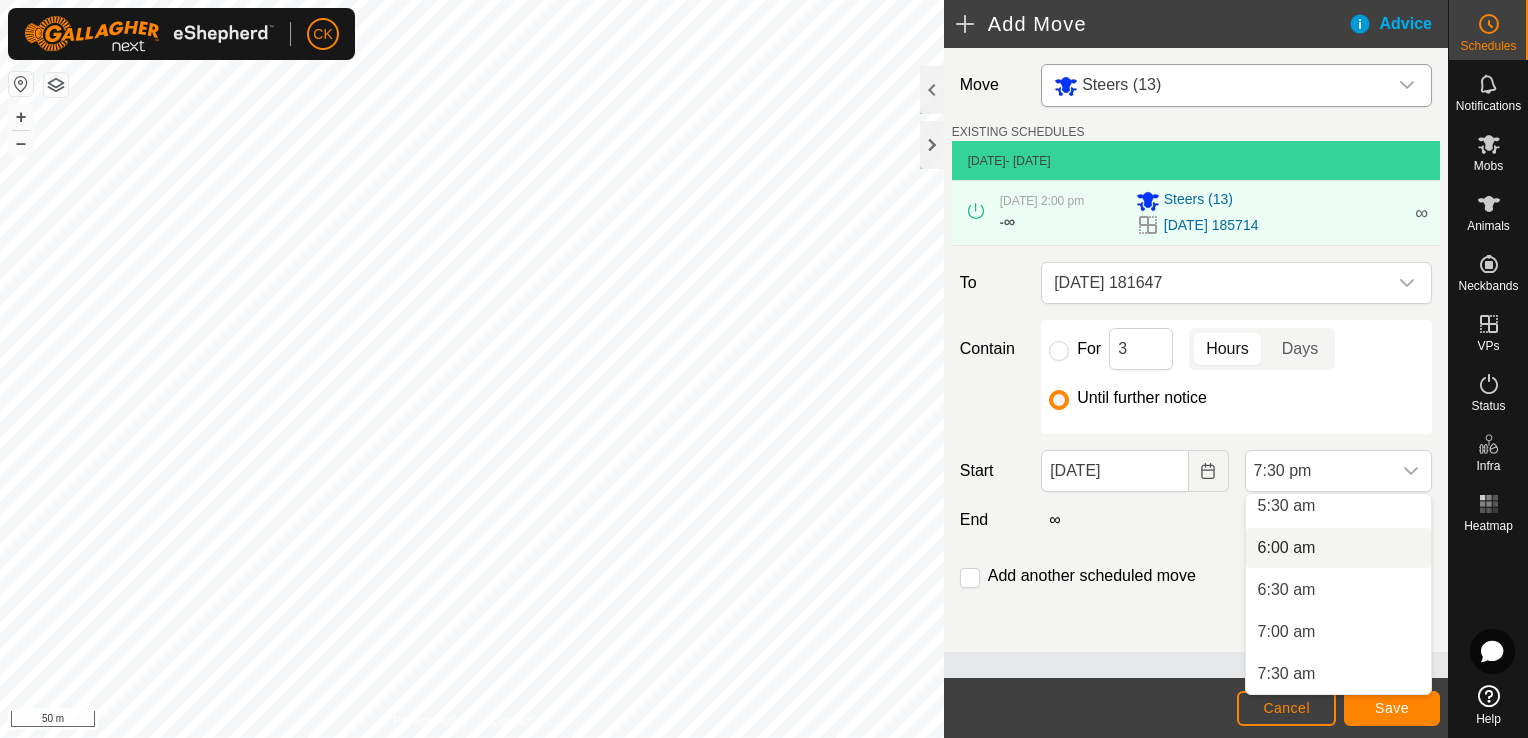click on "6:00 am" at bounding box center [1338, 548] 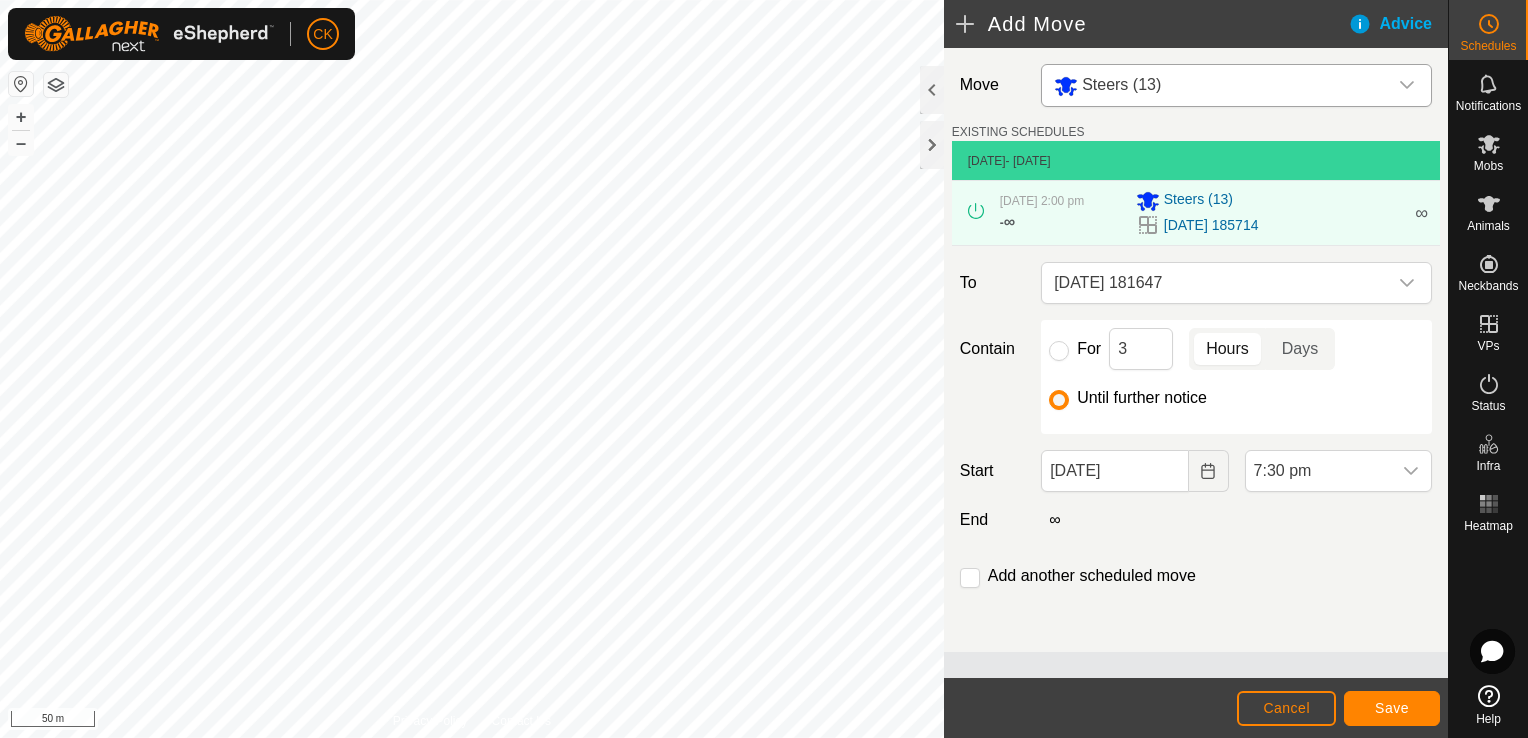 scroll, scrollTop: 1478, scrollLeft: 0, axis: vertical 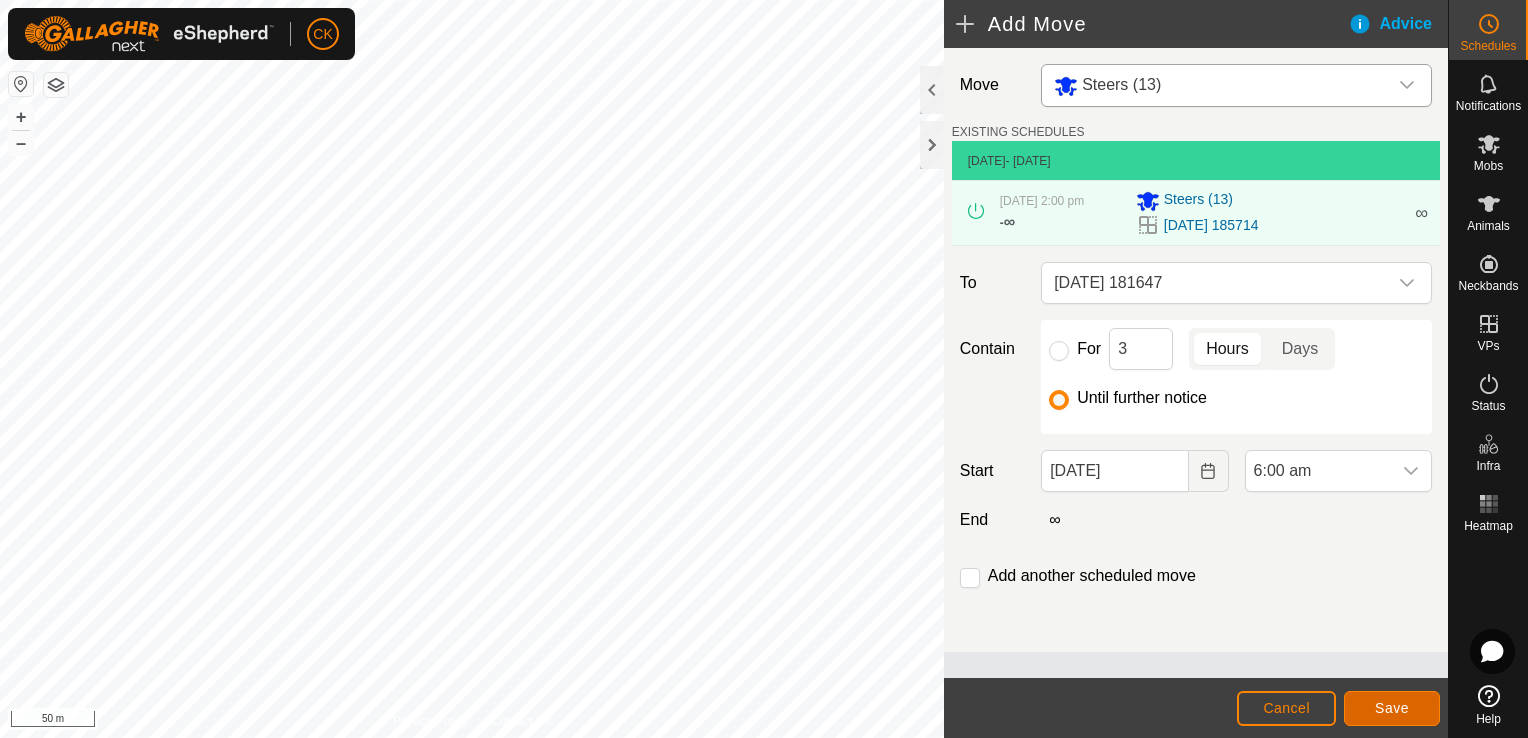 click on "Save" 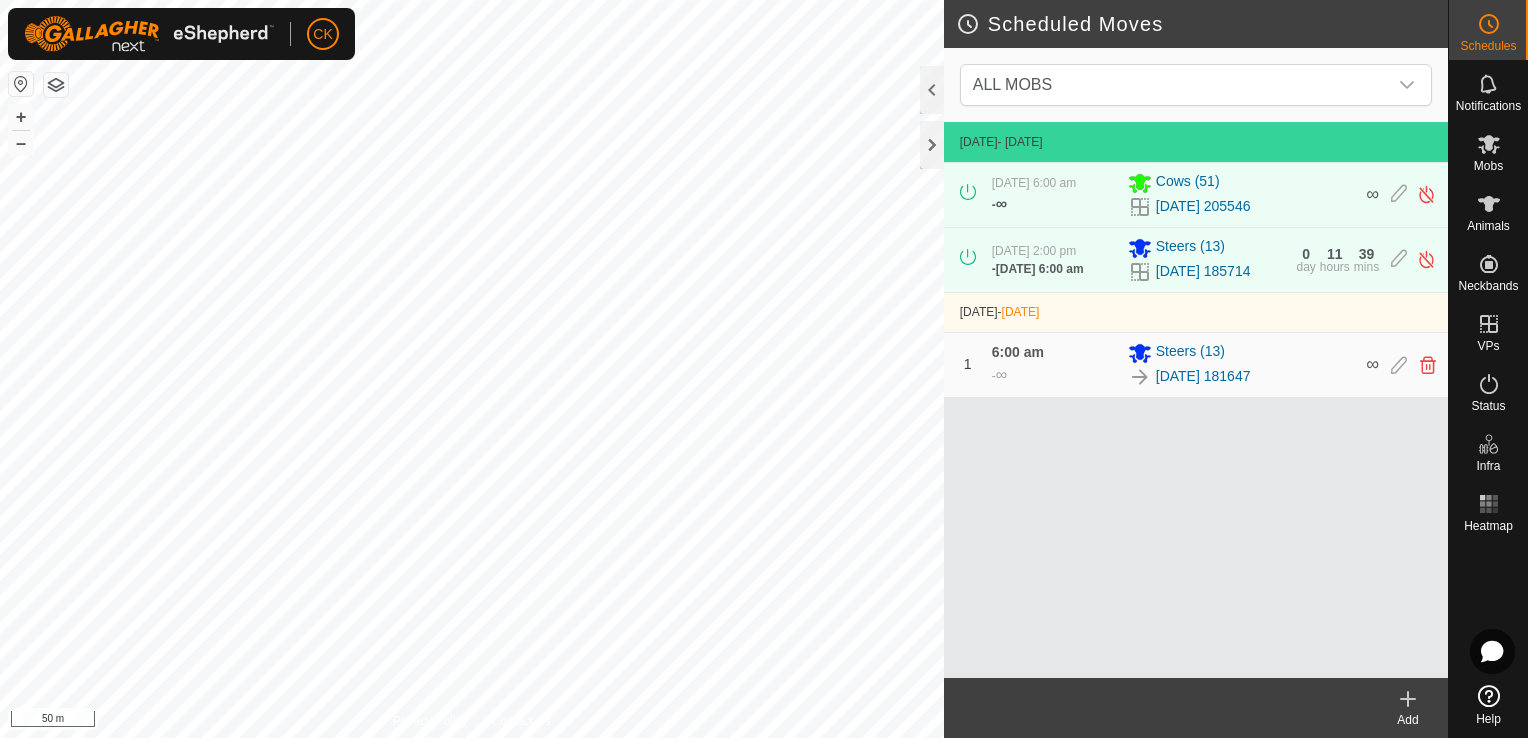click 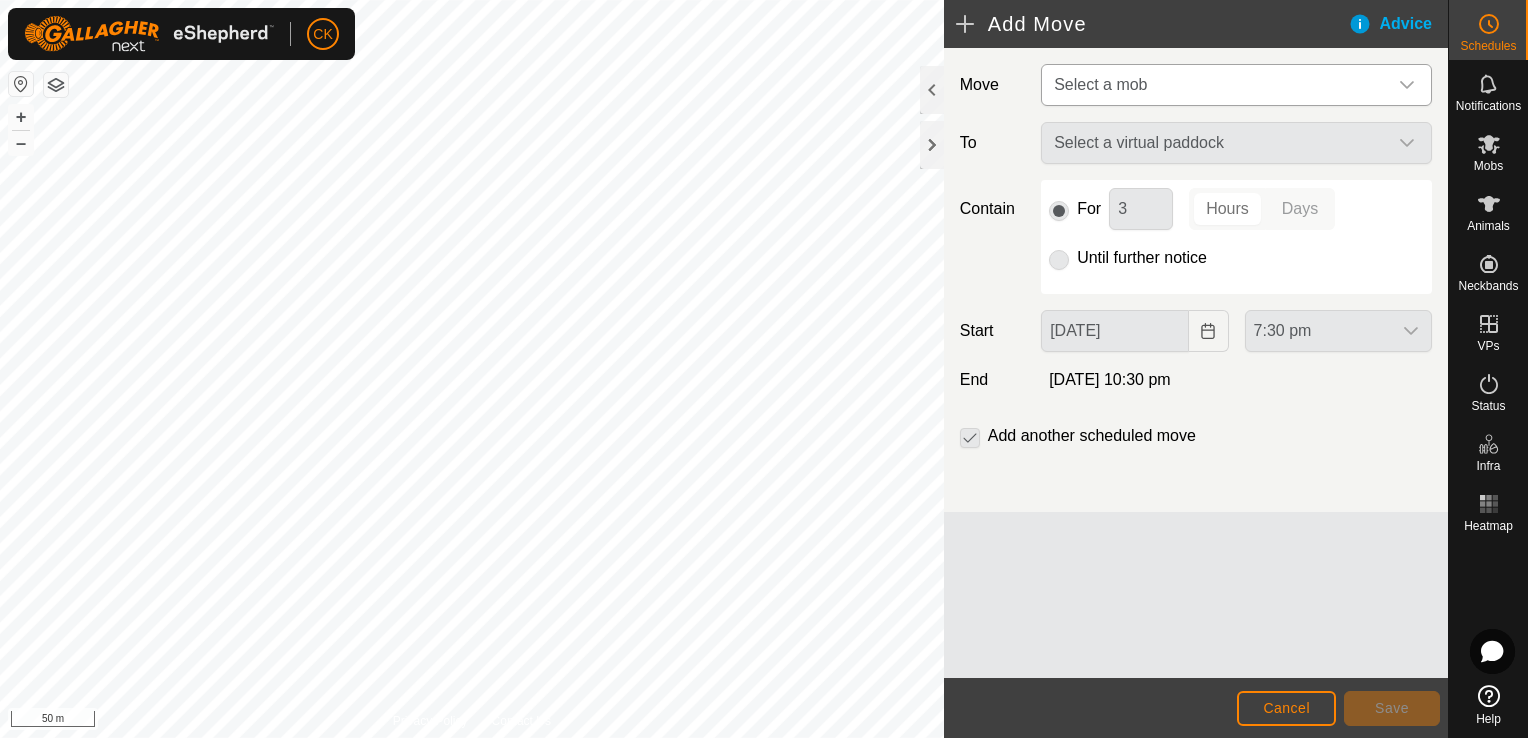 click 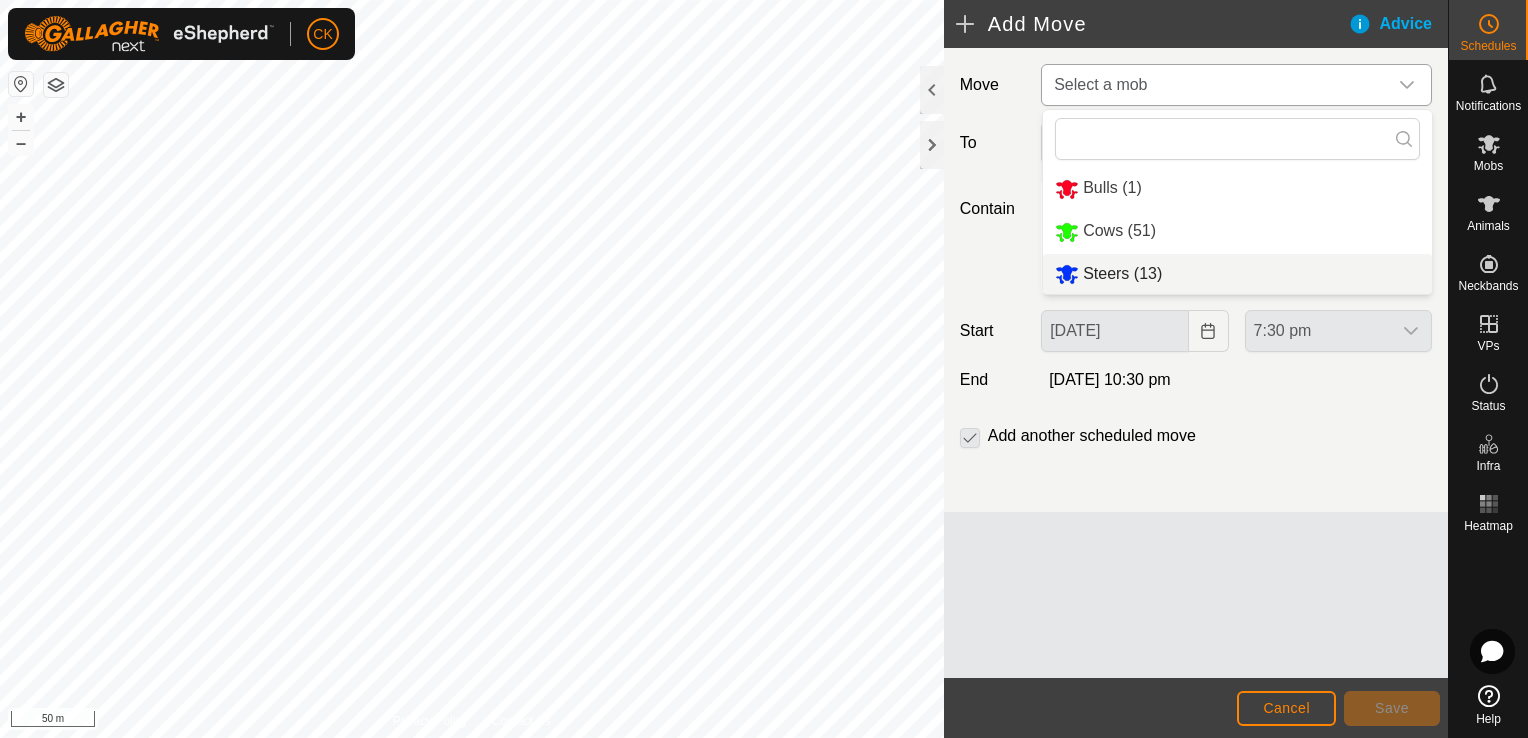 click on "Steers (13)" at bounding box center [1237, 274] 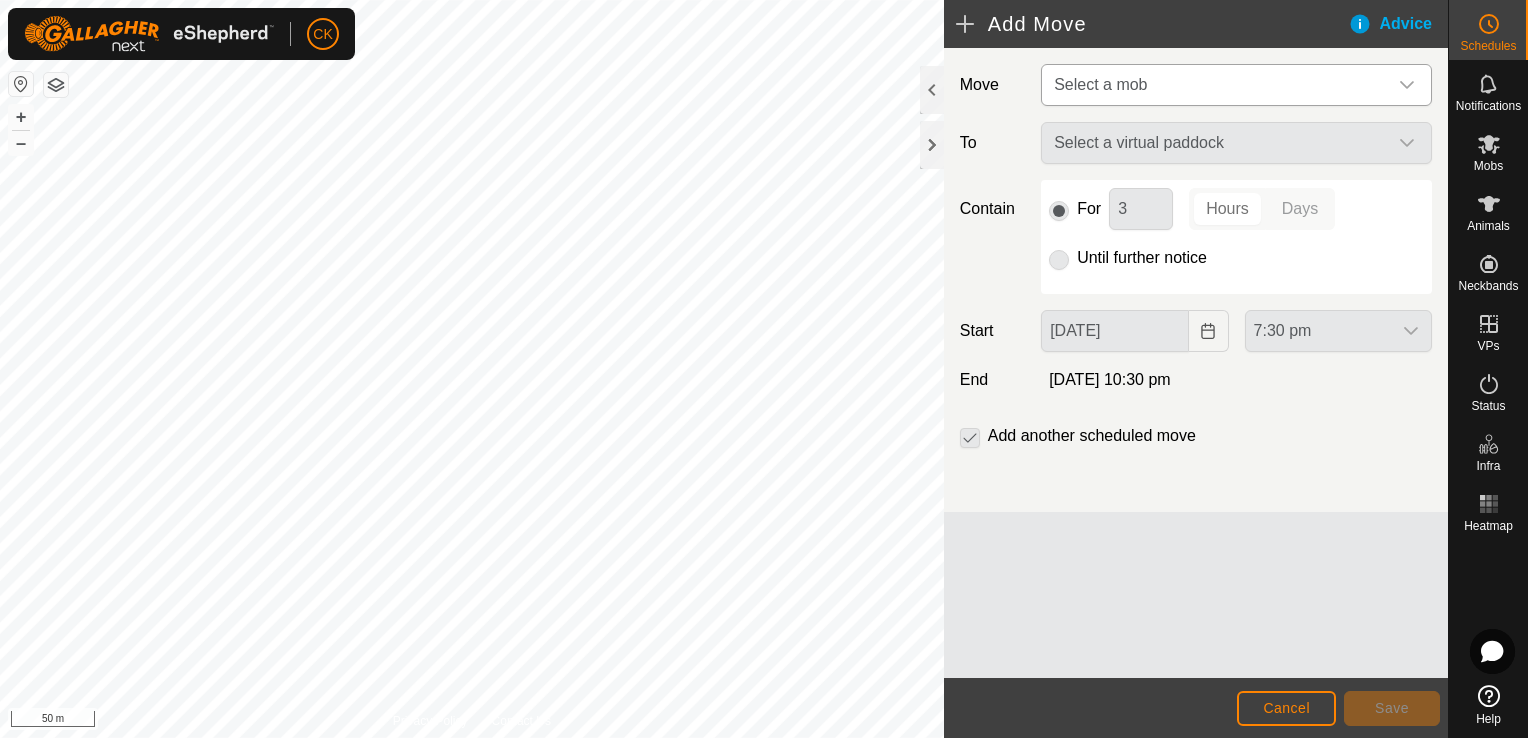 type on "[DATE]" 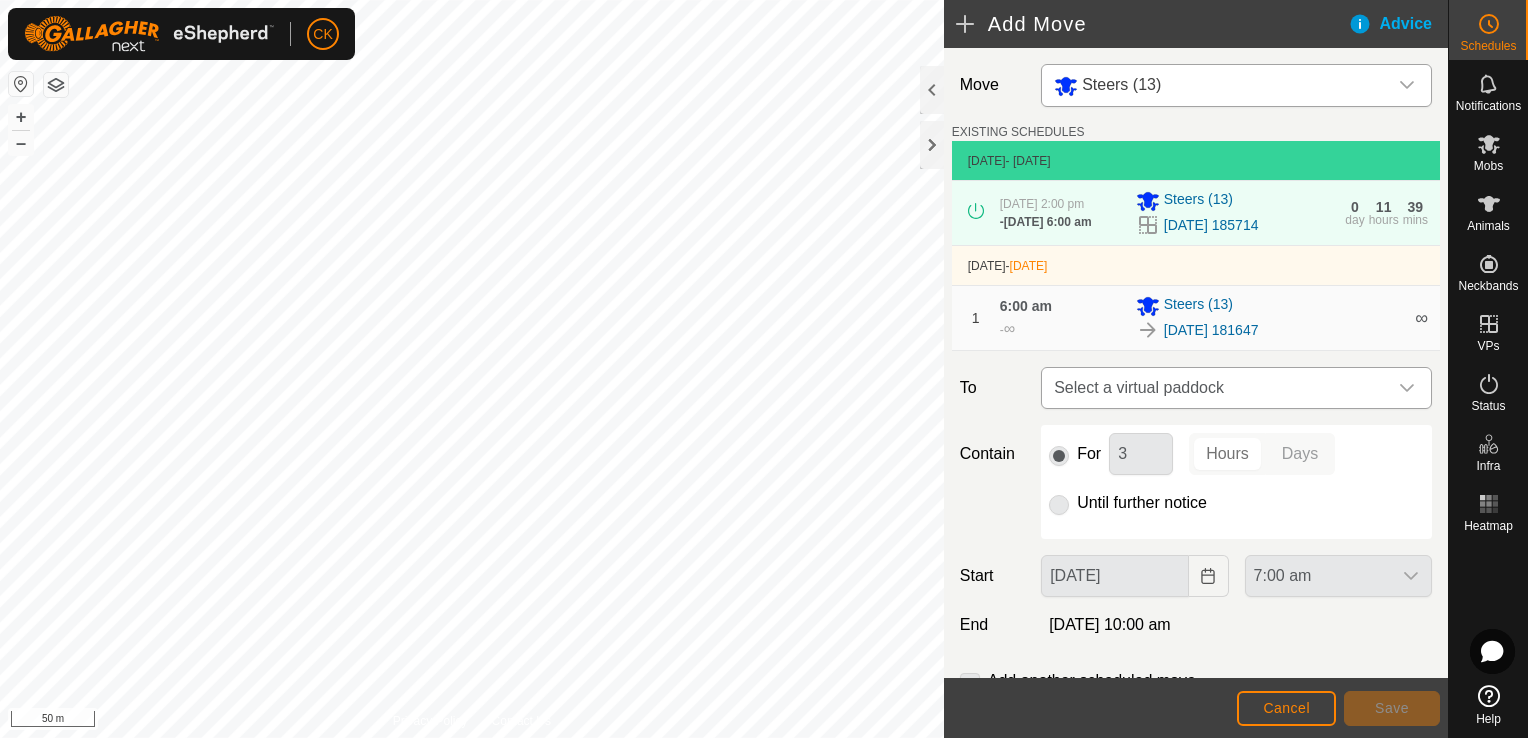 click 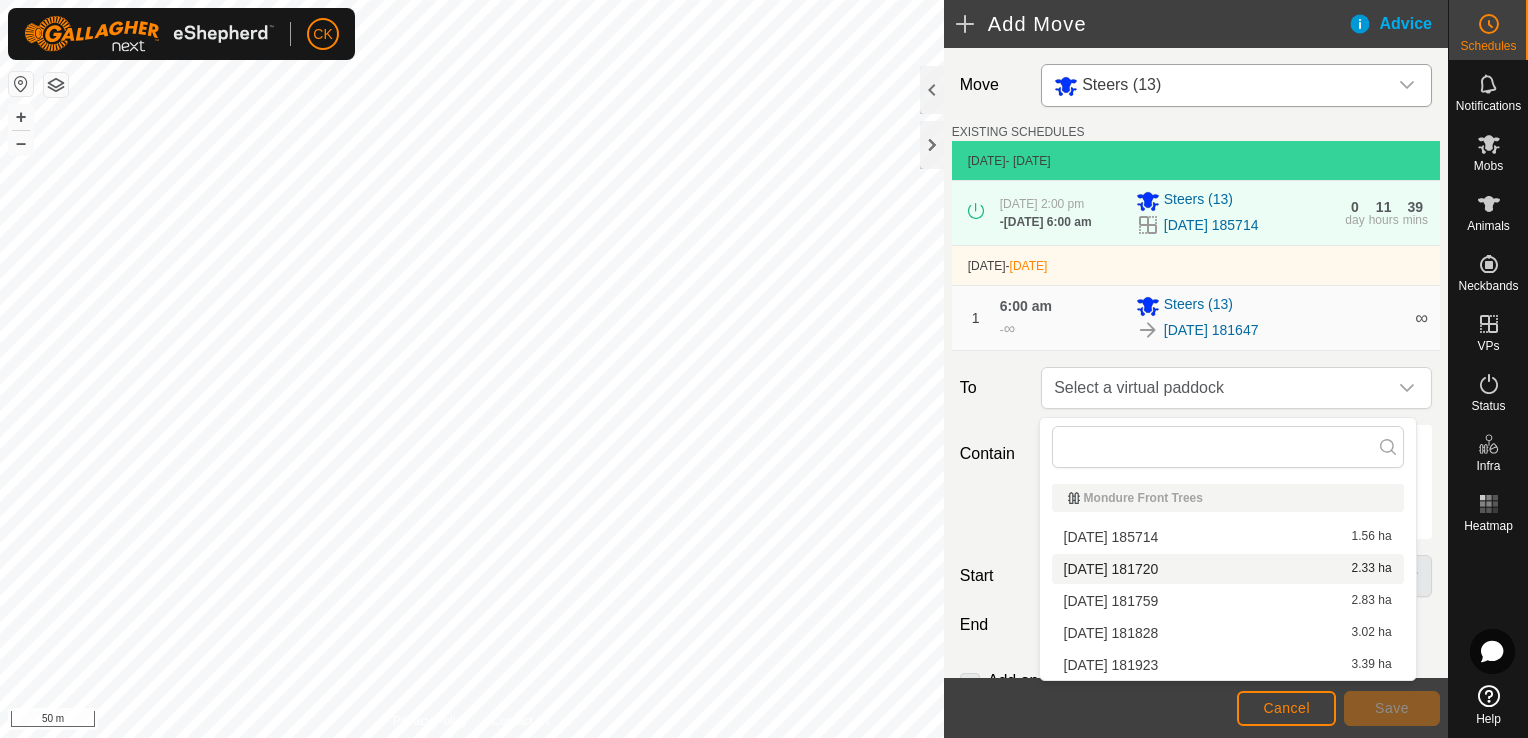 click on "[DATE] 181720  2.33 ha" at bounding box center [1228, 569] 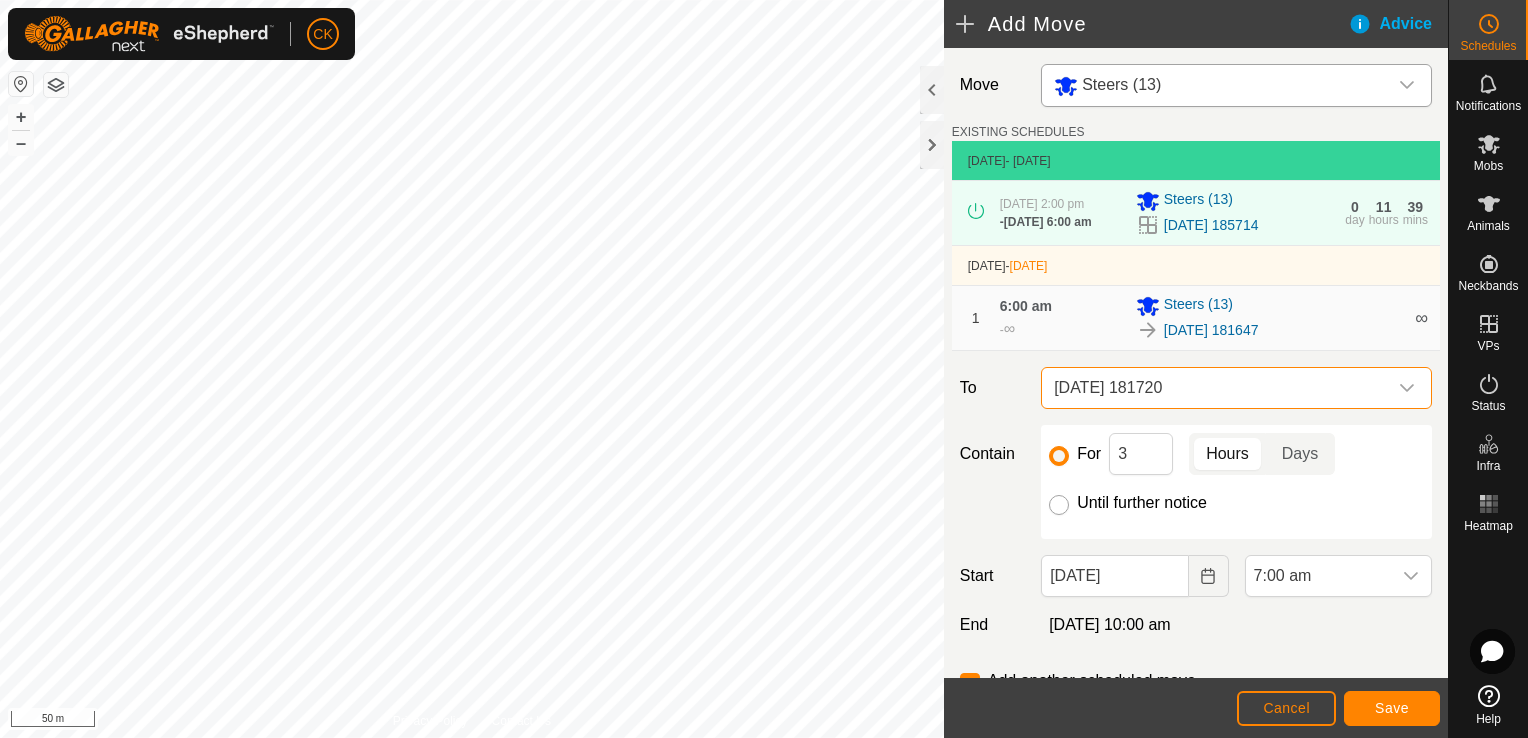 click on "Until further notice" at bounding box center (1059, 505) 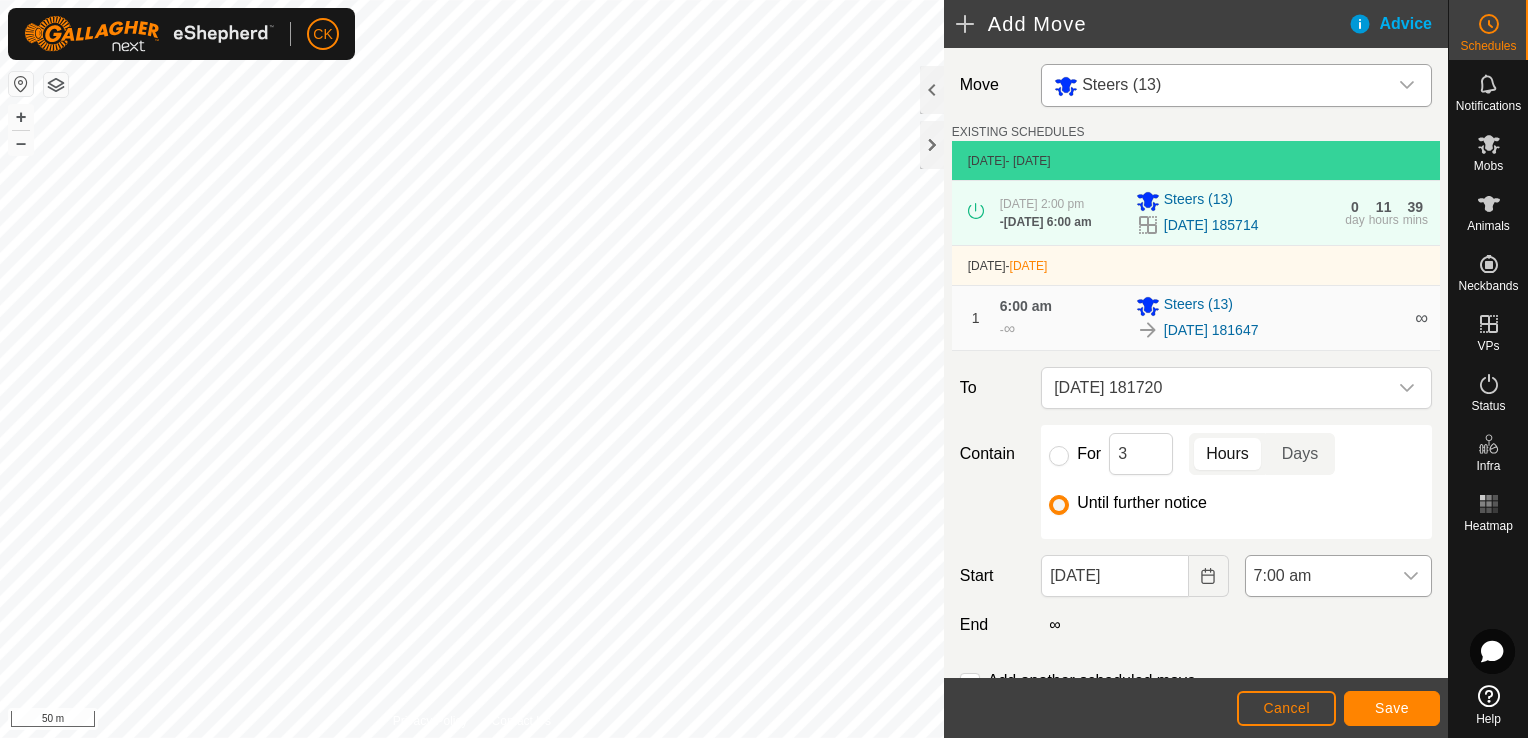 click 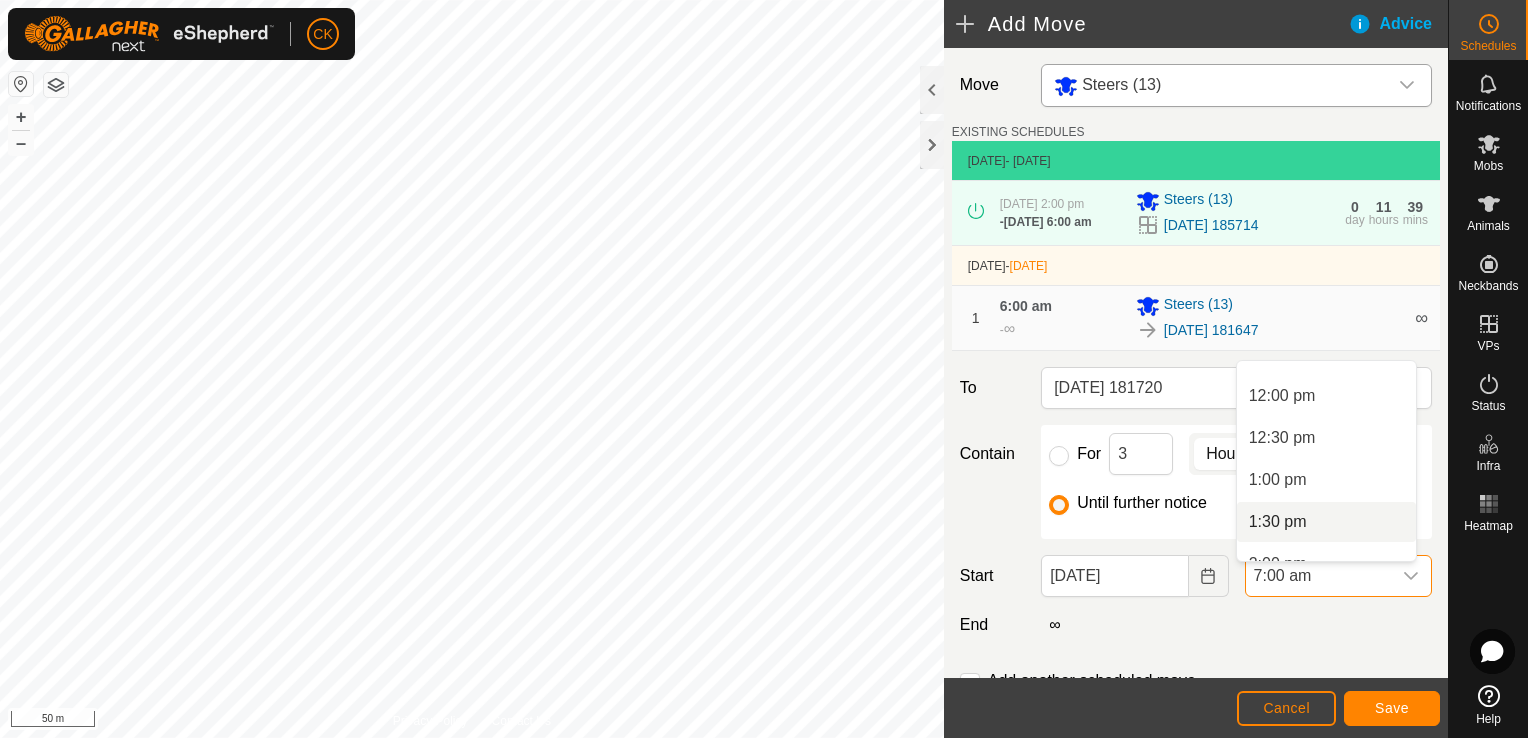 scroll, scrollTop: 1028, scrollLeft: 0, axis: vertical 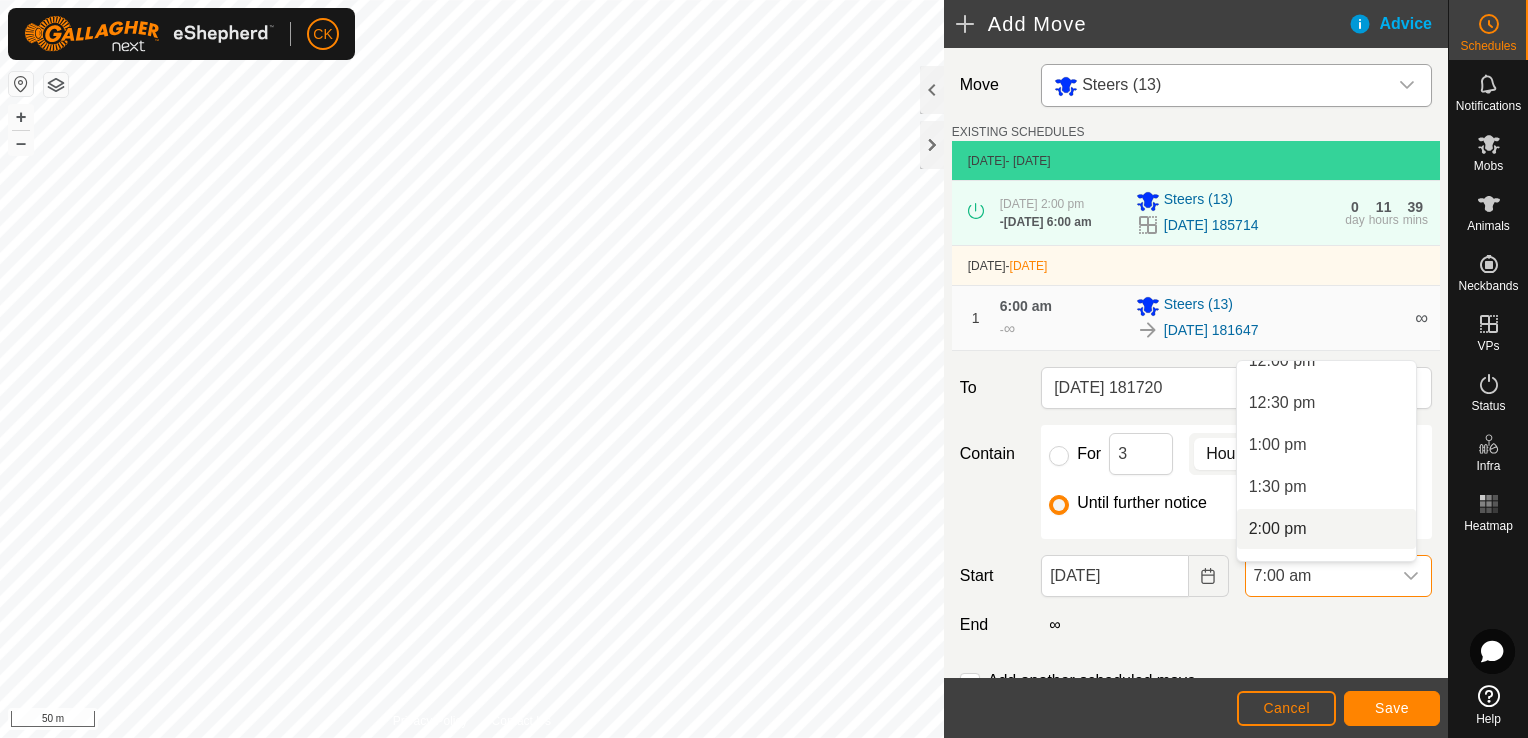 click on "2:00 pm" at bounding box center (1326, 529) 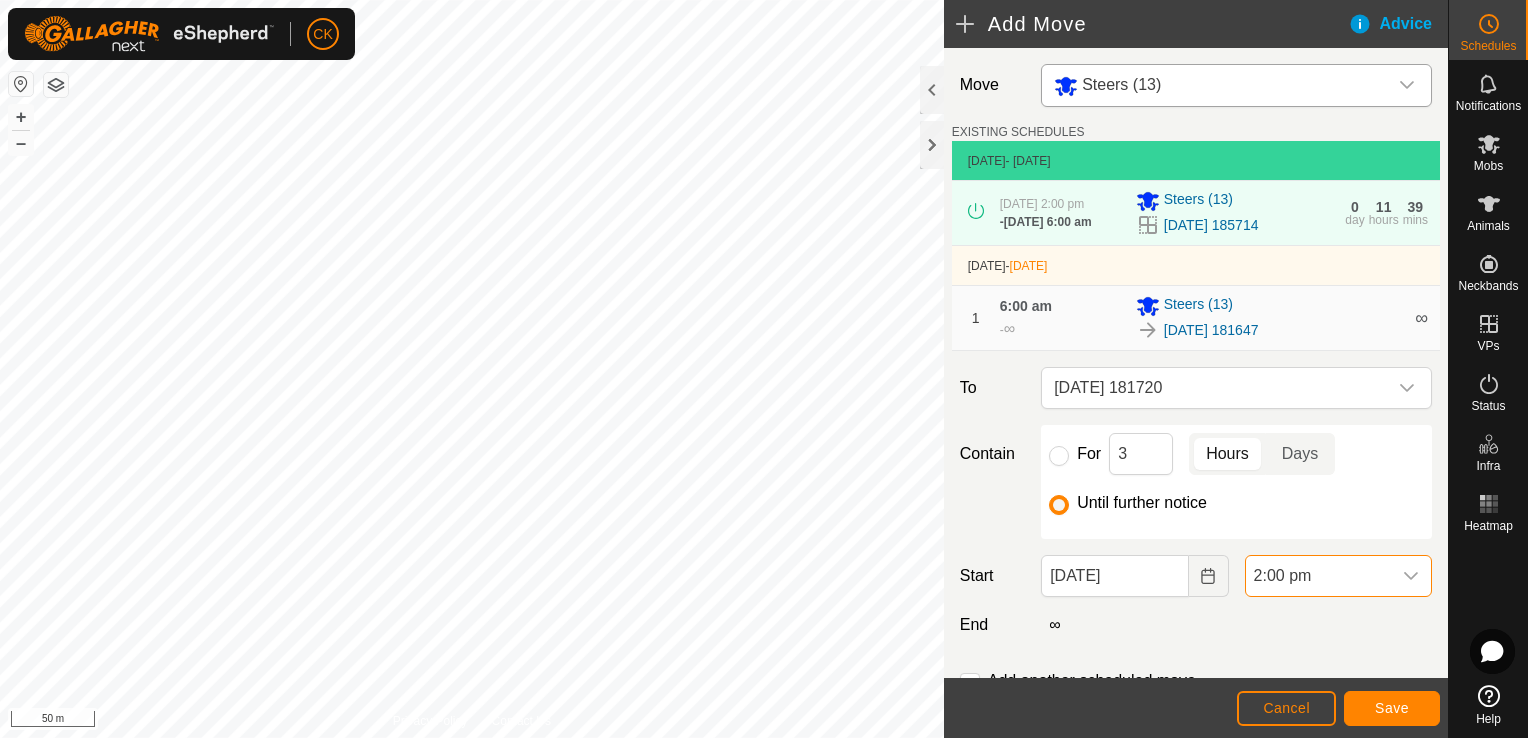 scroll, scrollTop: 588, scrollLeft: 0, axis: vertical 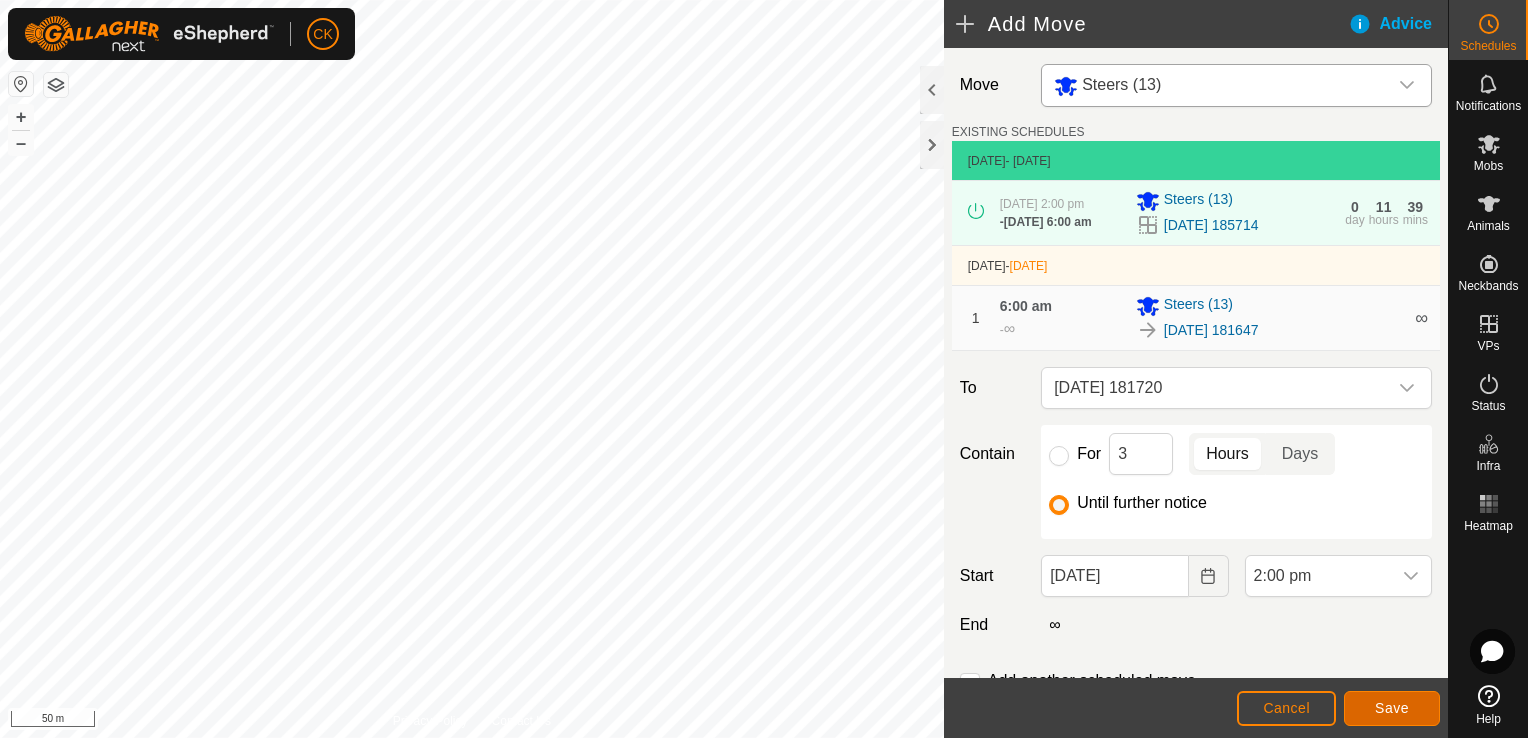 click on "Save" 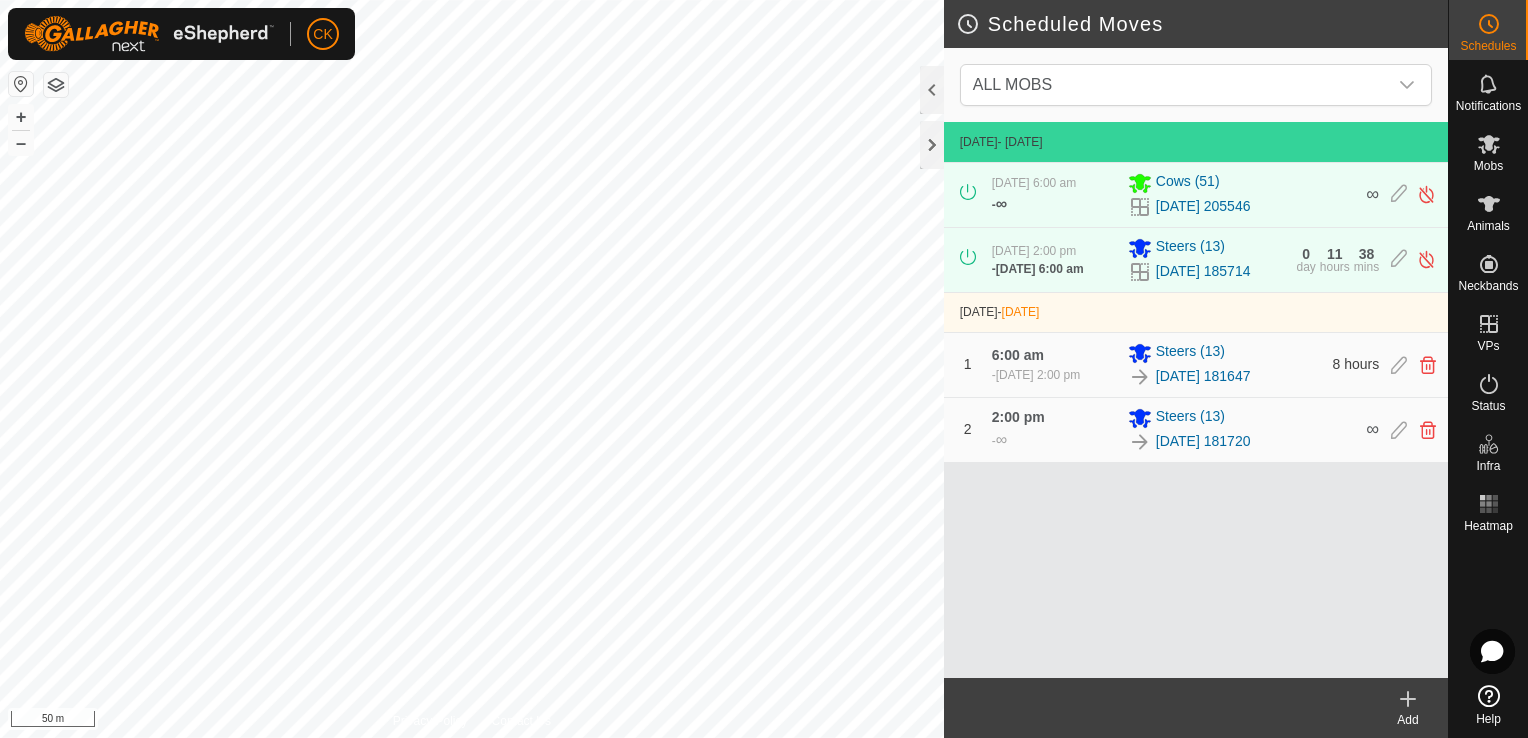 click 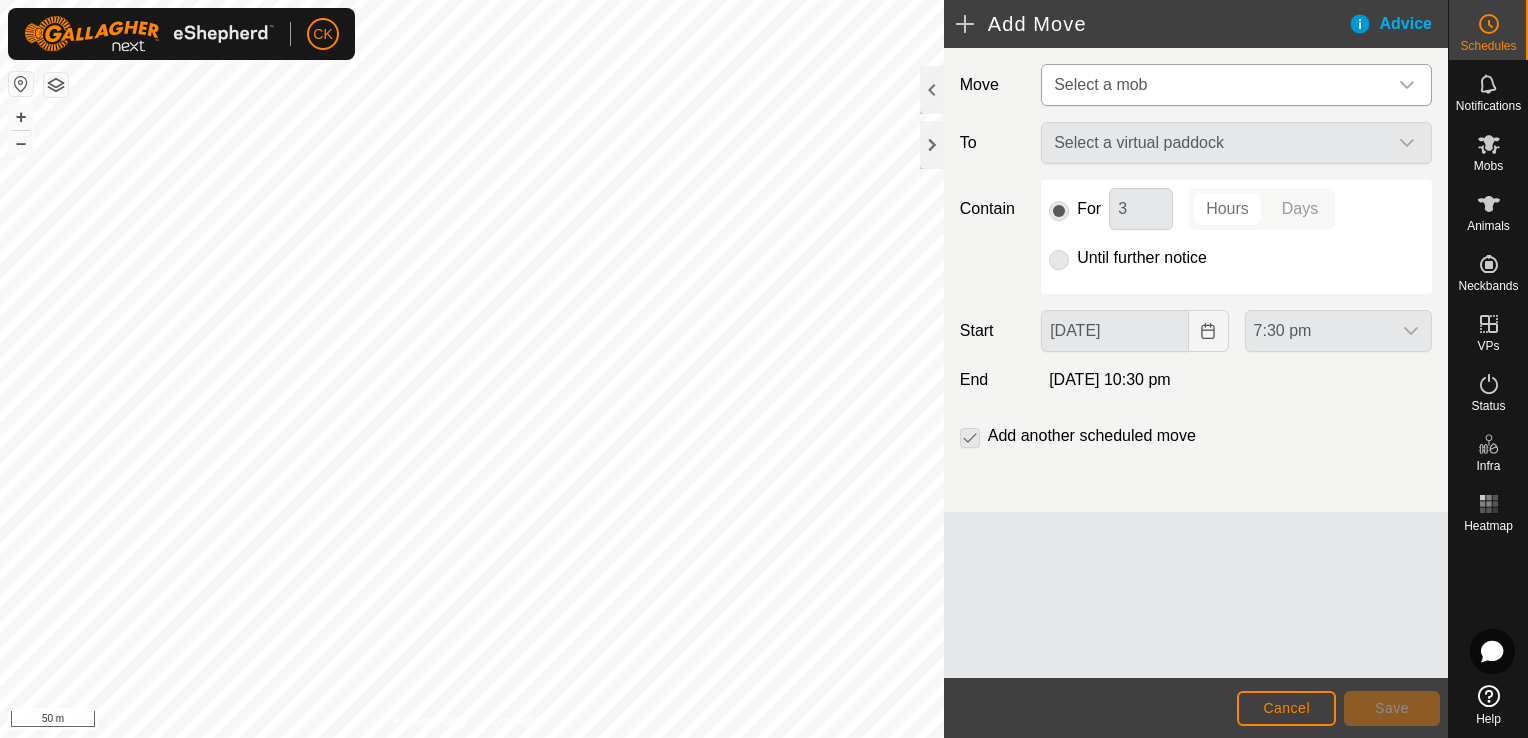click 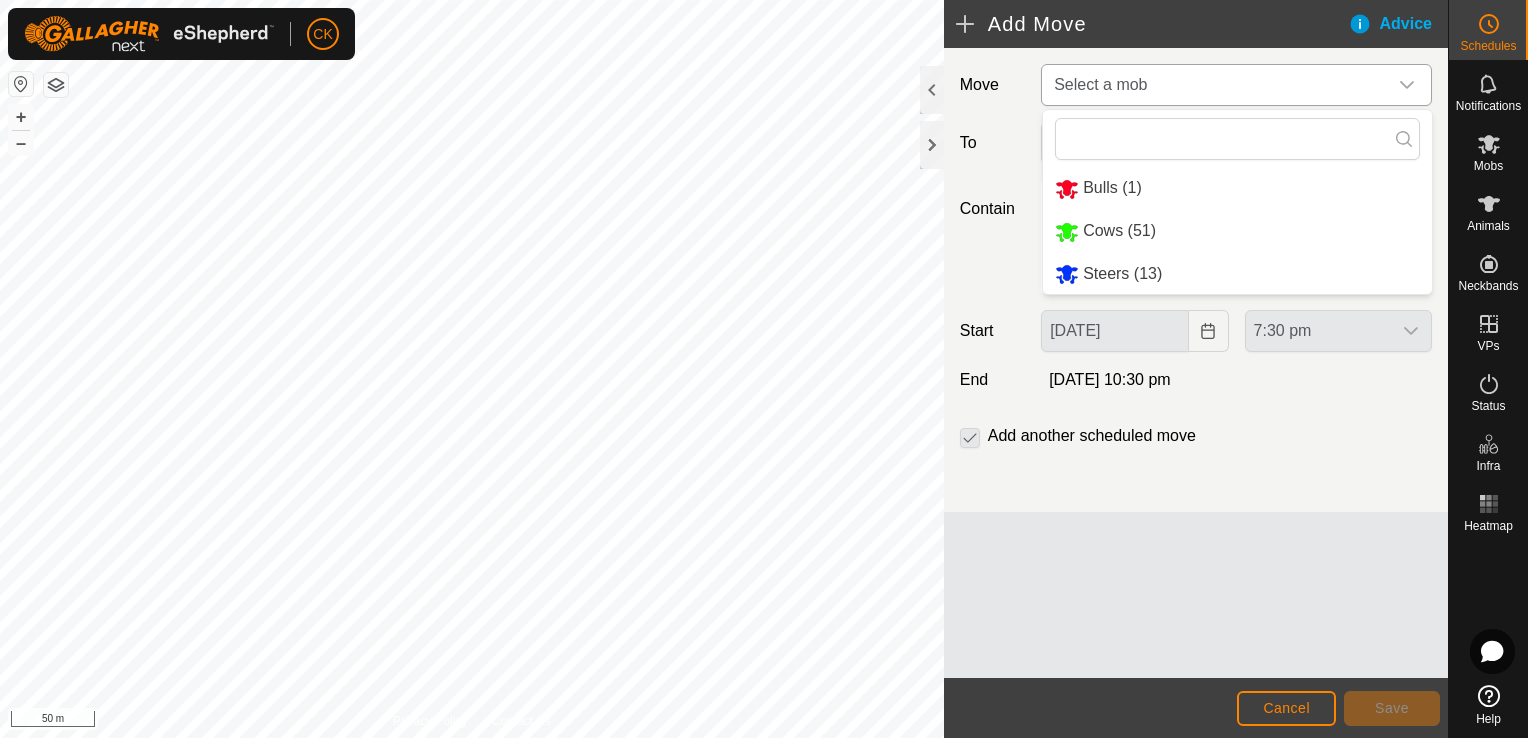 click on "Steers (13)" at bounding box center (1237, 274) 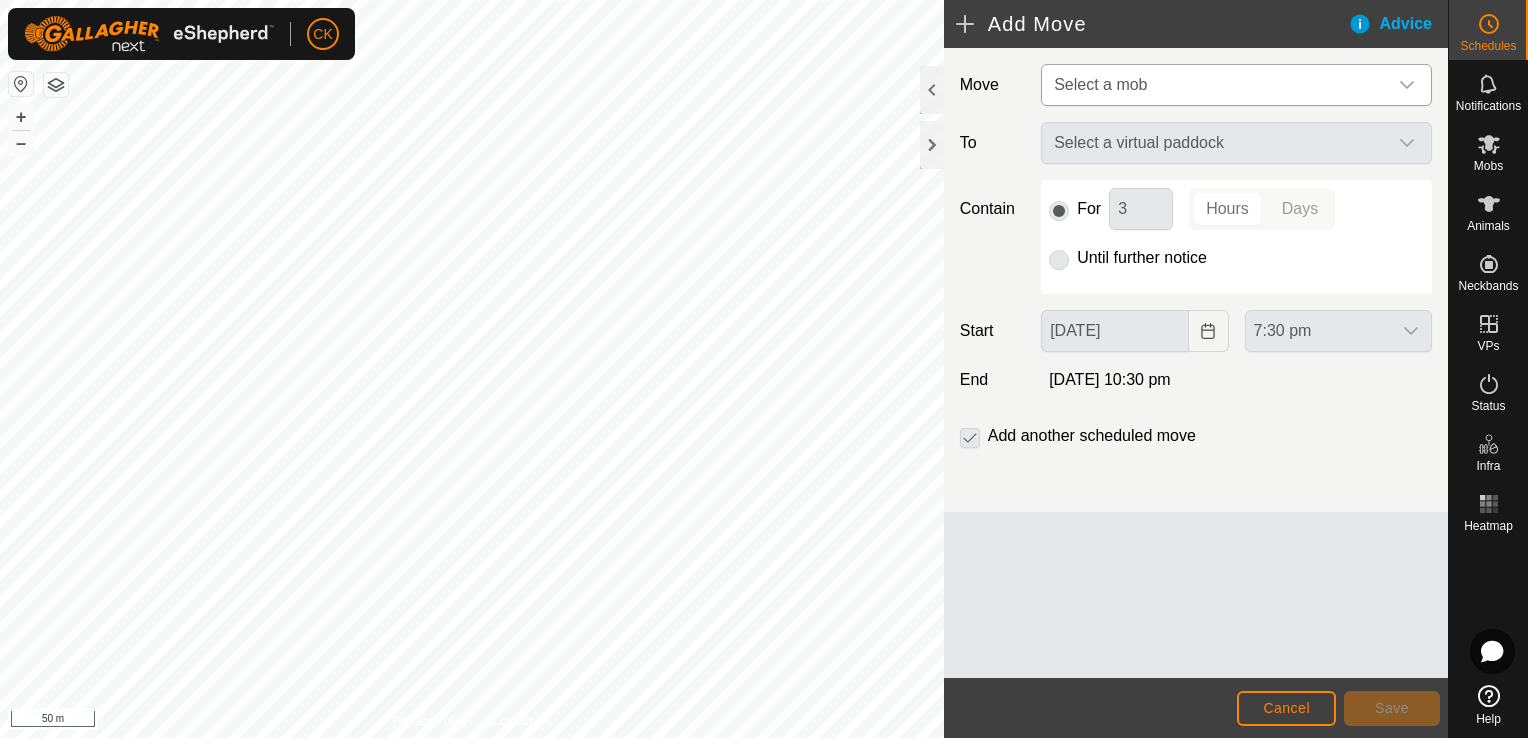 type on "[DATE]" 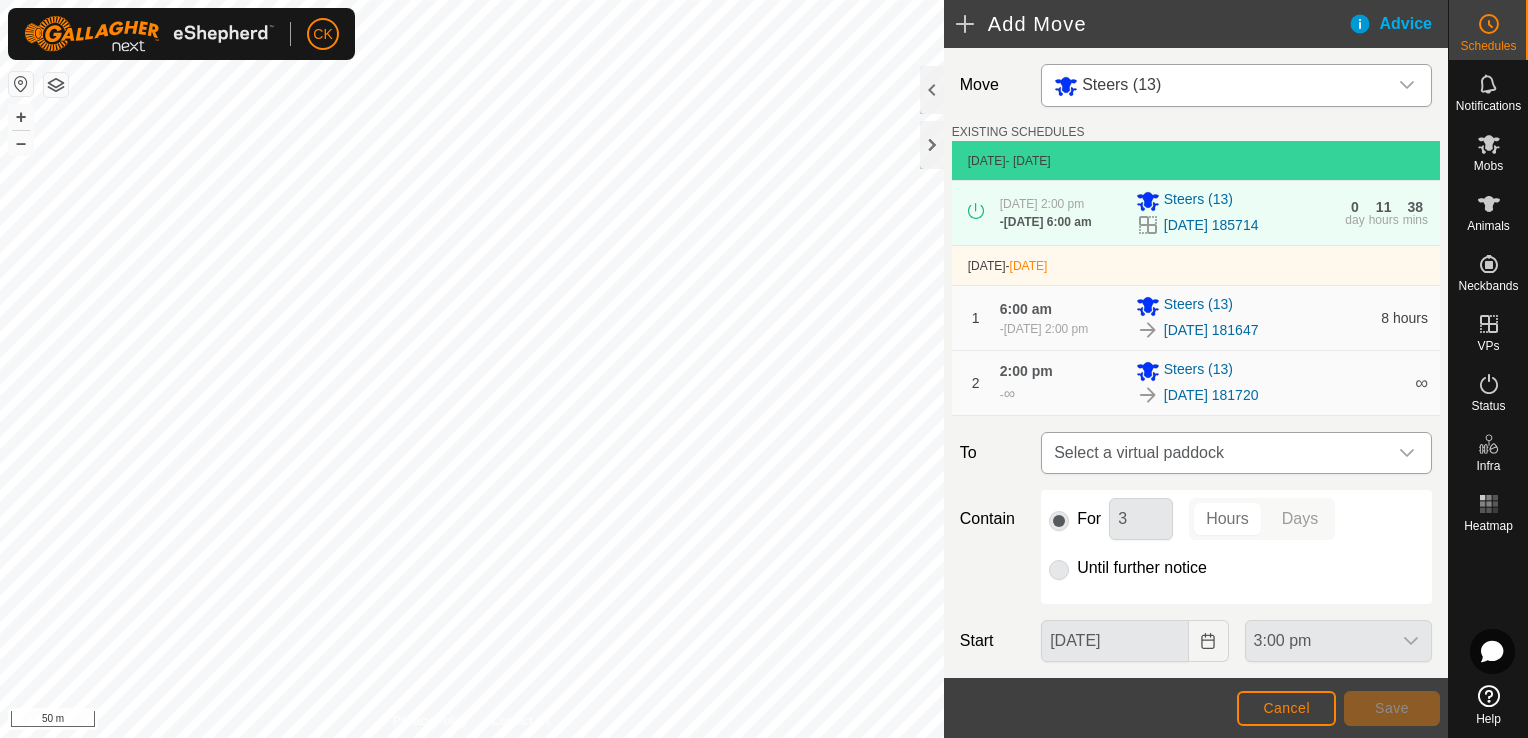 click 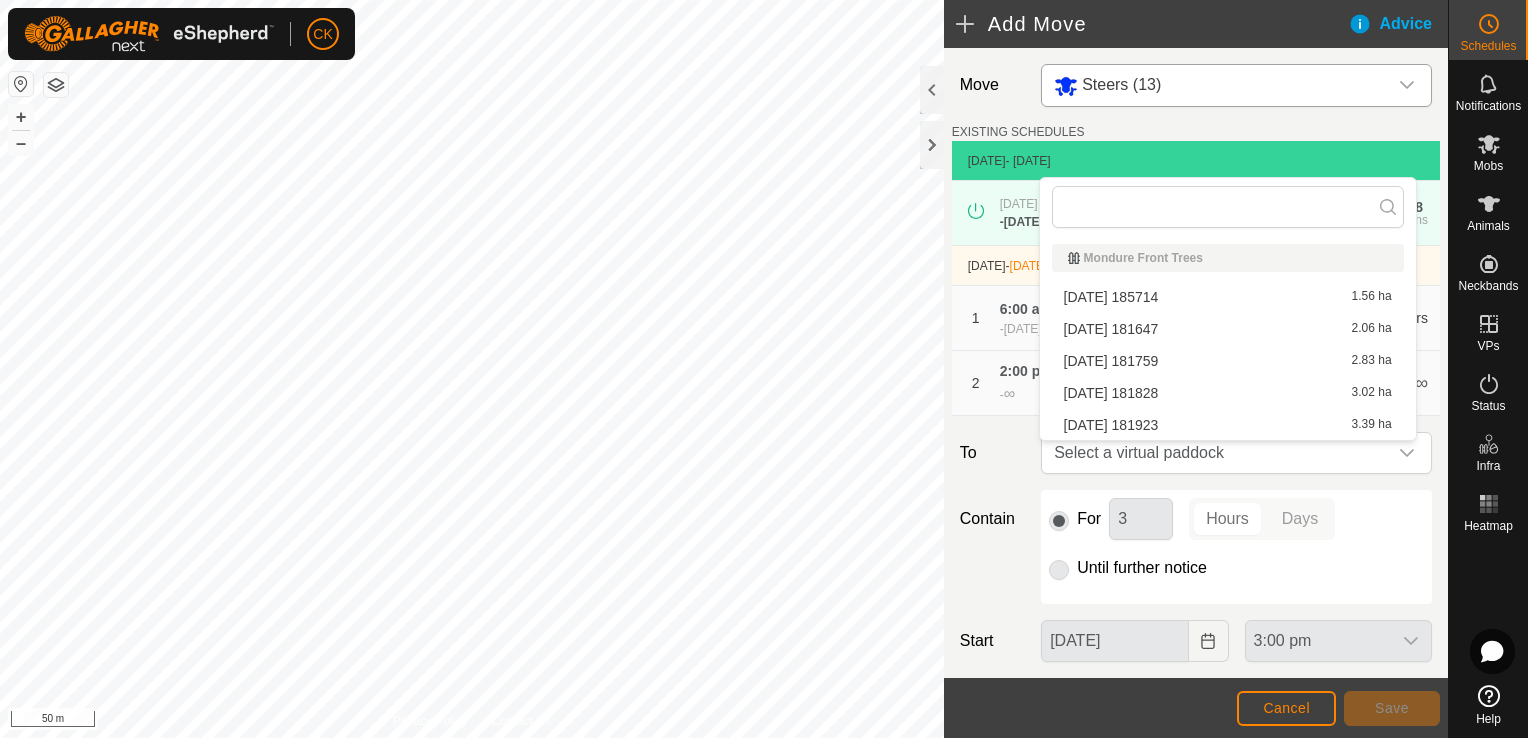 click on "[DATE] 181759  2.83 ha" at bounding box center [1228, 361] 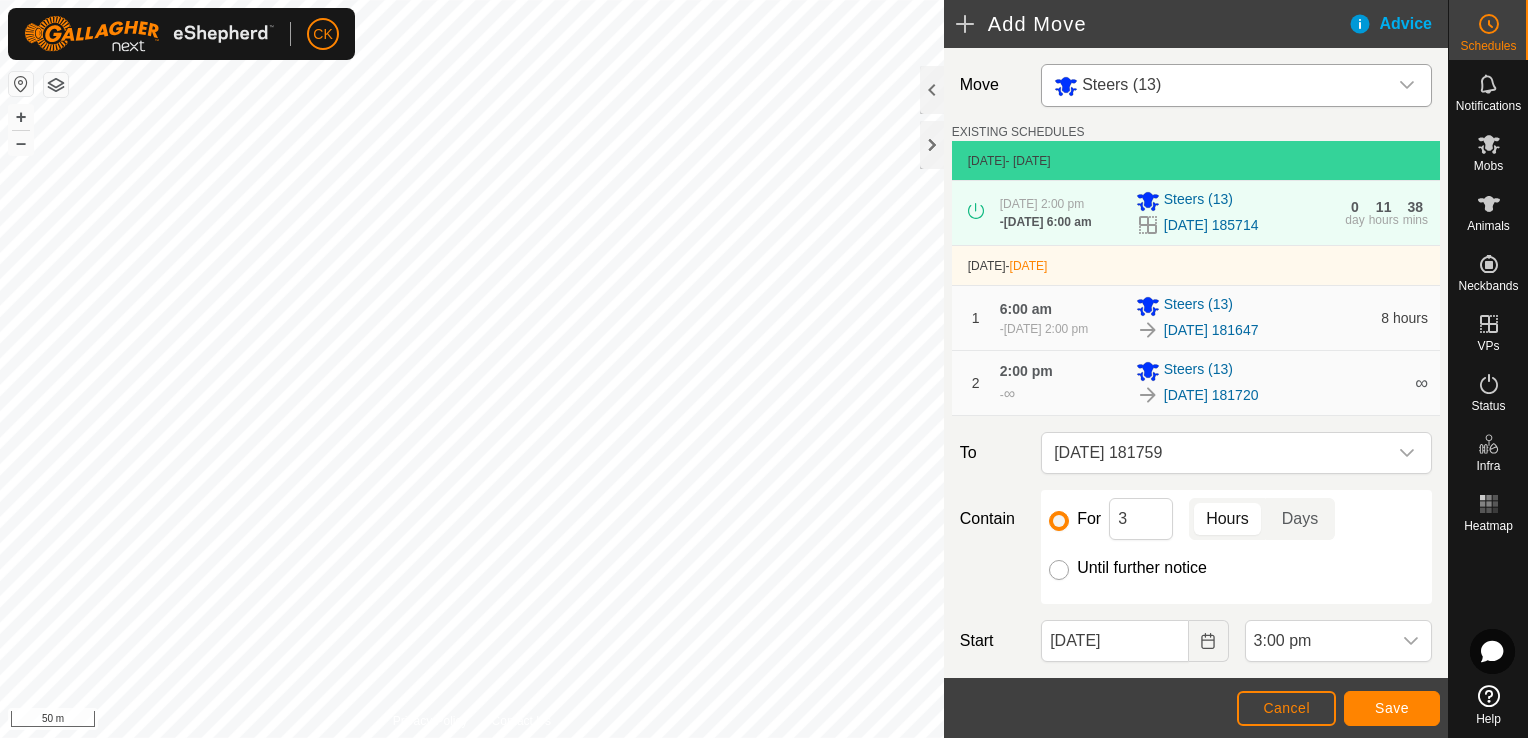 click on "Until further notice" at bounding box center [1059, 570] 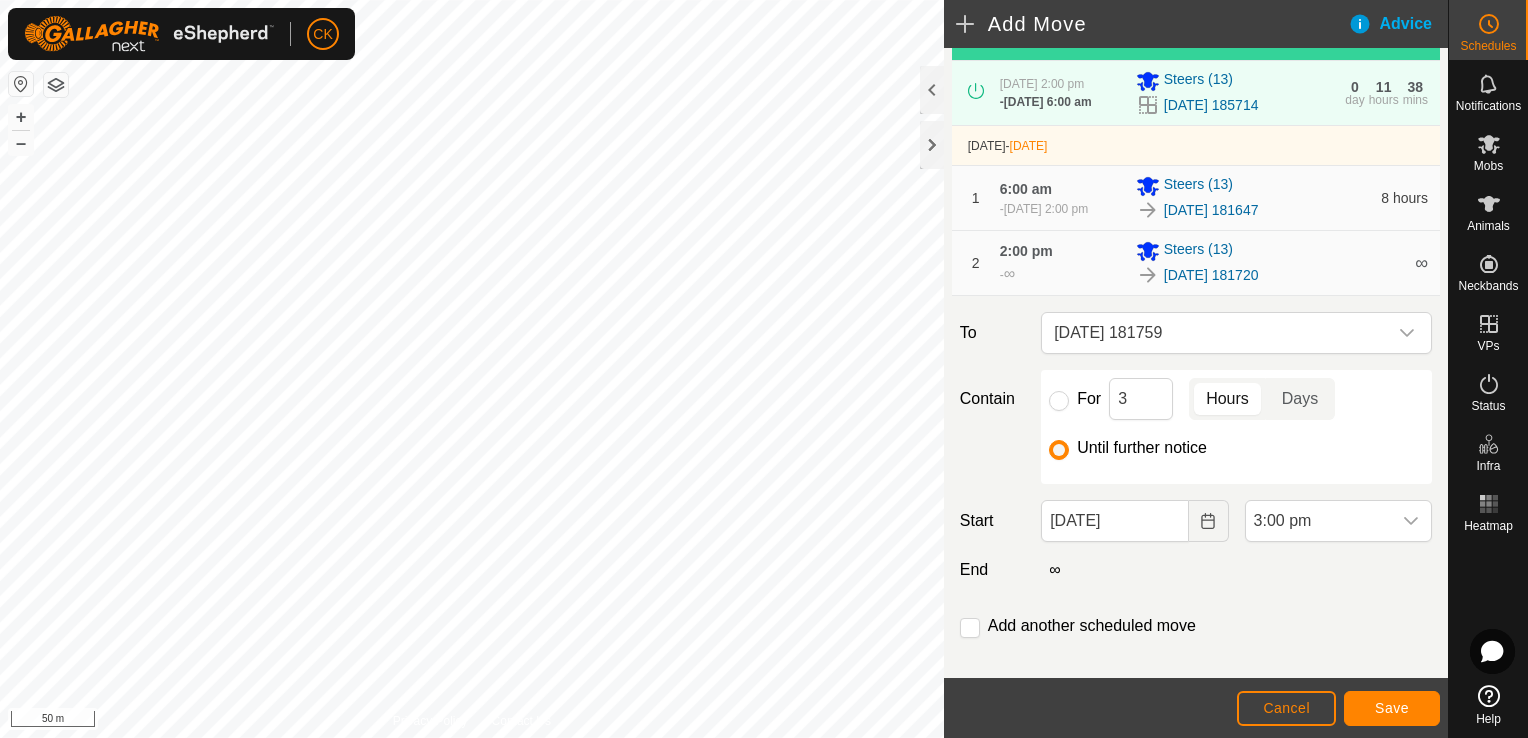 scroll, scrollTop: 148, scrollLeft: 0, axis: vertical 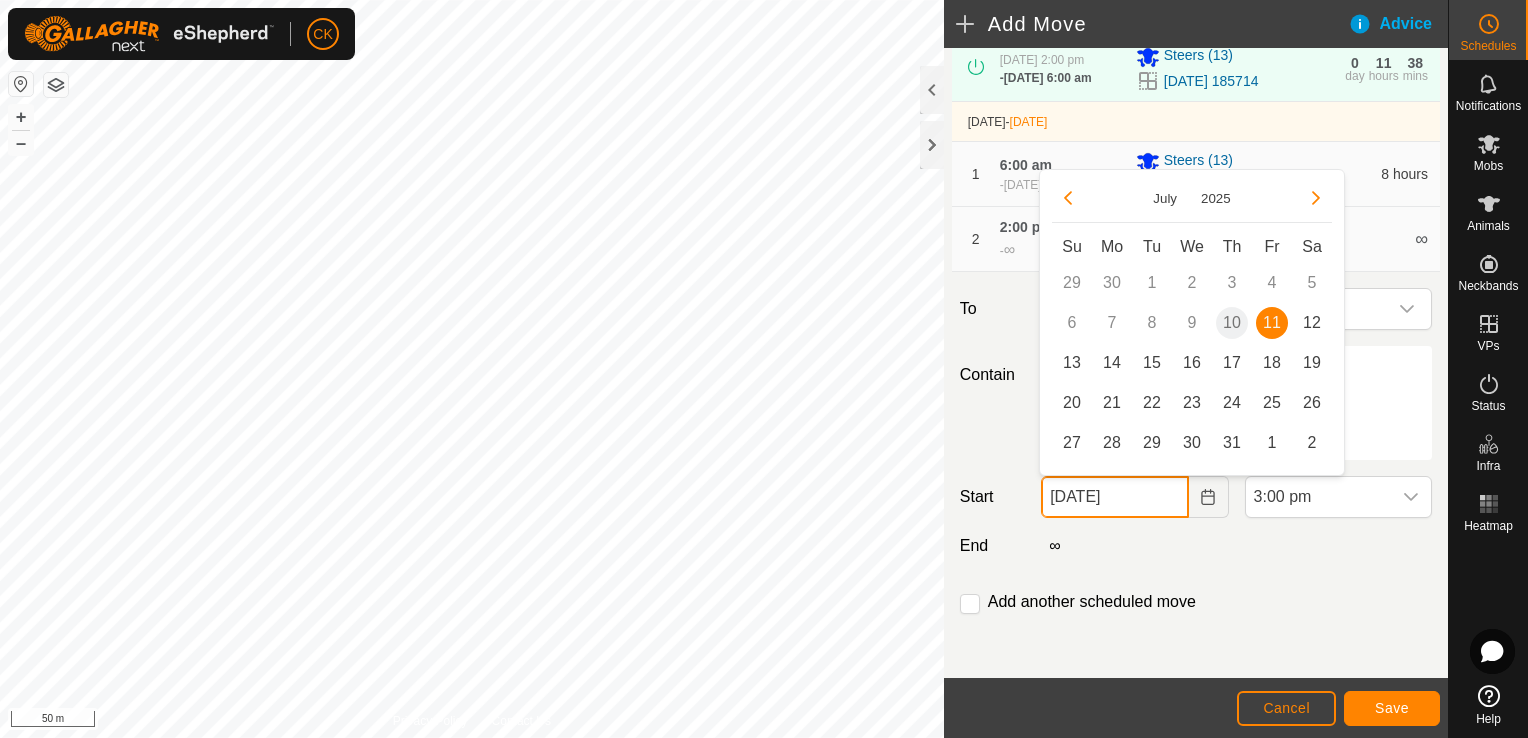 click on "[DATE]" 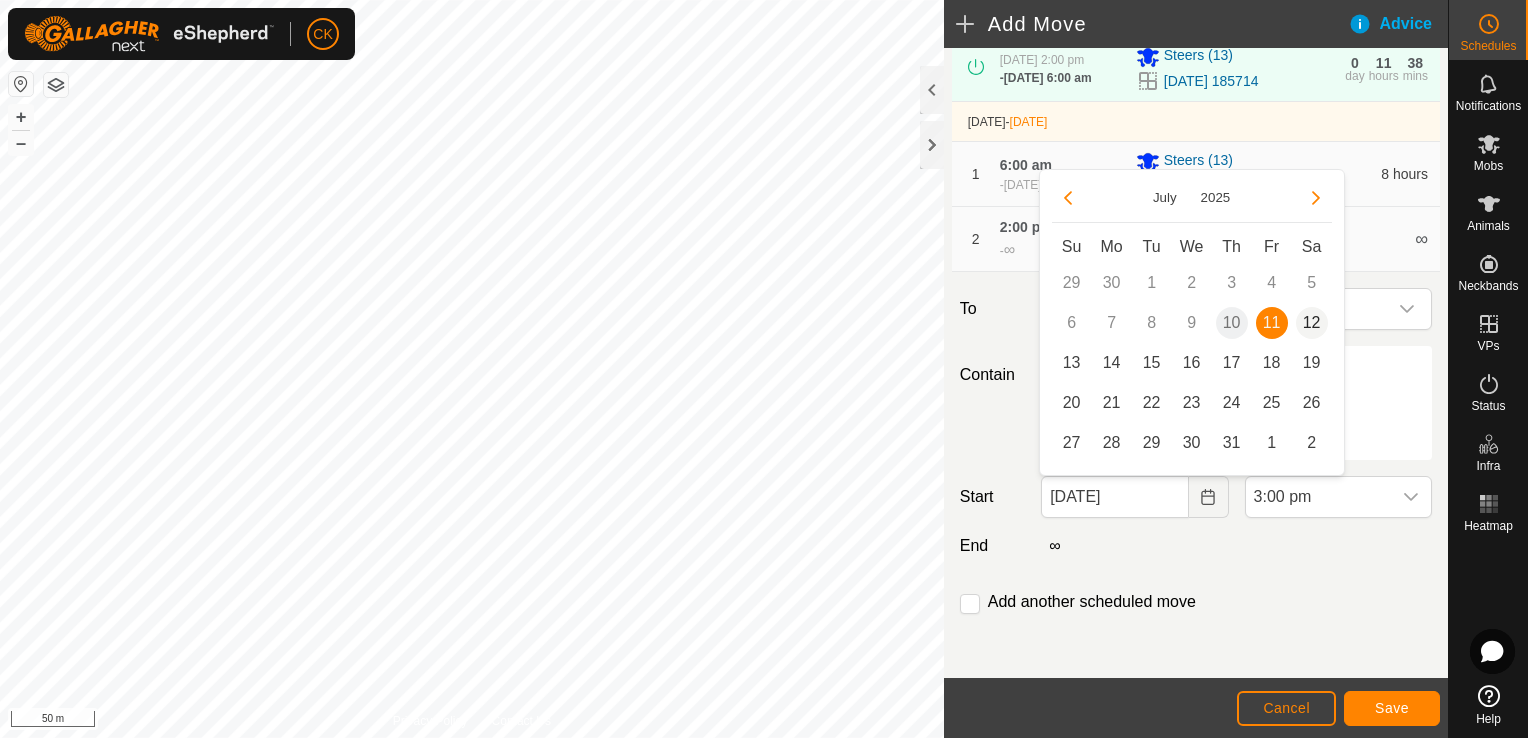 click on "12" at bounding box center [1312, 323] 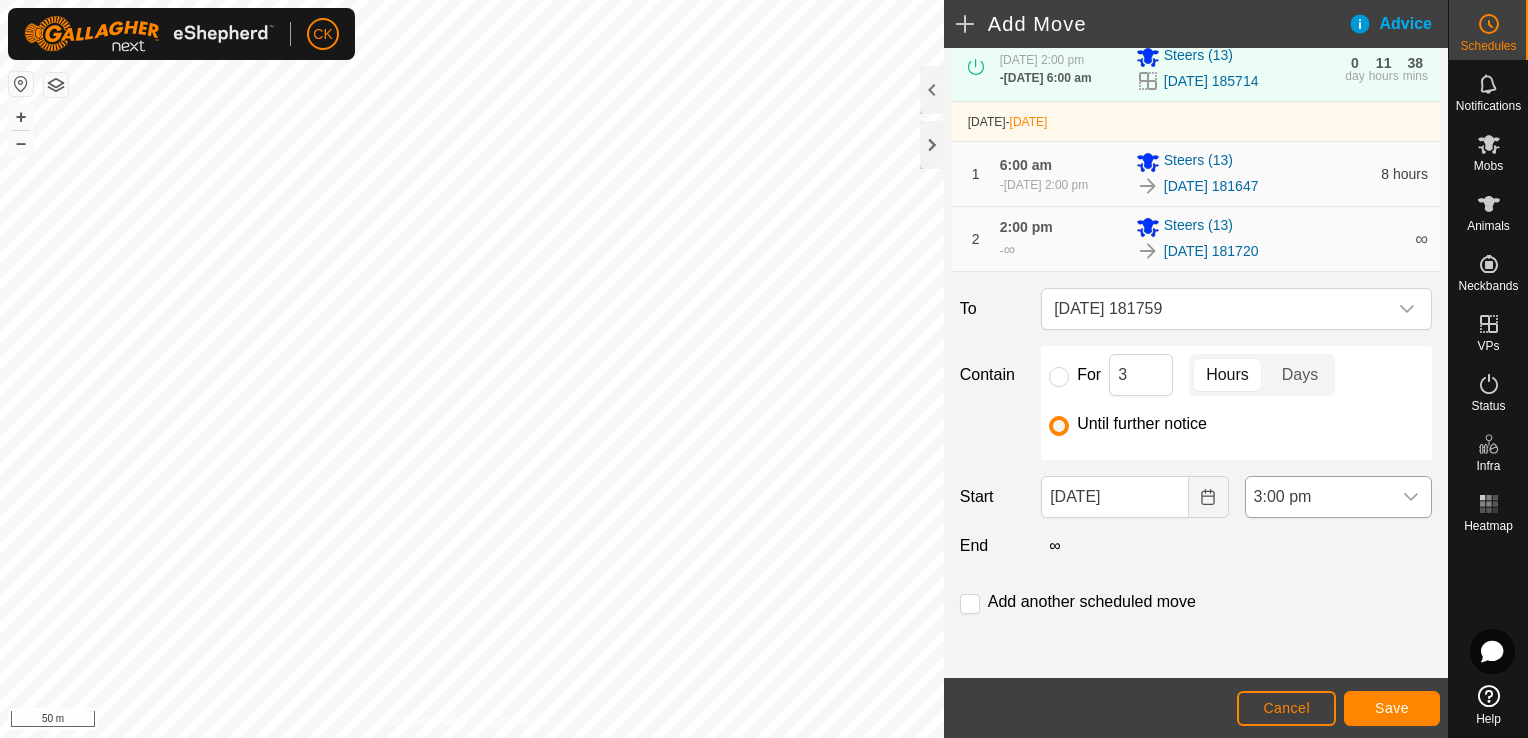 click 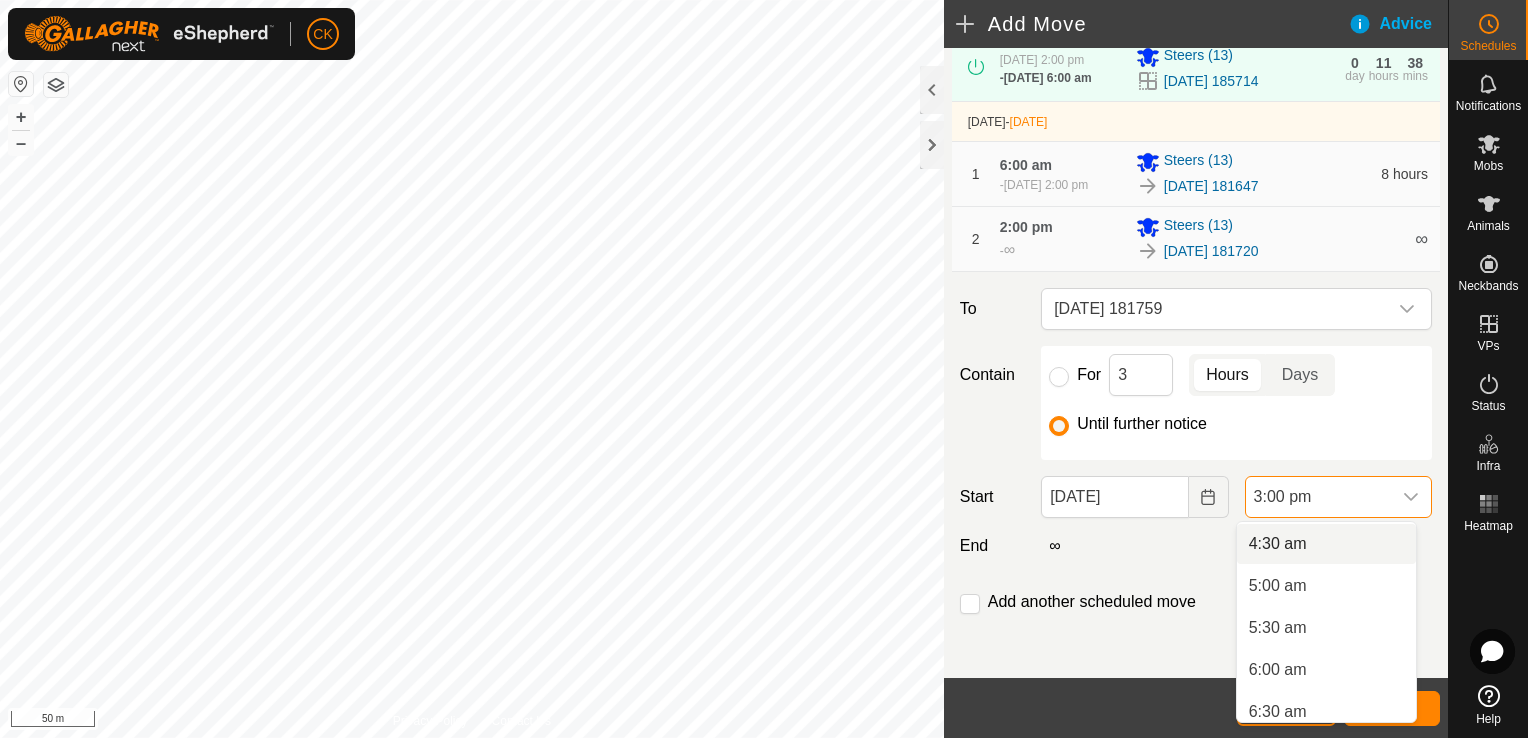 scroll, scrollTop: 378, scrollLeft: 0, axis: vertical 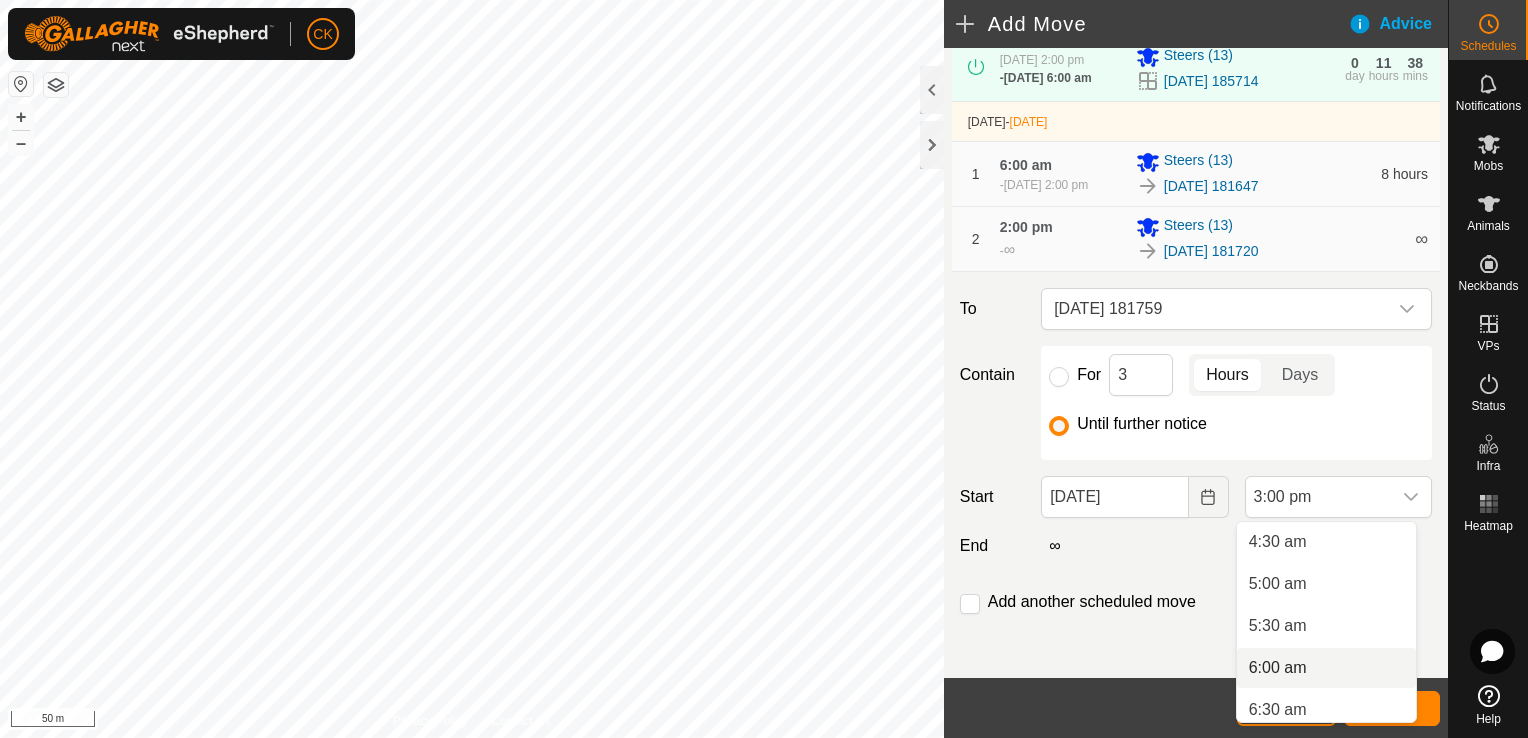 click on "6:00 am" at bounding box center [1326, 668] 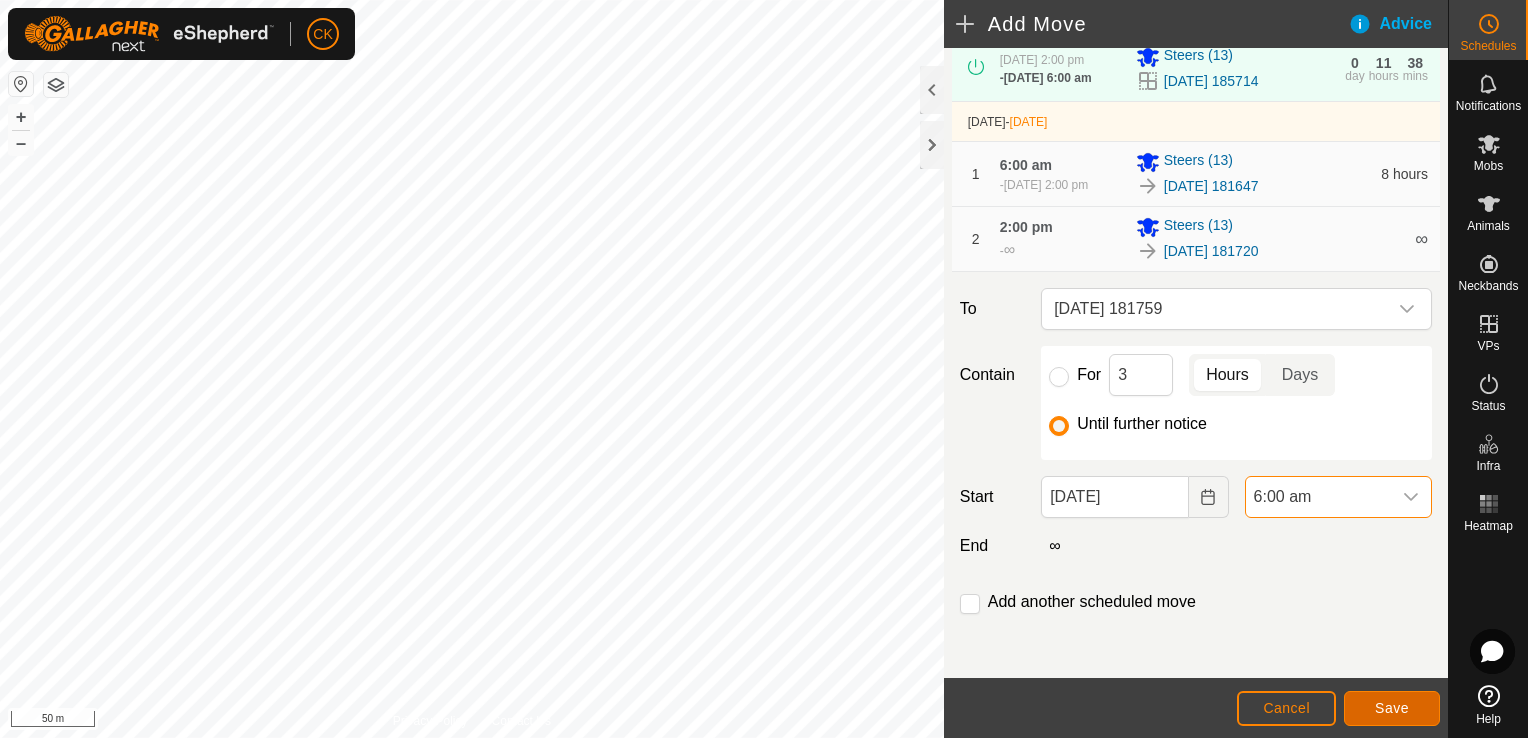 click on "Save" 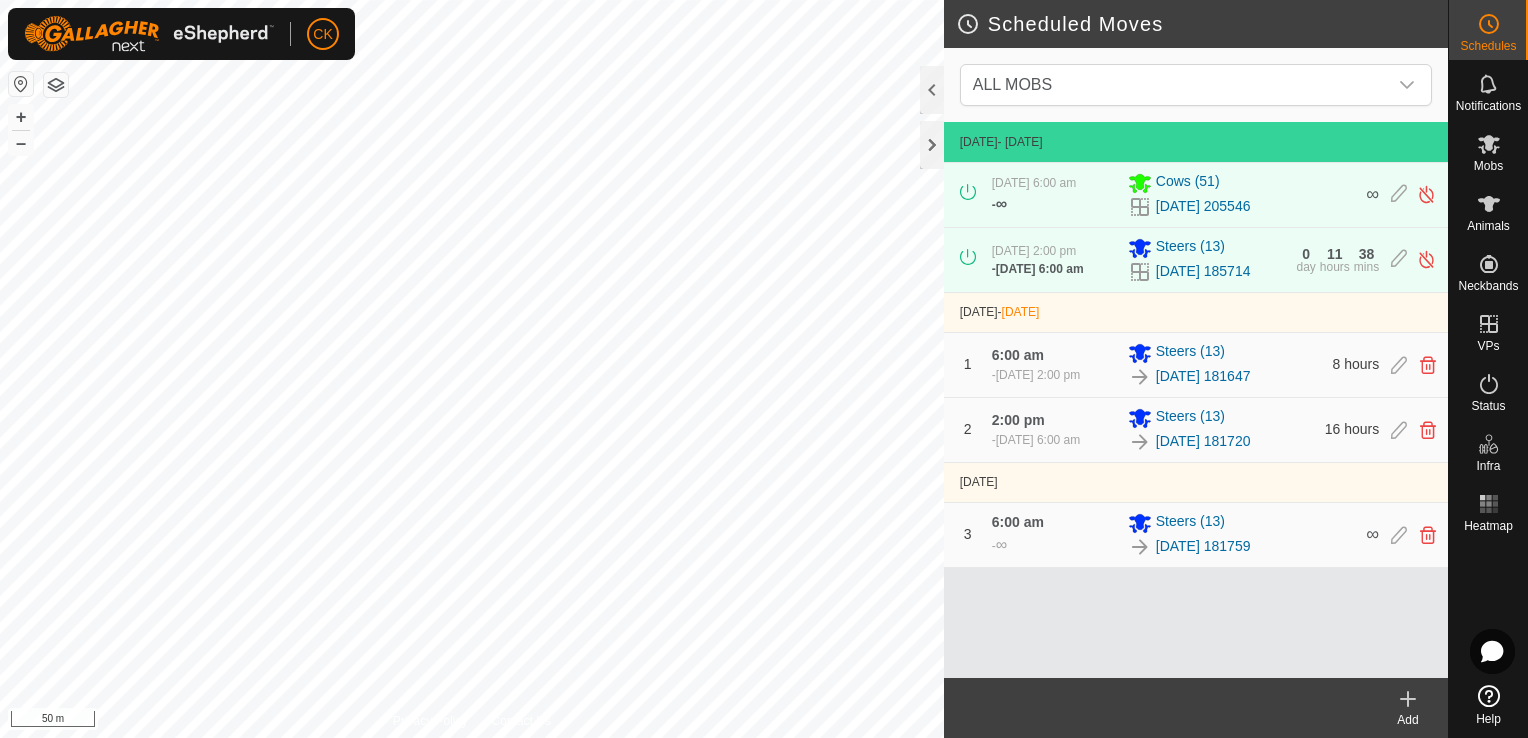click 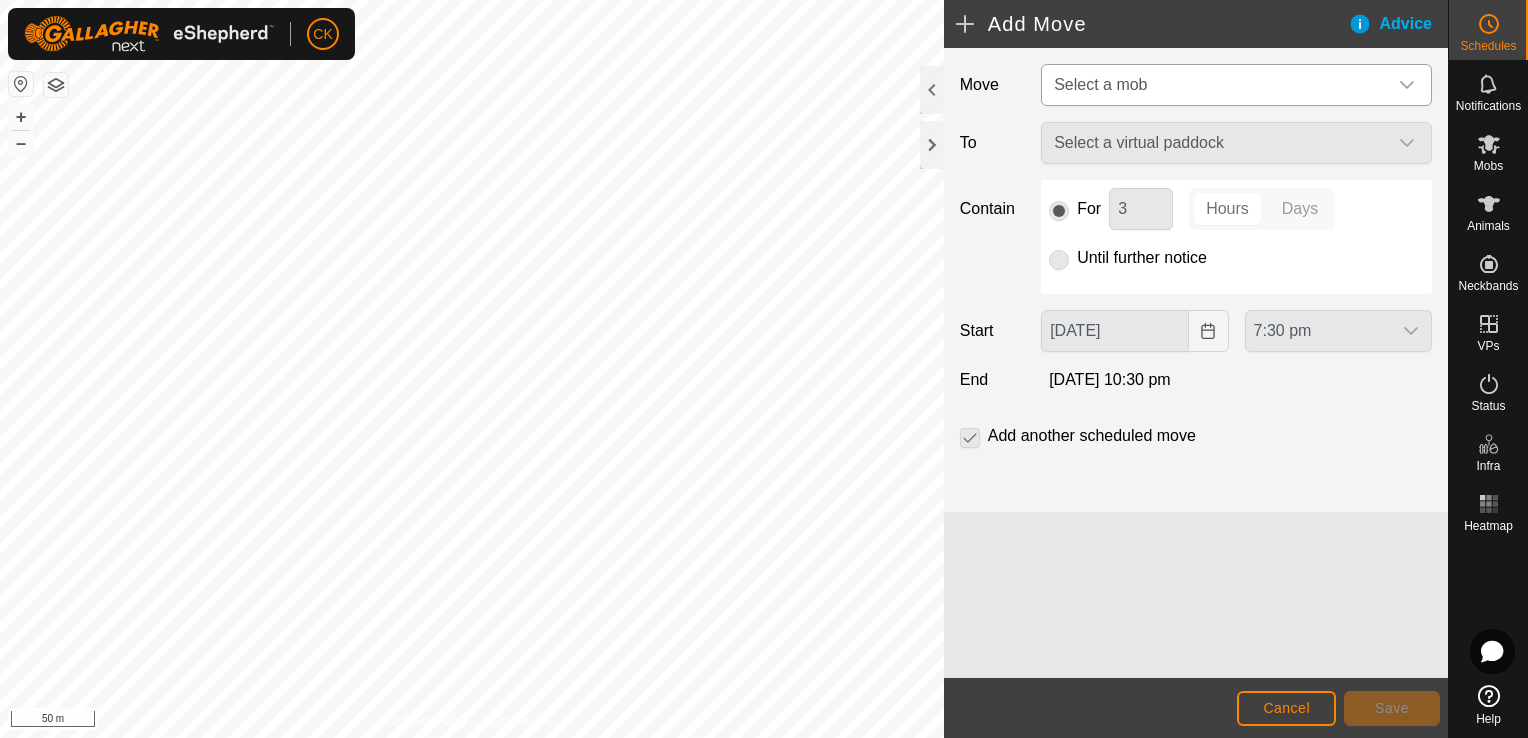 click at bounding box center [1407, 85] 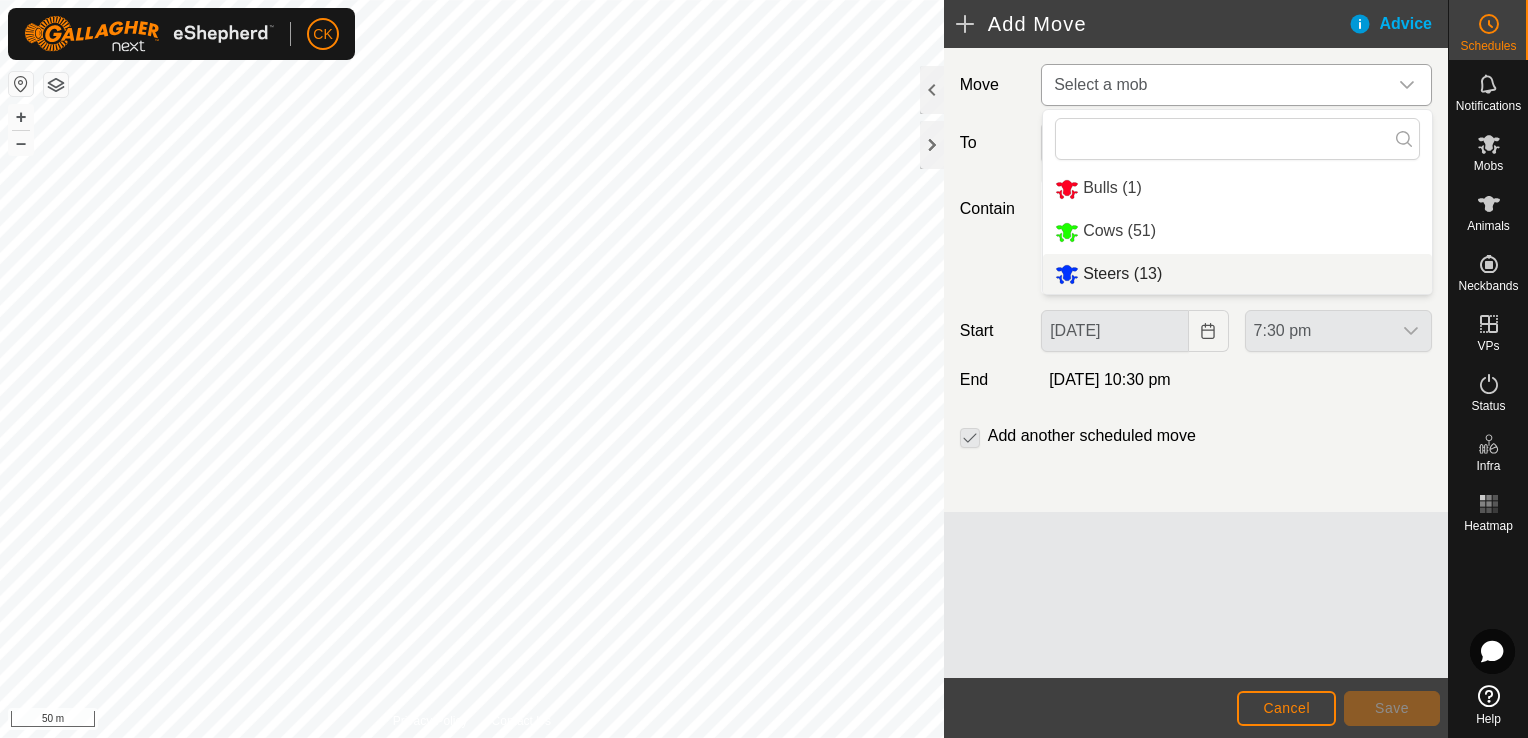 click on "Steers (13)" at bounding box center [1237, 274] 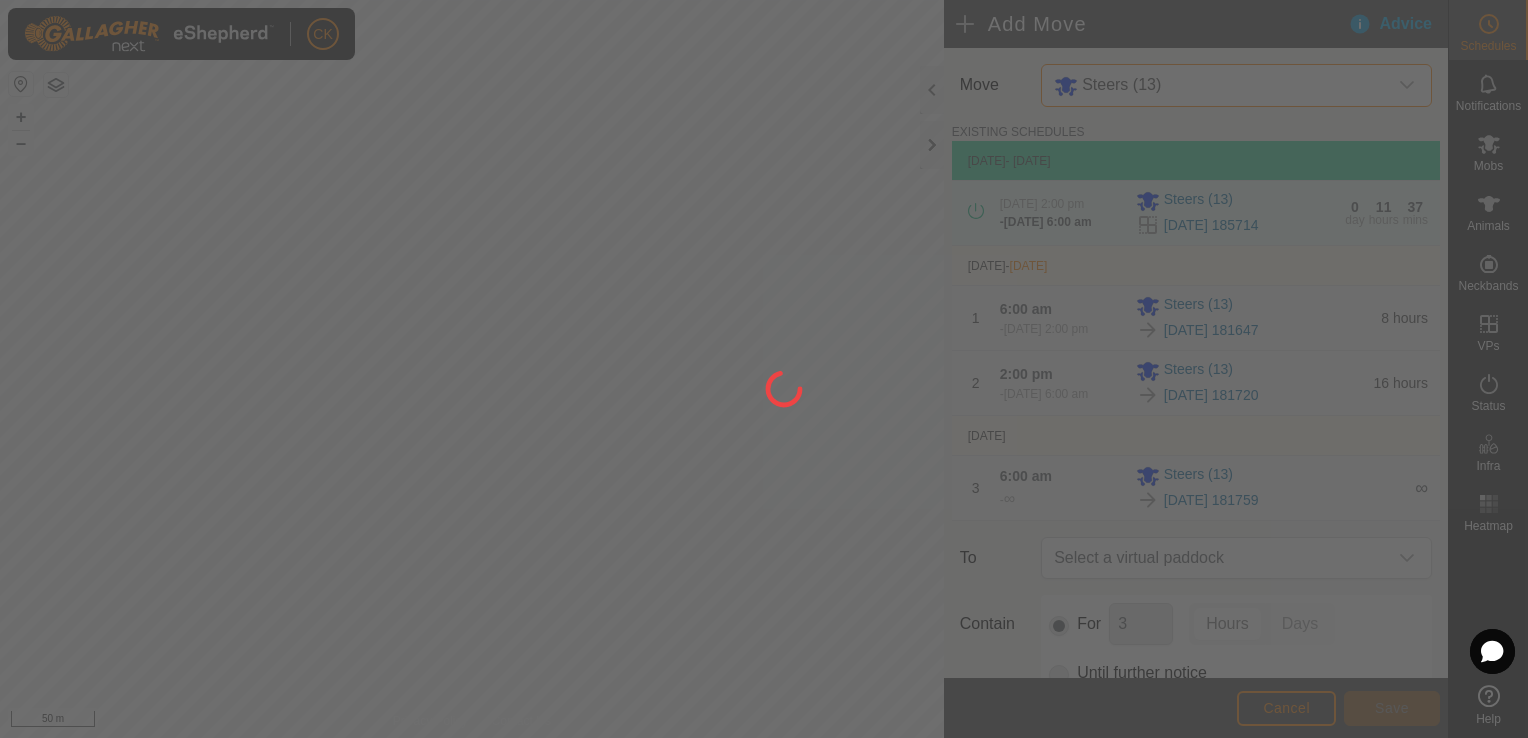 type on "[DATE]" 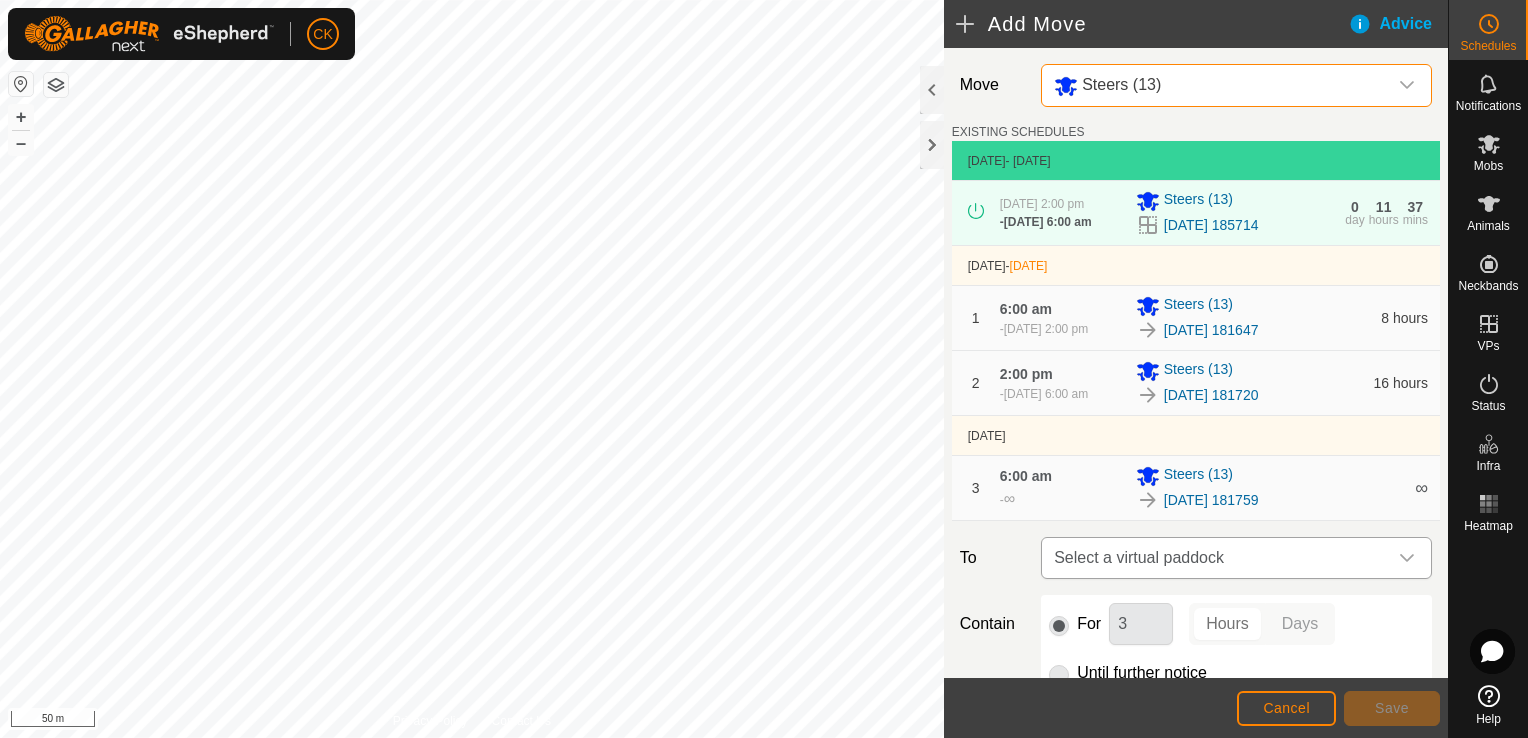 click 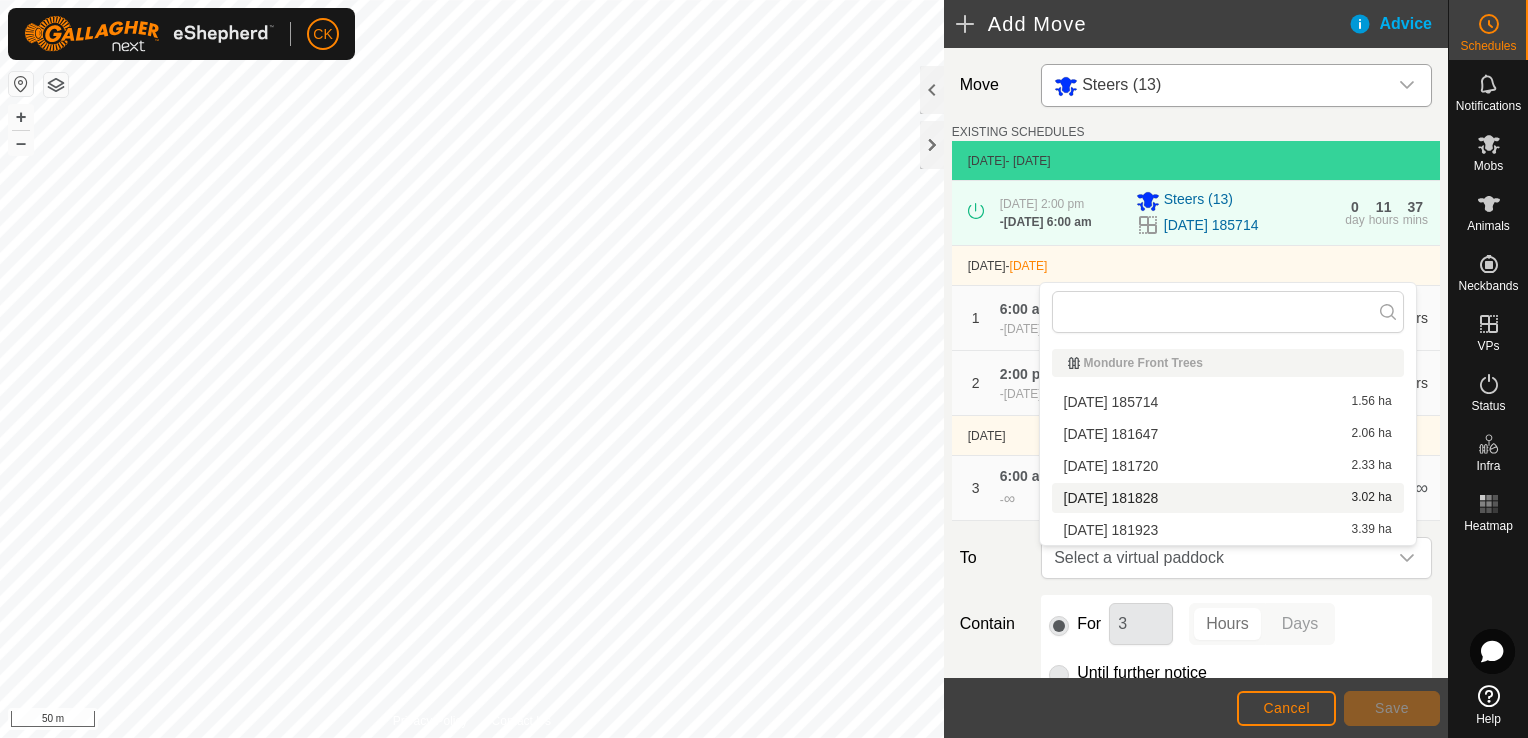 click on "[DATE] 181828  3.02 ha" at bounding box center (1228, 498) 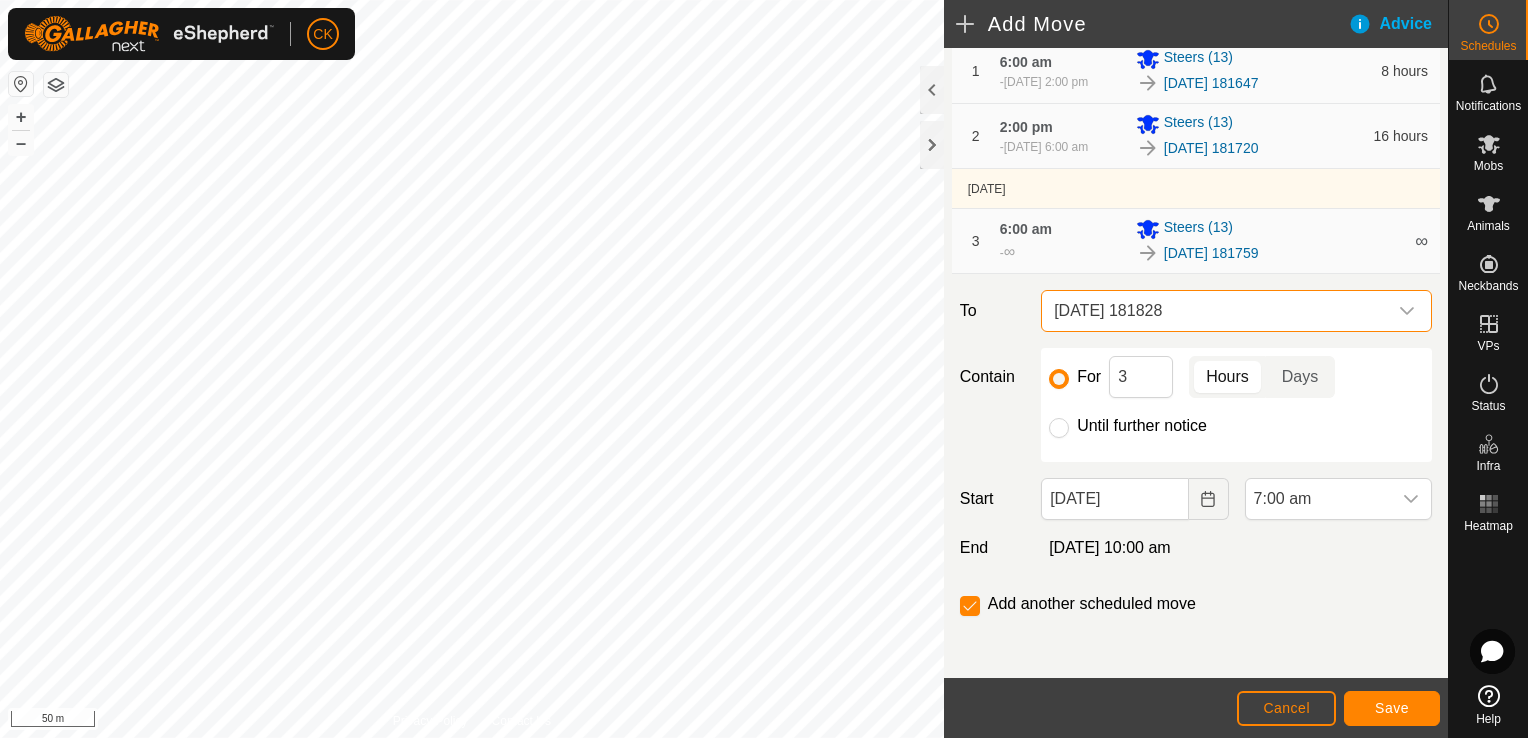scroll, scrollTop: 252, scrollLeft: 0, axis: vertical 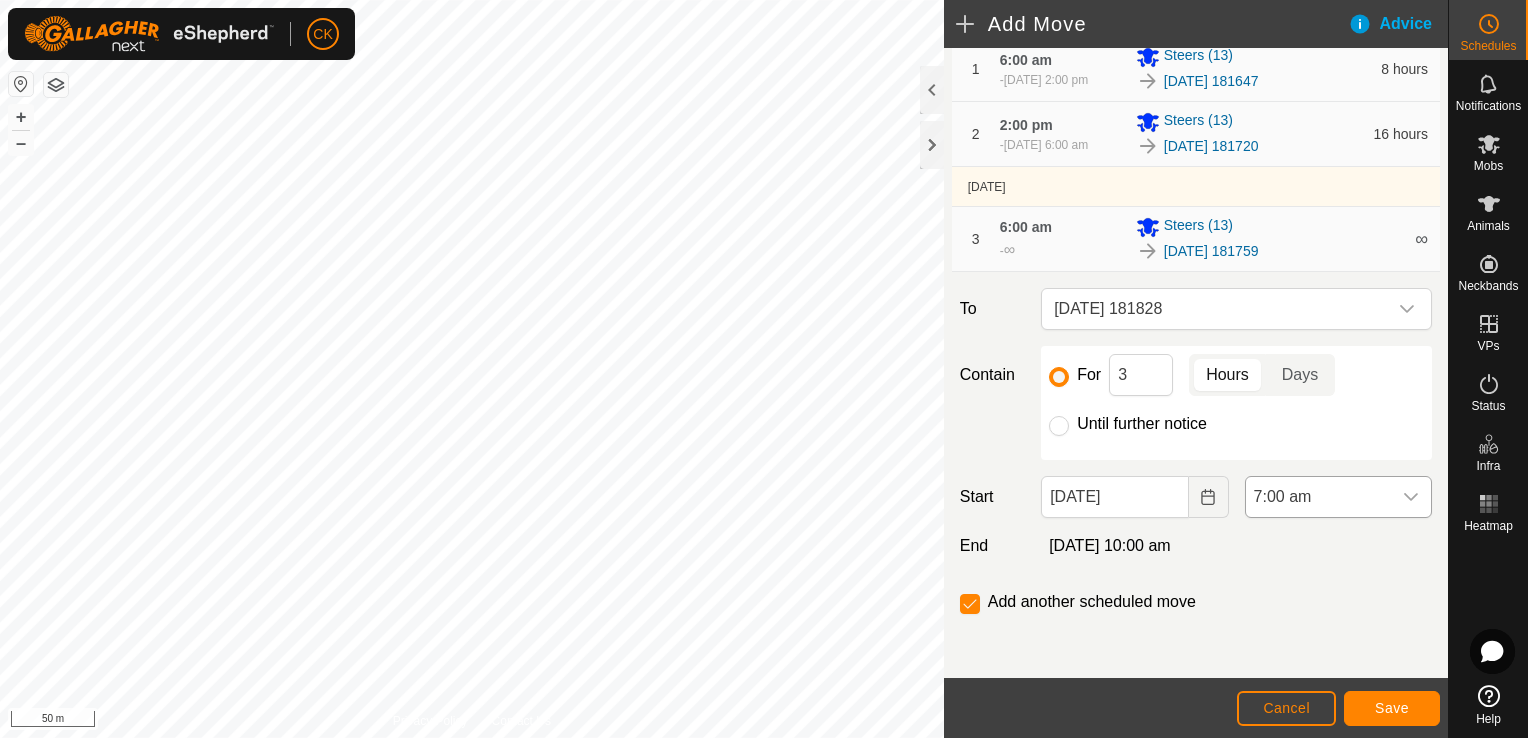click 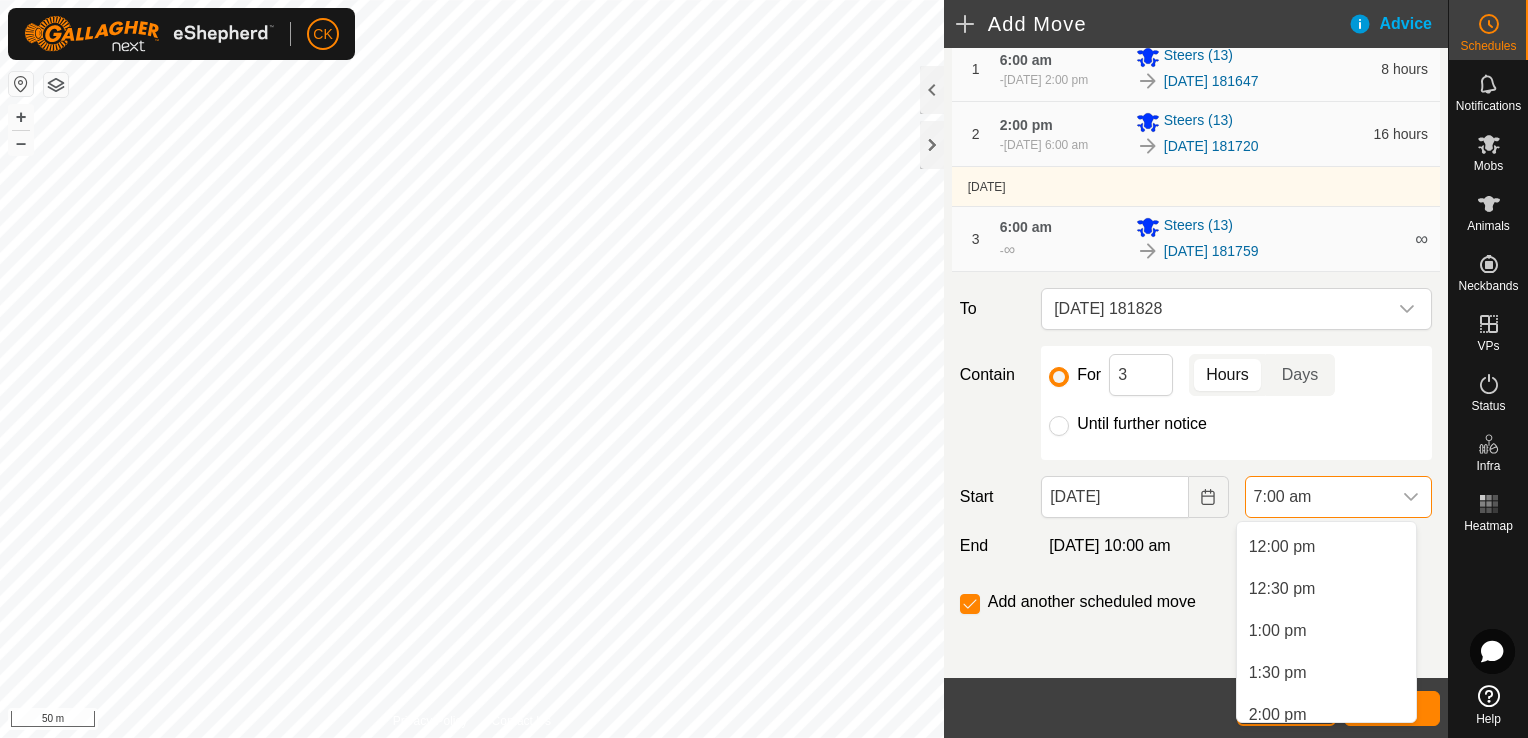 scroll, scrollTop: 1028, scrollLeft: 0, axis: vertical 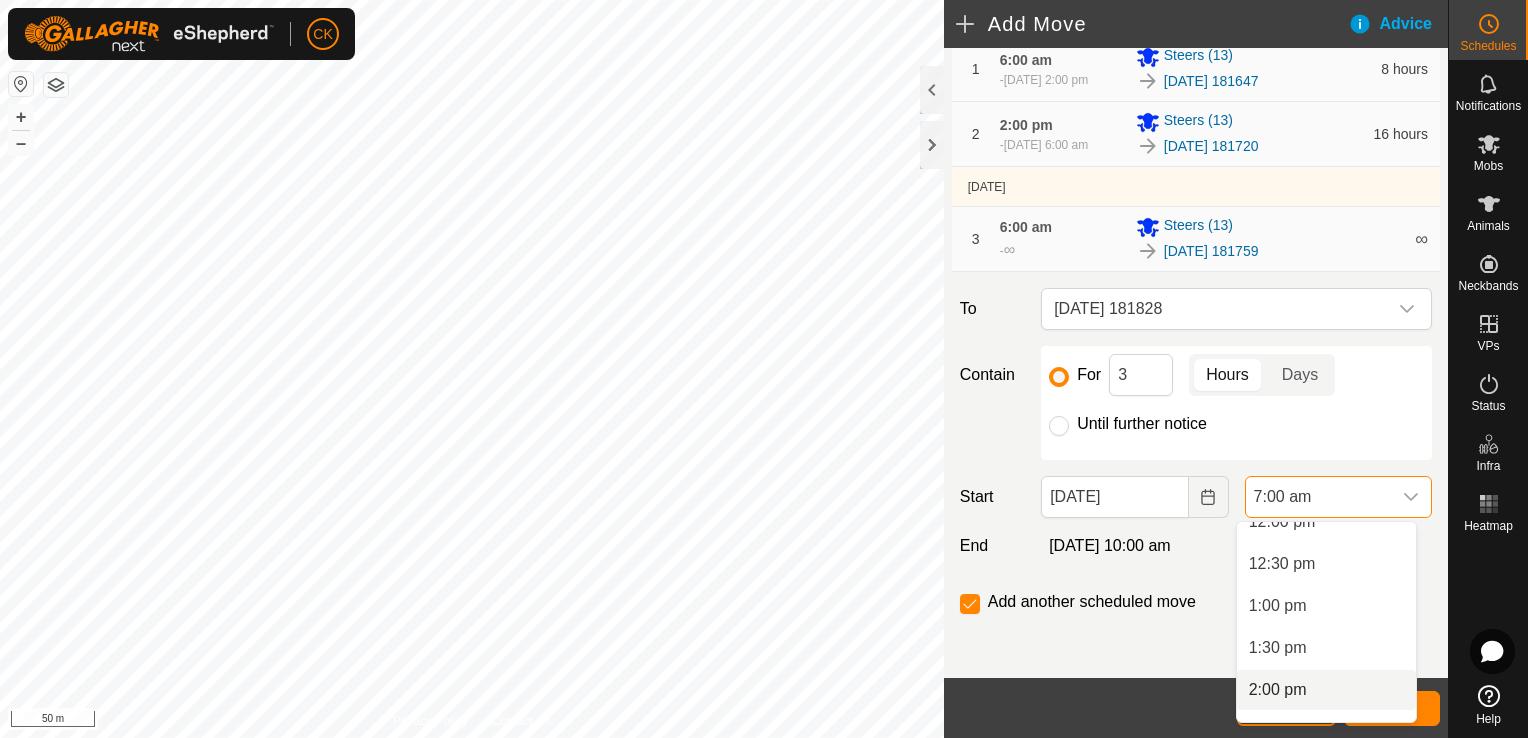 click on "2:00 pm" at bounding box center [1326, 690] 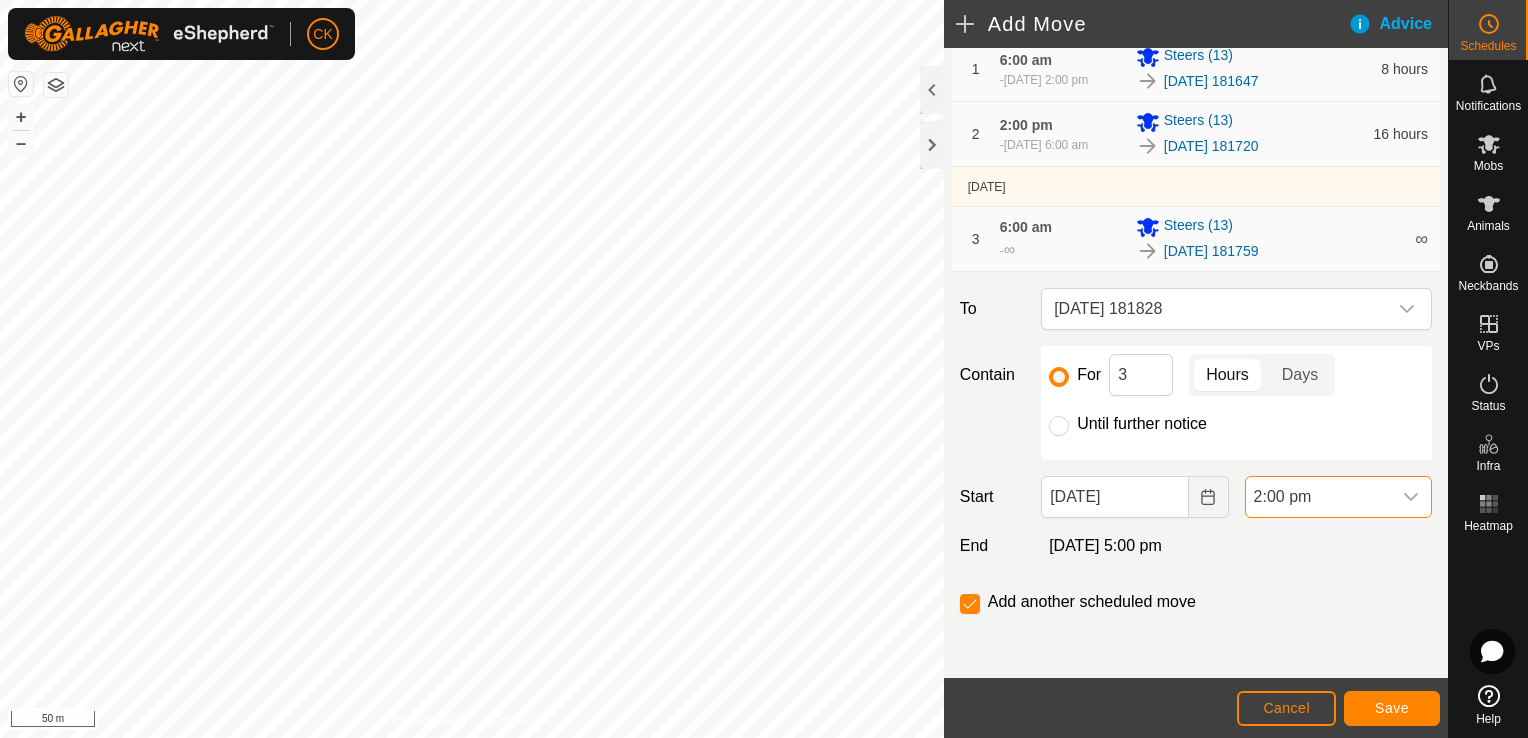 scroll, scrollTop: 588, scrollLeft: 0, axis: vertical 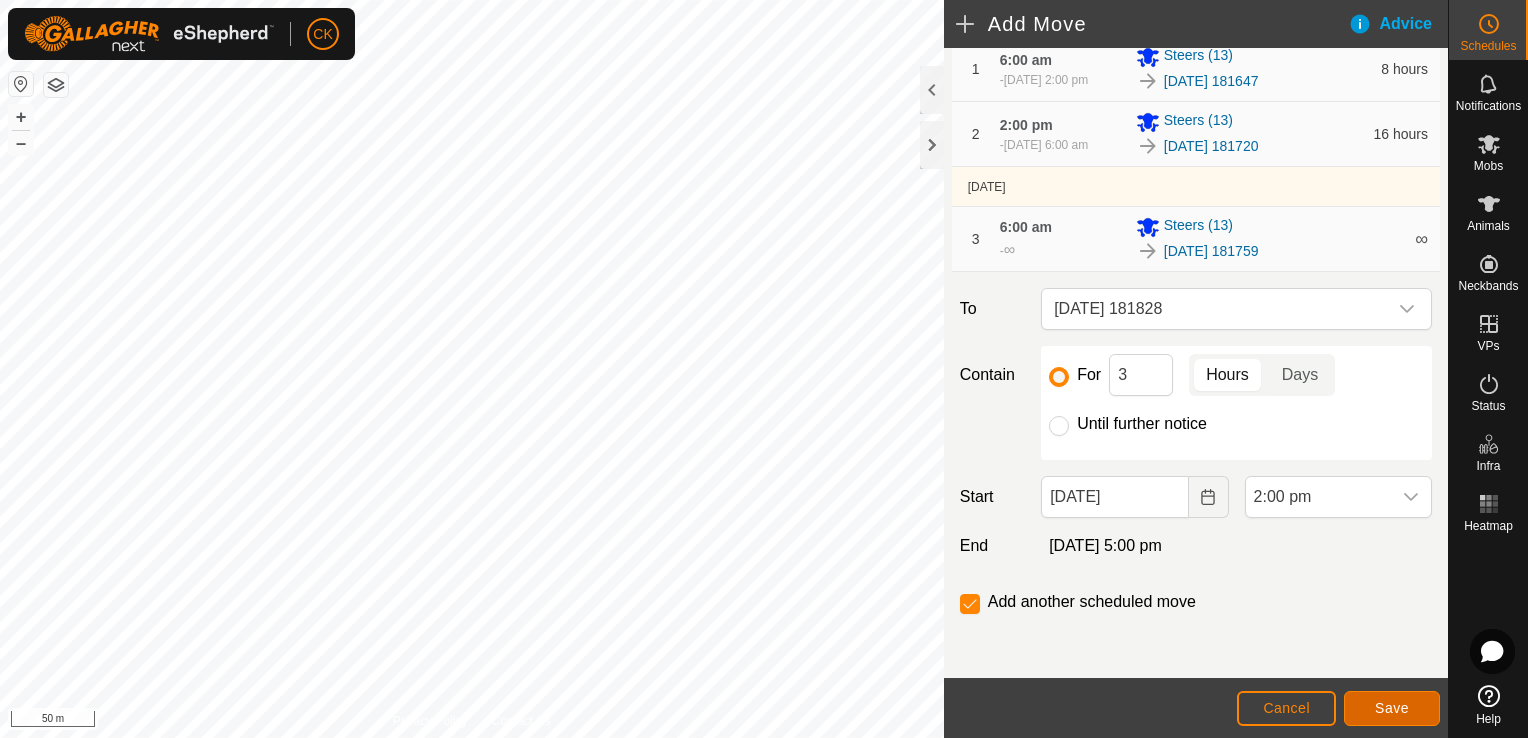 click on "Save" 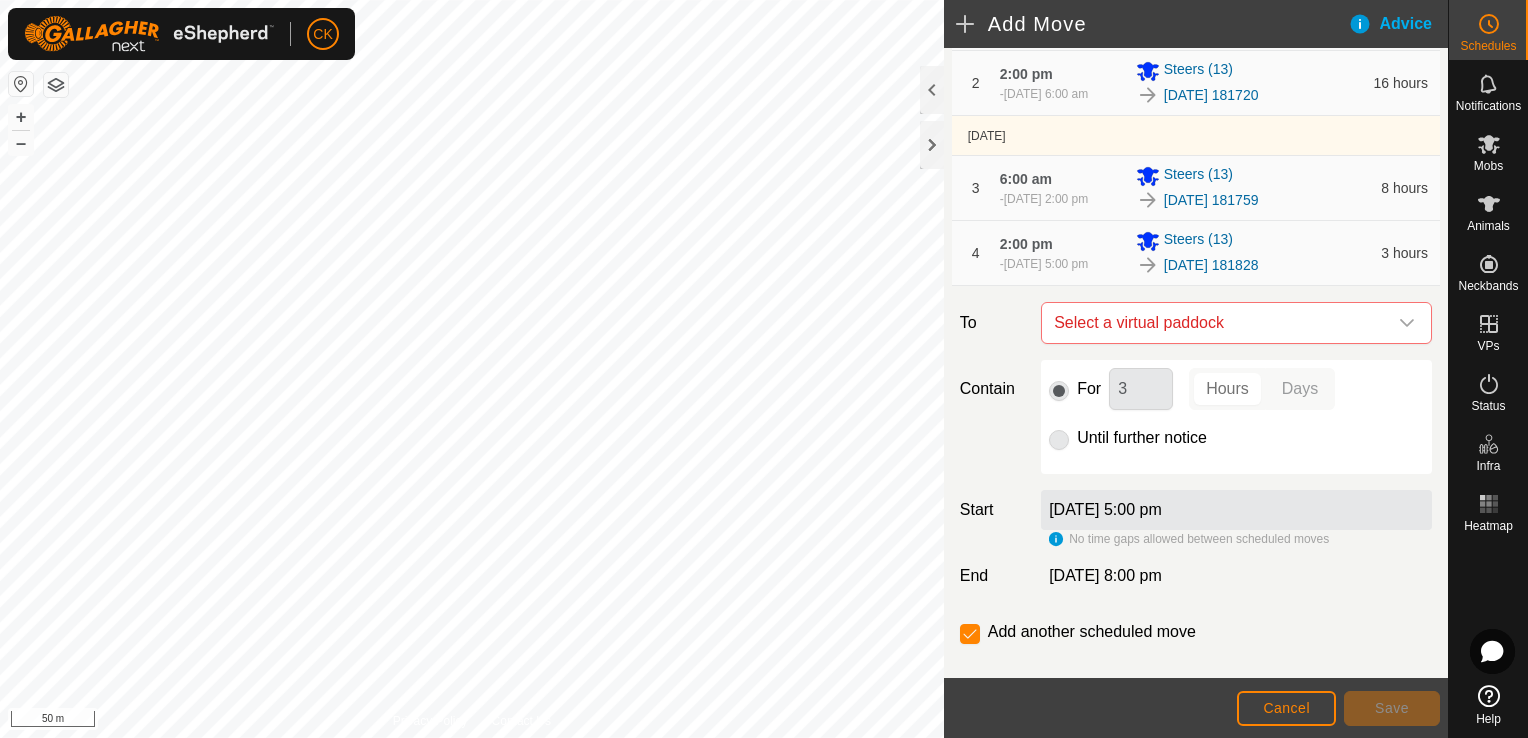 scroll, scrollTop: 200, scrollLeft: 0, axis: vertical 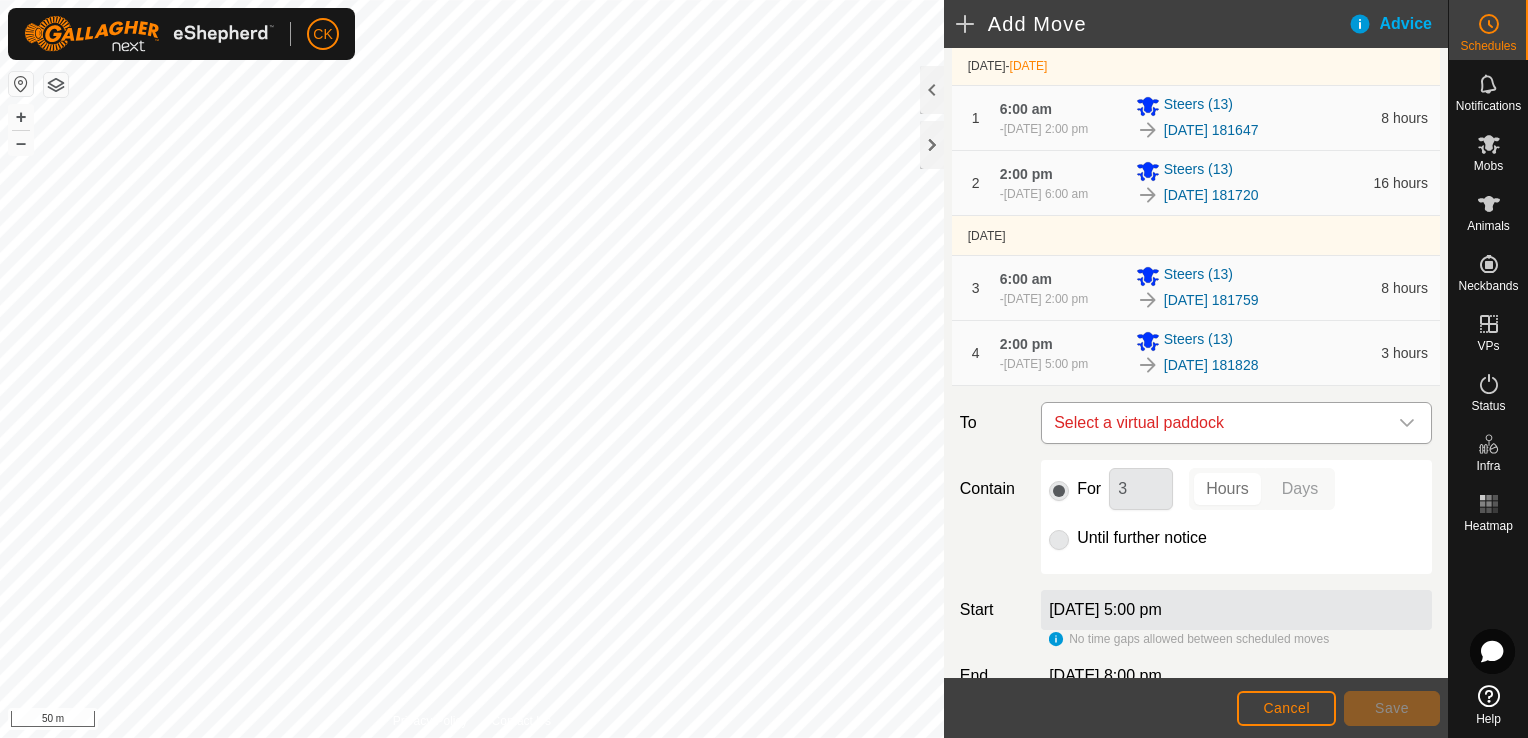 click at bounding box center [1407, 423] 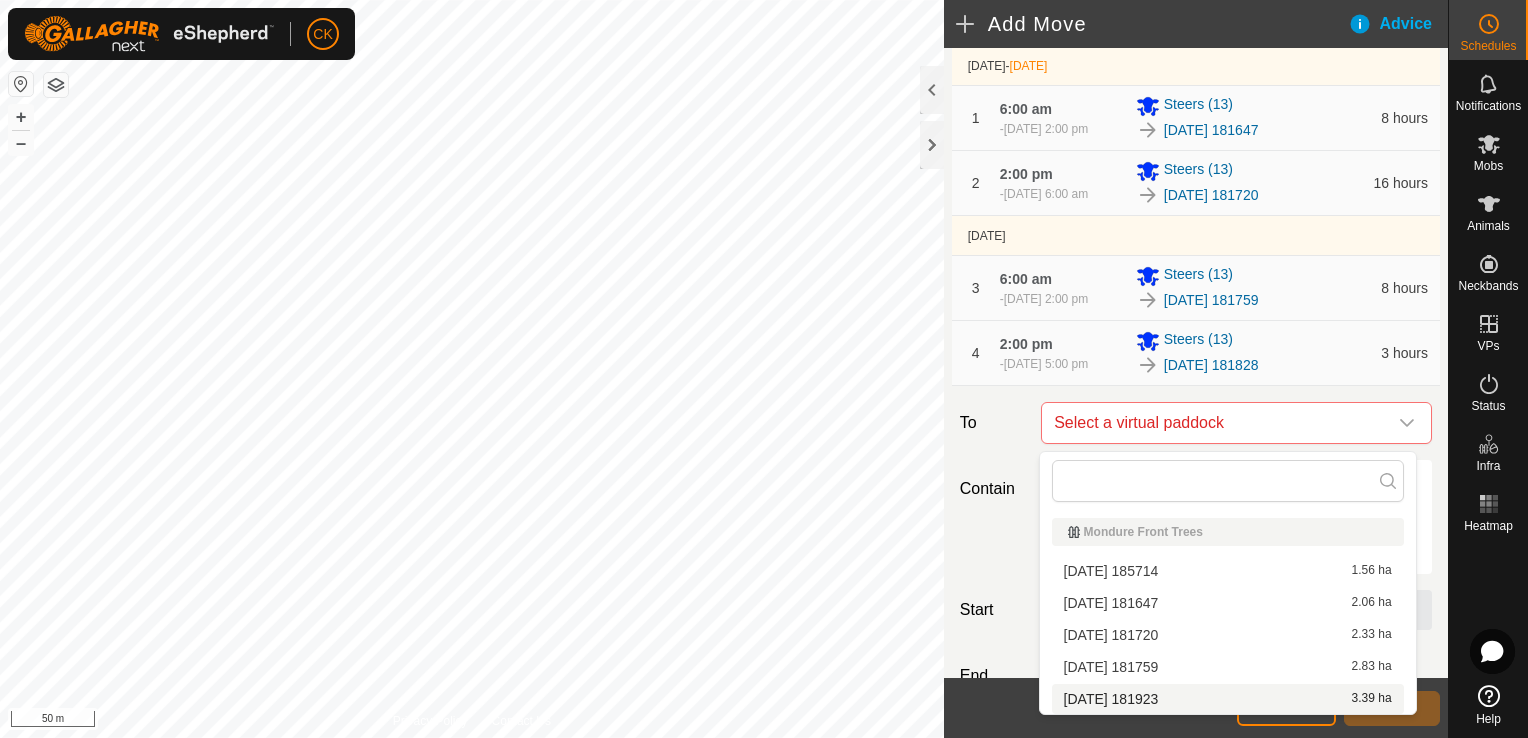 click on "[DATE] 181923  3.39 ha" at bounding box center (1228, 699) 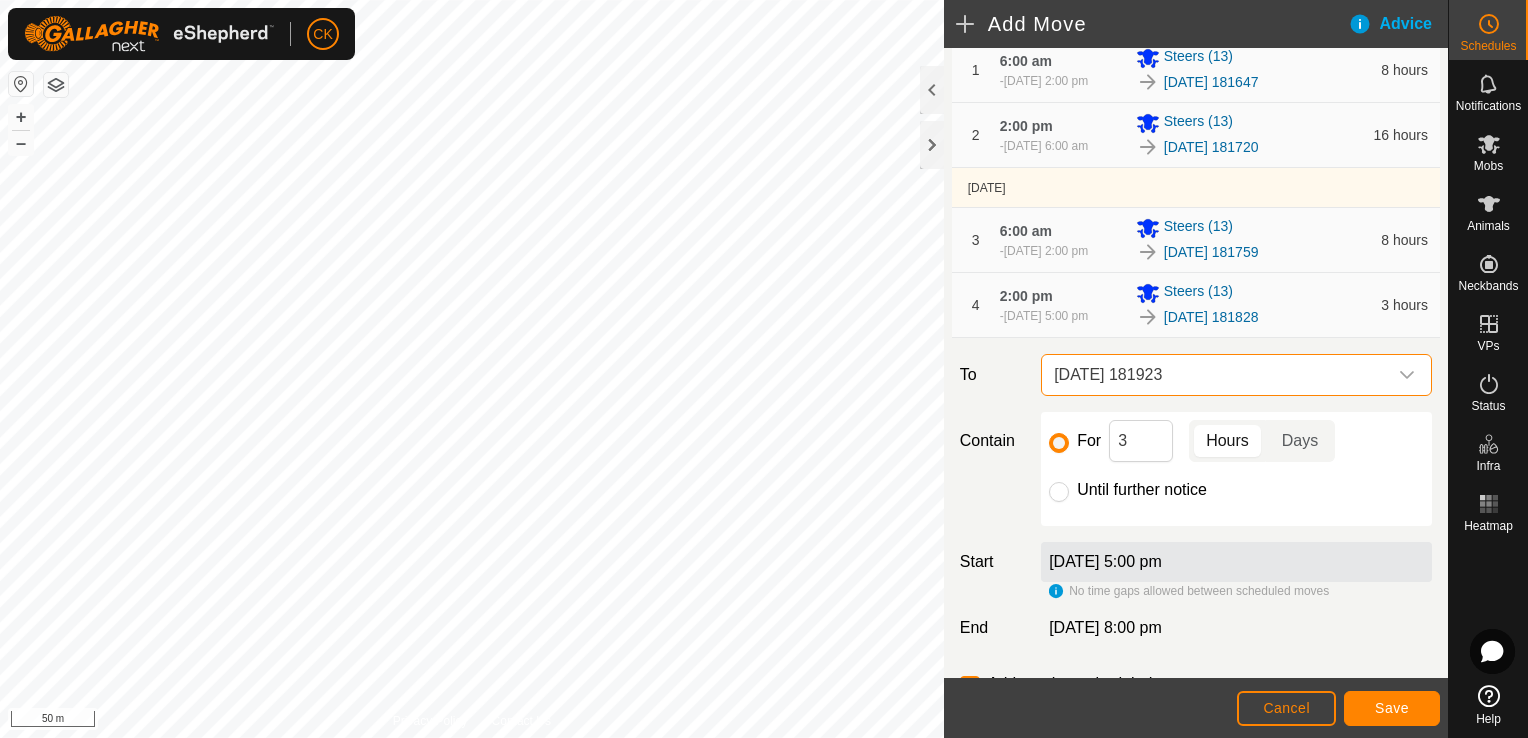 scroll, scrollTop: 300, scrollLeft: 0, axis: vertical 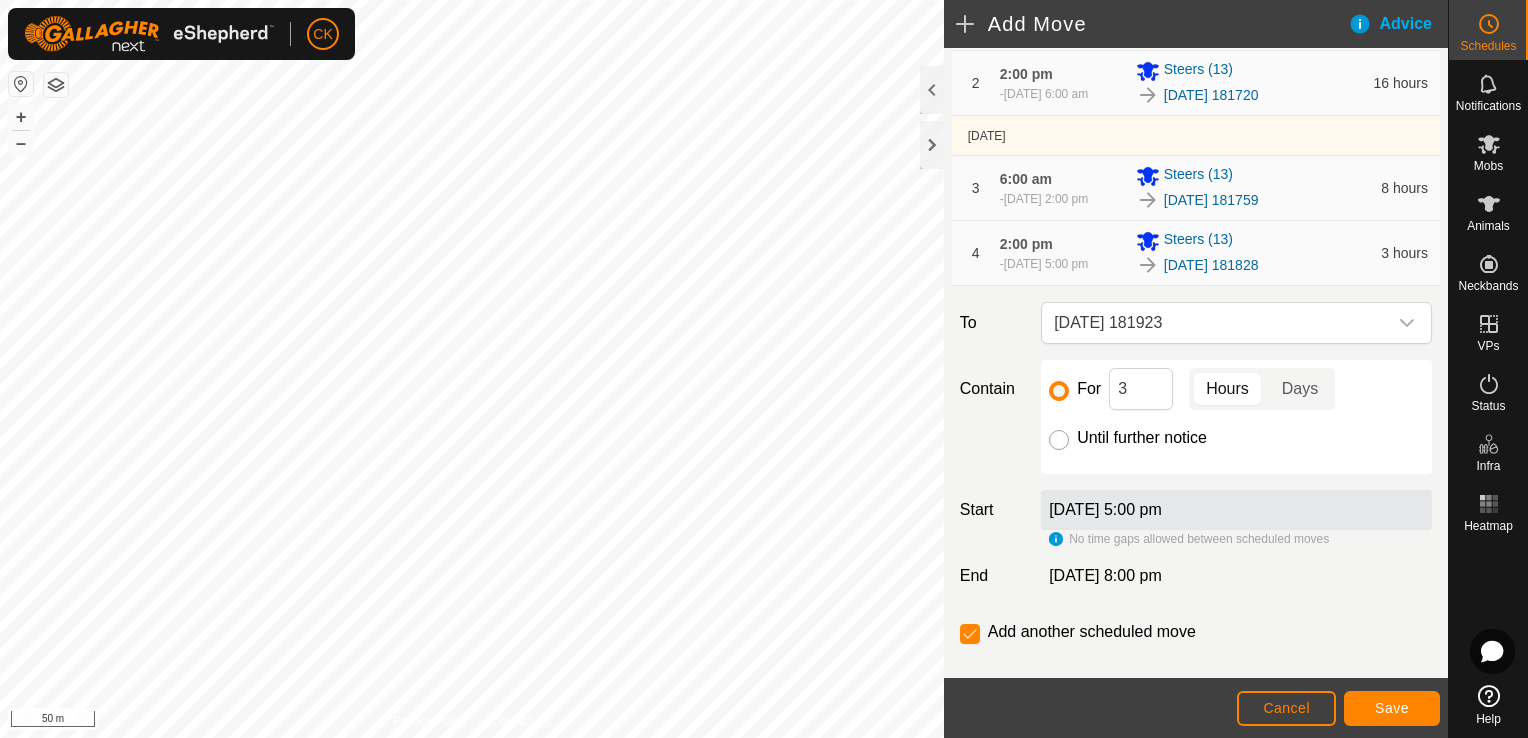click on "Until further notice" at bounding box center (1059, 440) 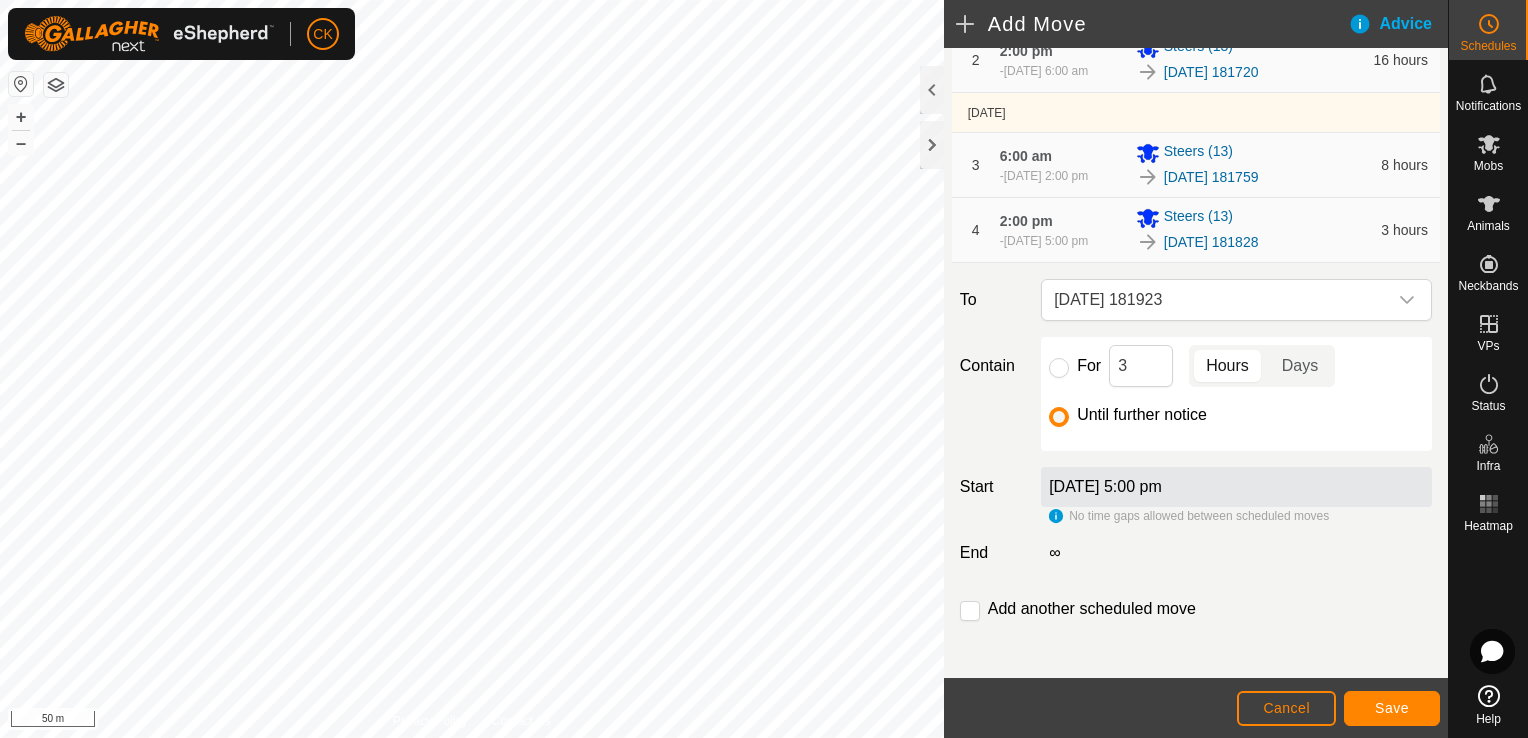 scroll, scrollTop: 334, scrollLeft: 0, axis: vertical 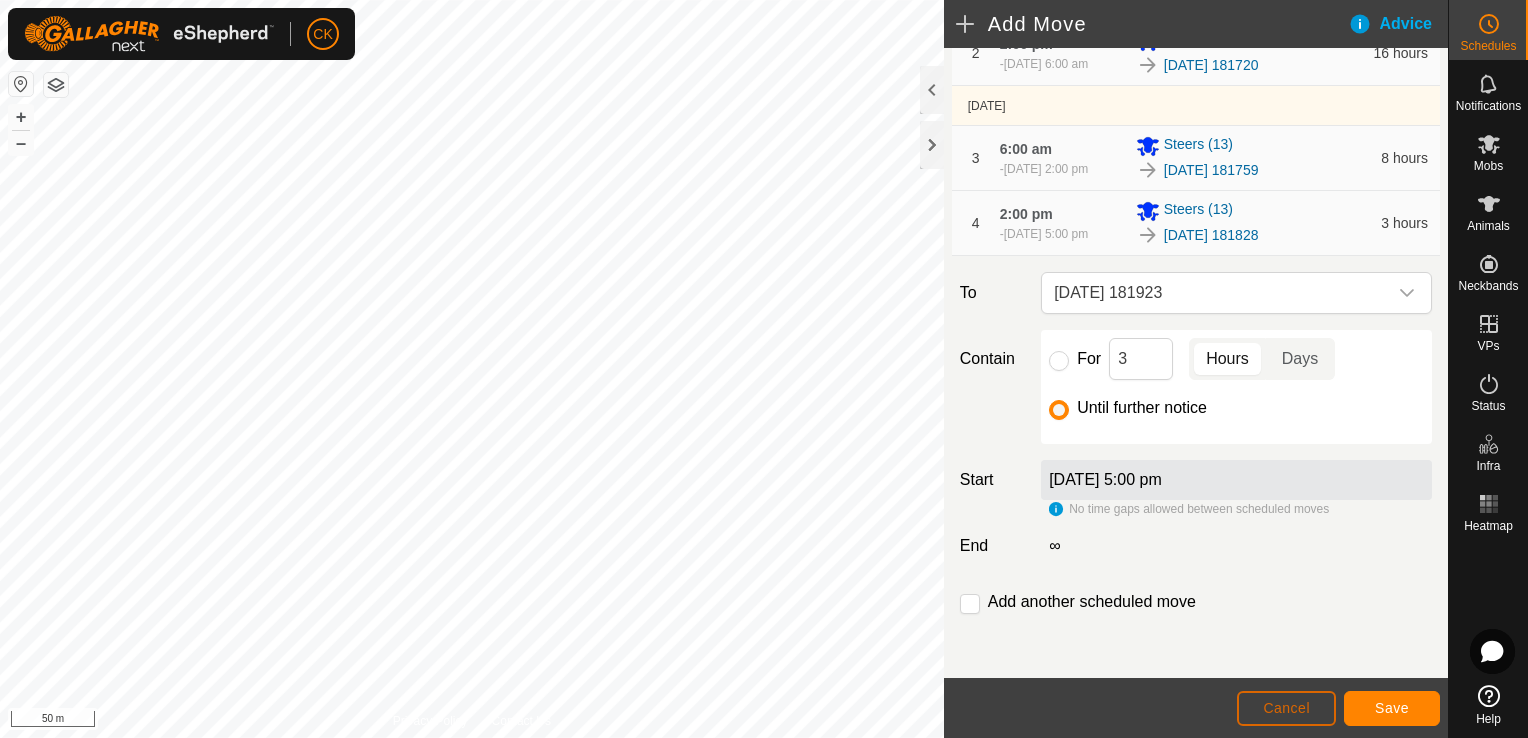 click on "Cancel" 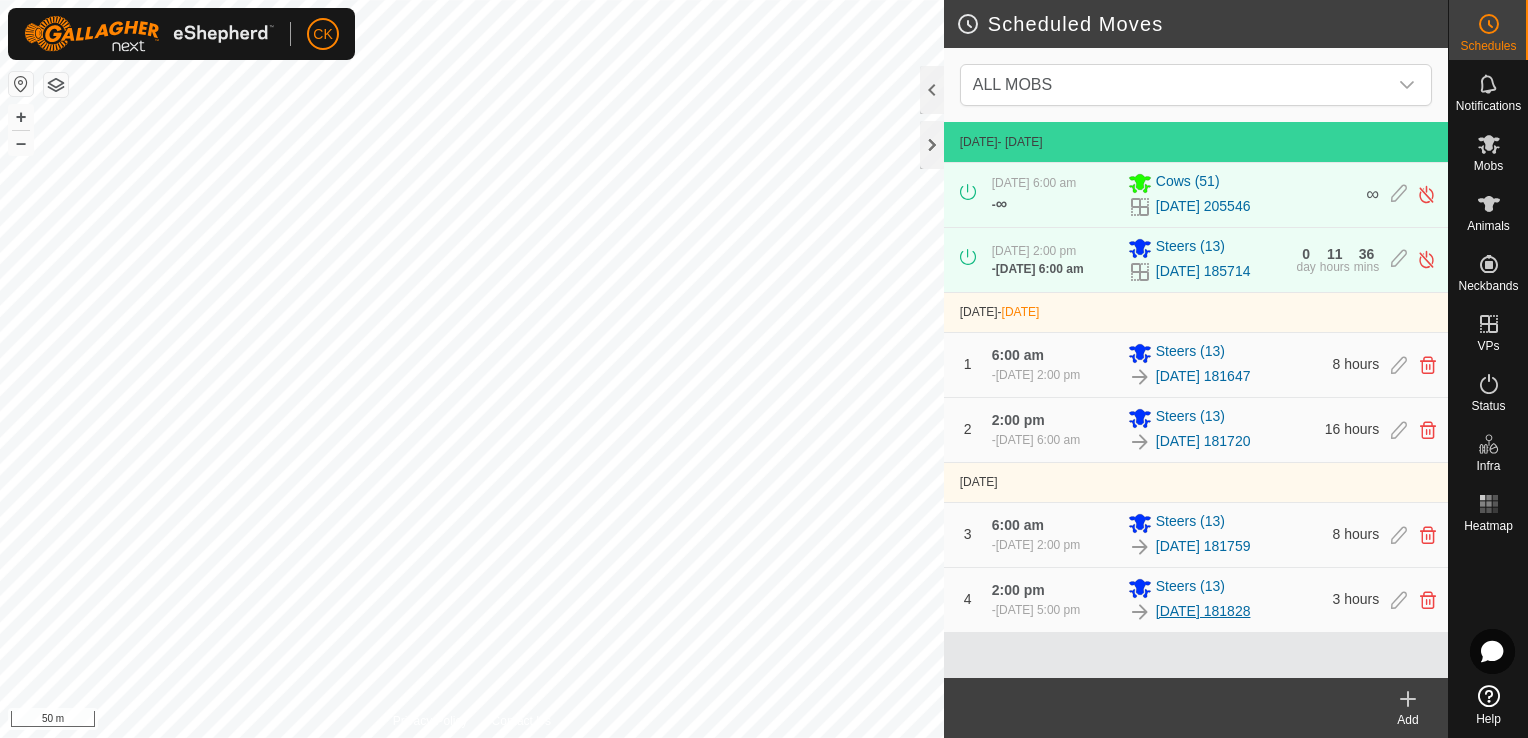 click on "[DATE] 181828" at bounding box center (1203, 611) 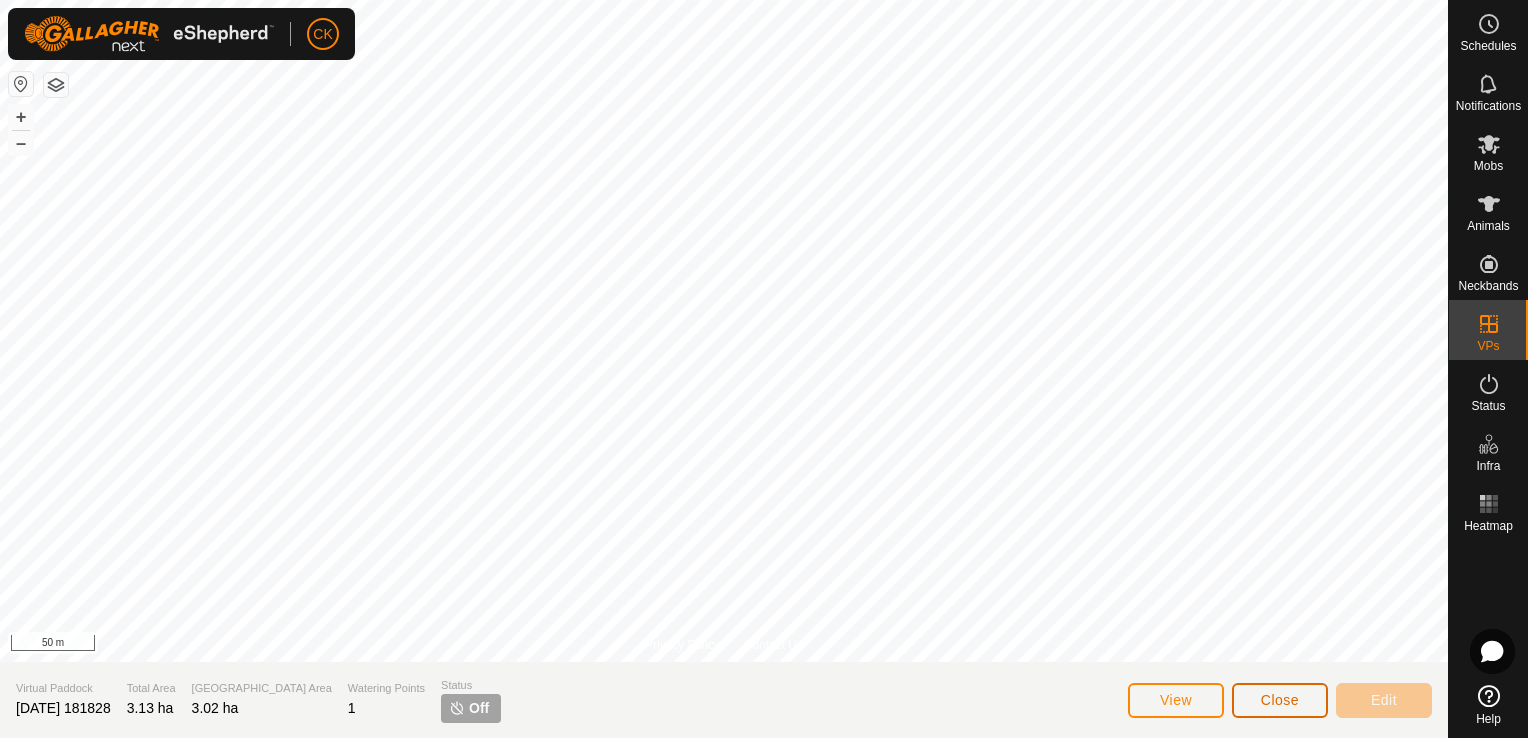 click on "Close" 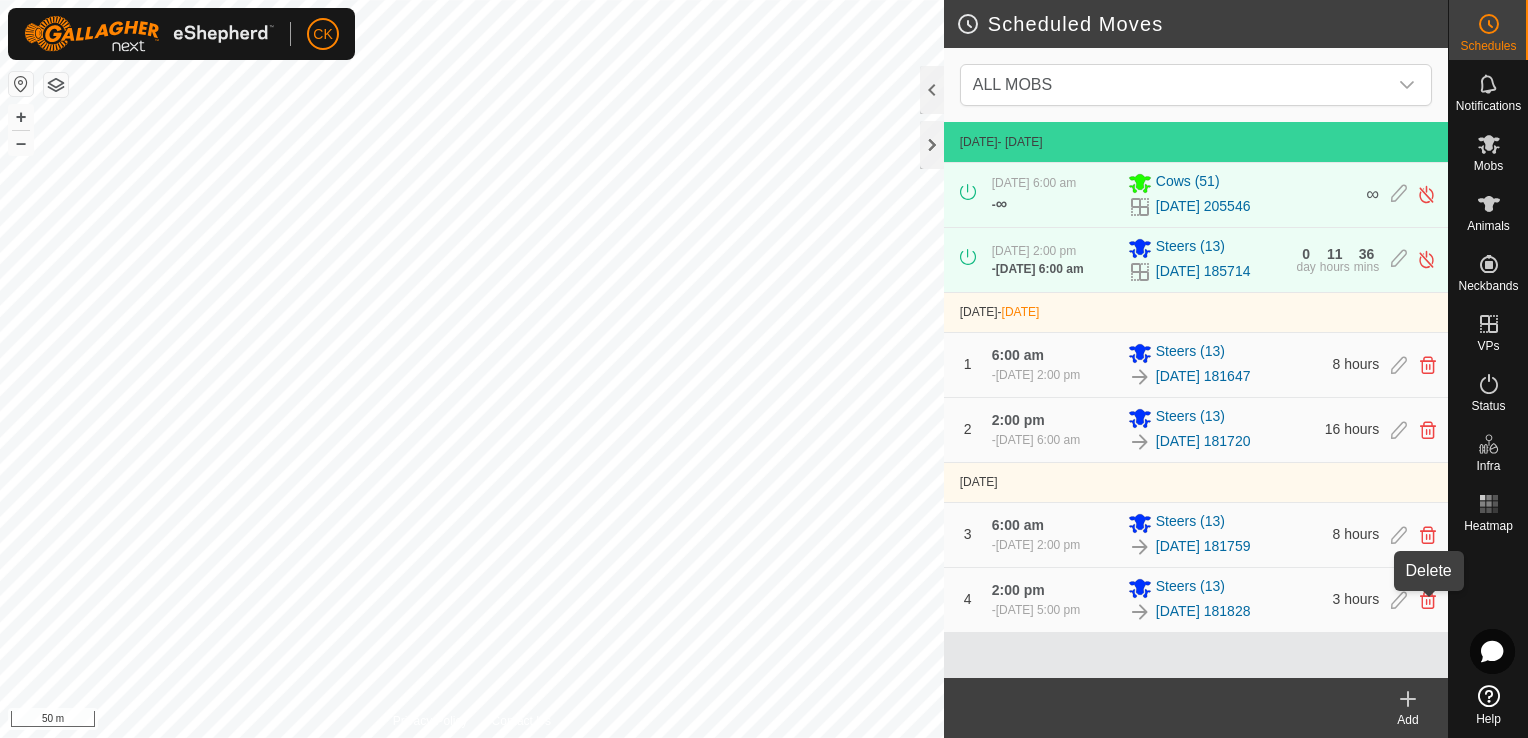 click at bounding box center (1428, 600) 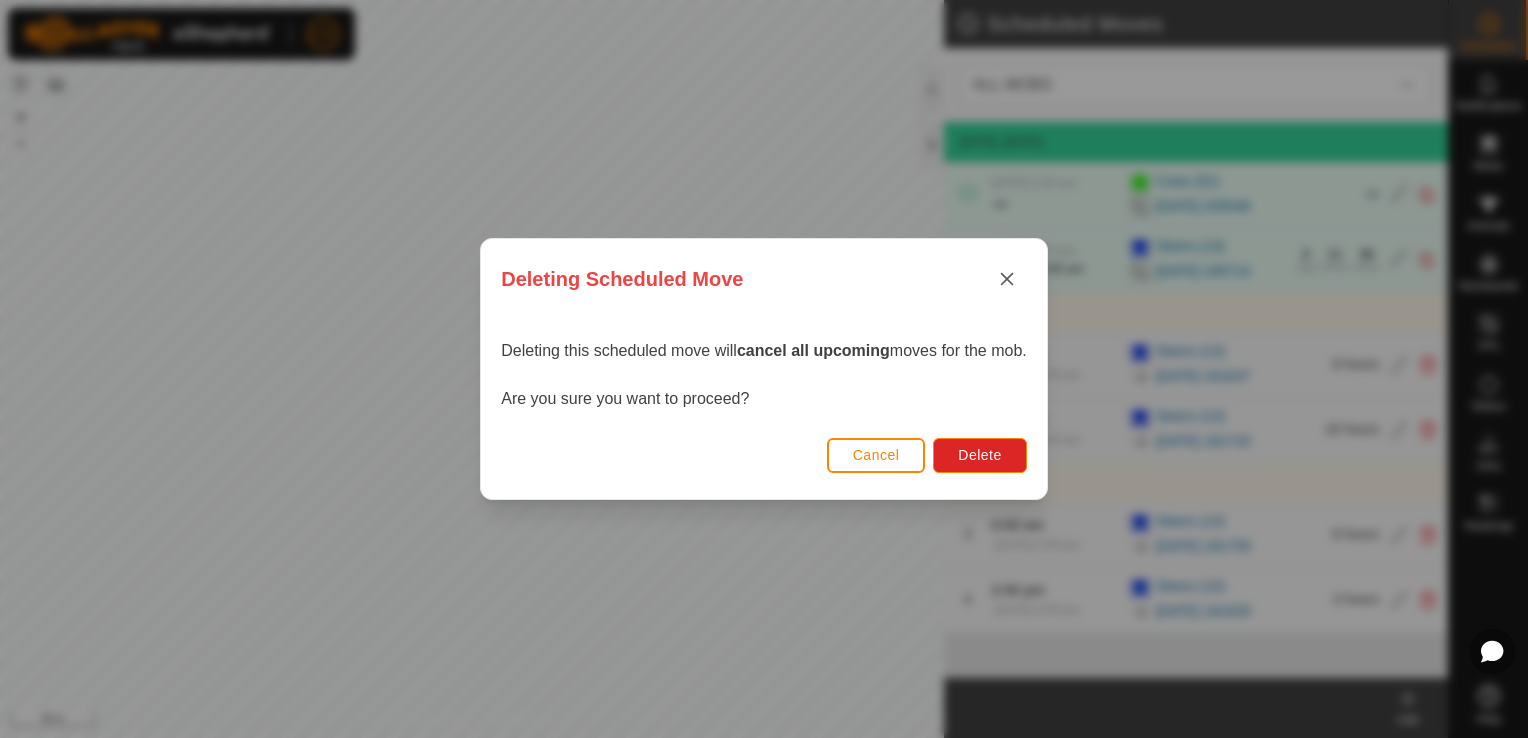 click on "Cancel" at bounding box center [876, 455] 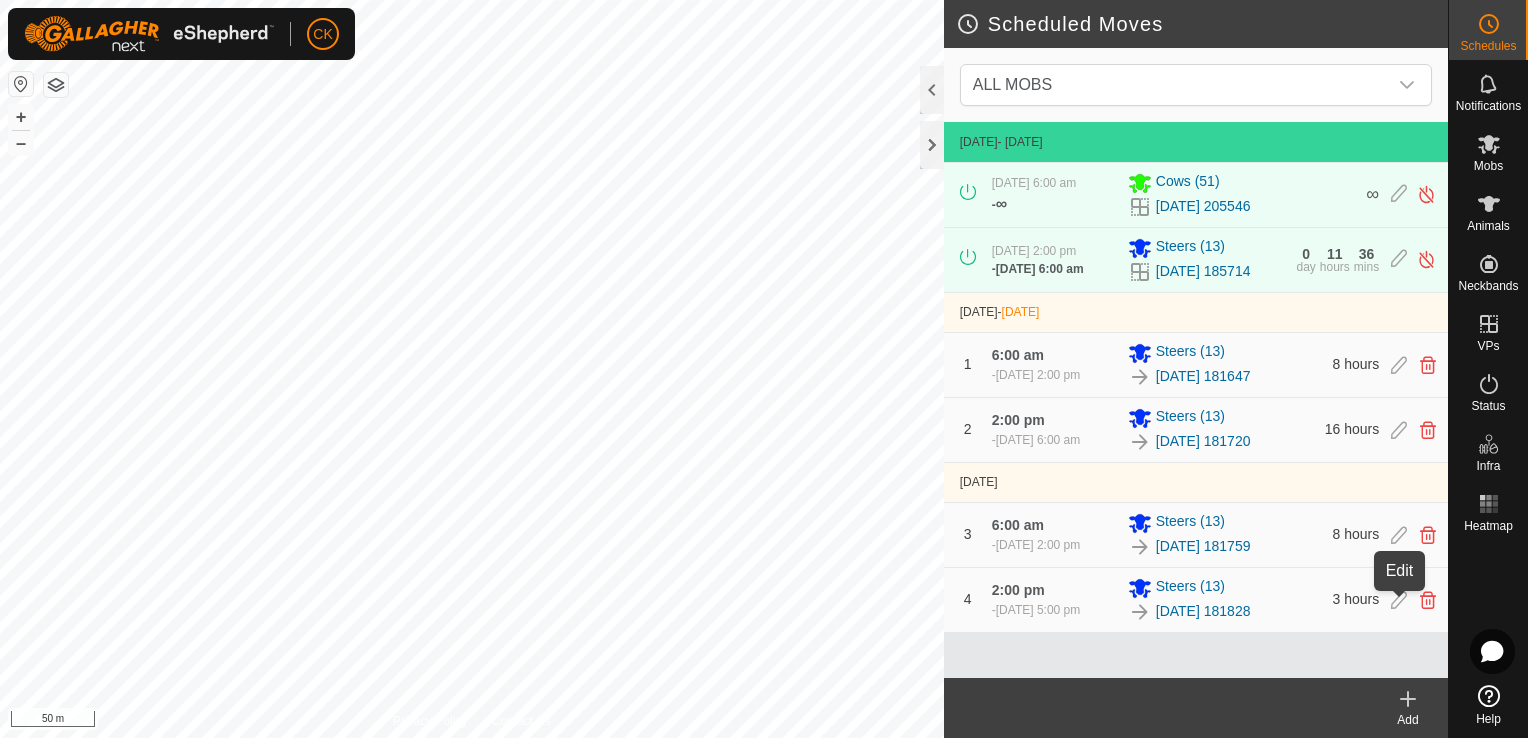 click at bounding box center [1399, 600] 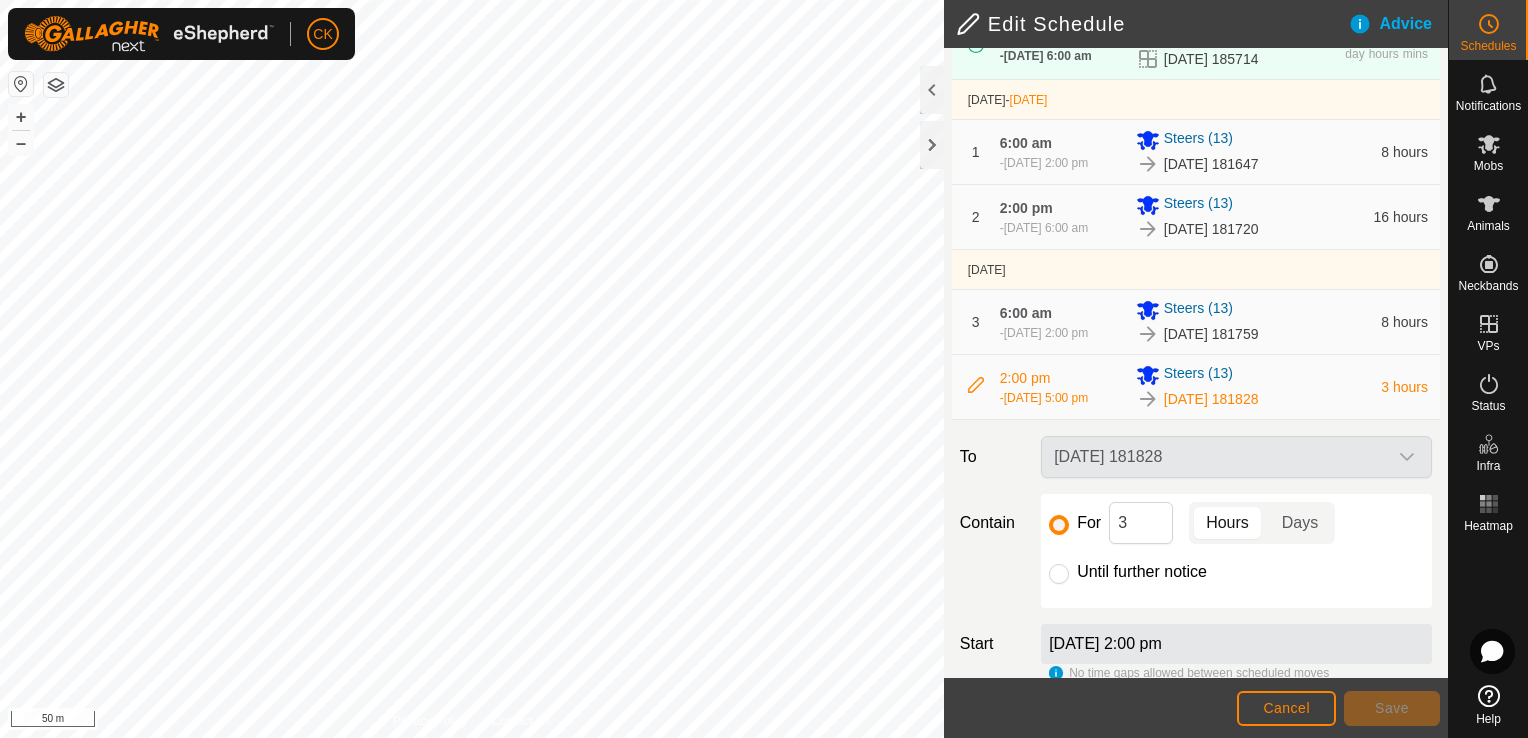 scroll, scrollTop: 200, scrollLeft: 0, axis: vertical 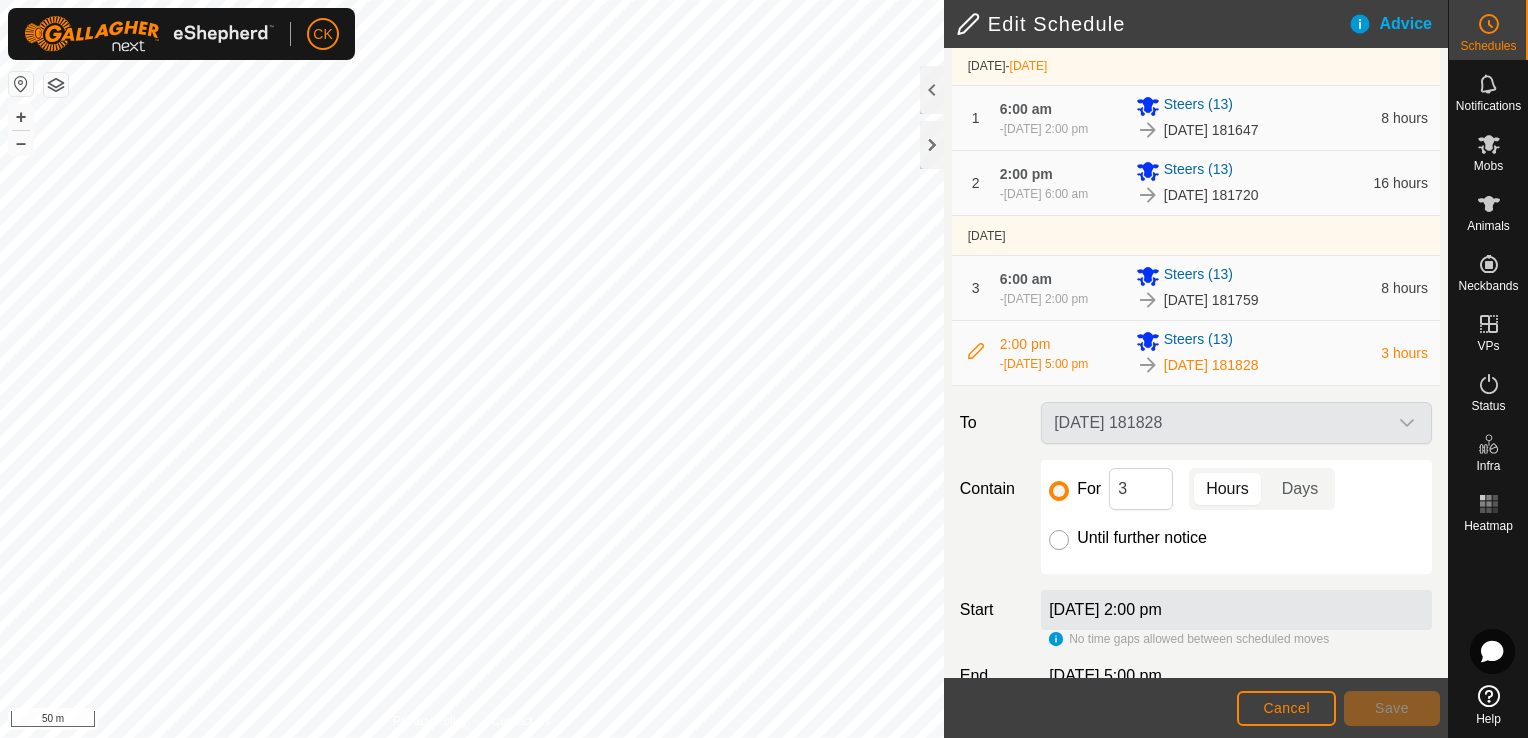 click on "Until further notice" at bounding box center (1059, 540) 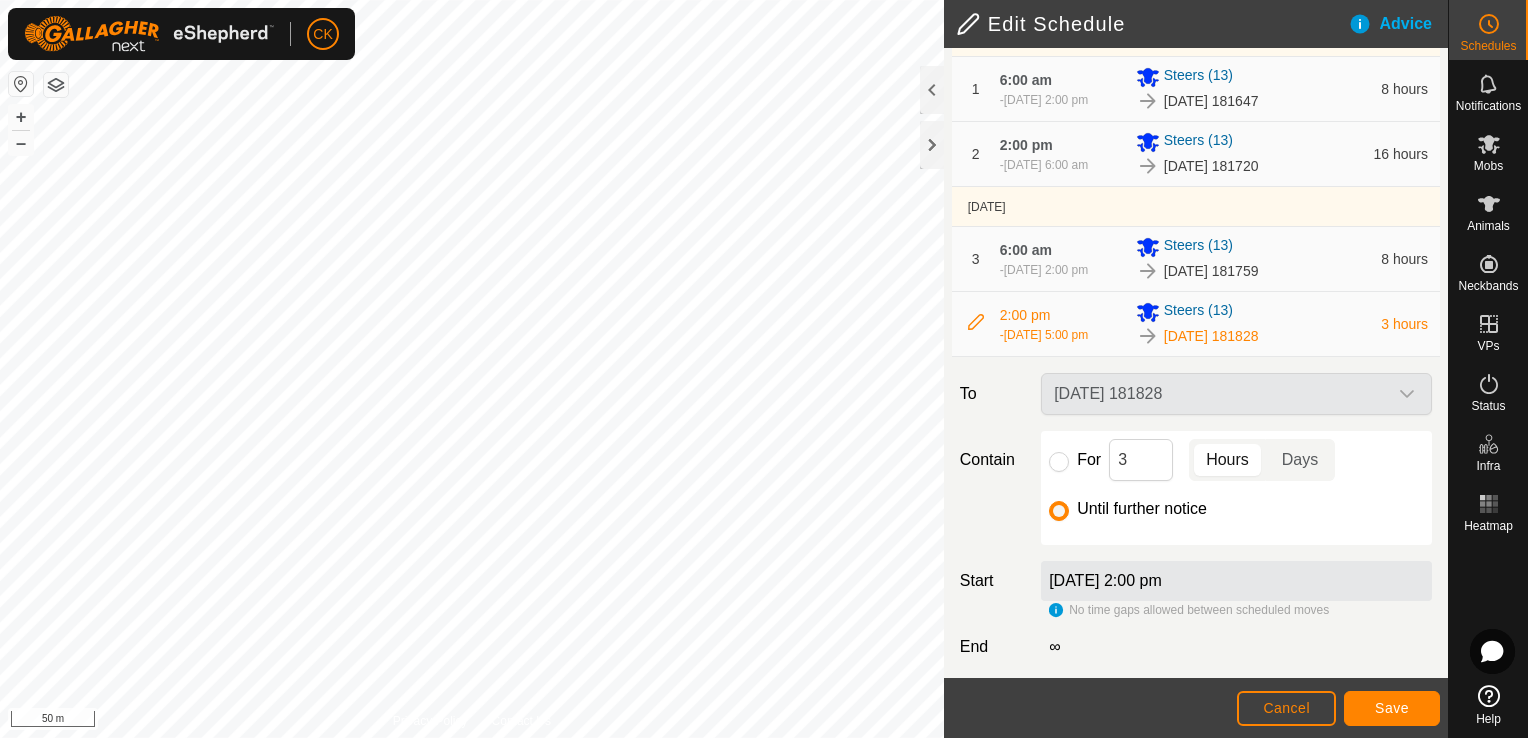 scroll, scrollTop: 246, scrollLeft: 0, axis: vertical 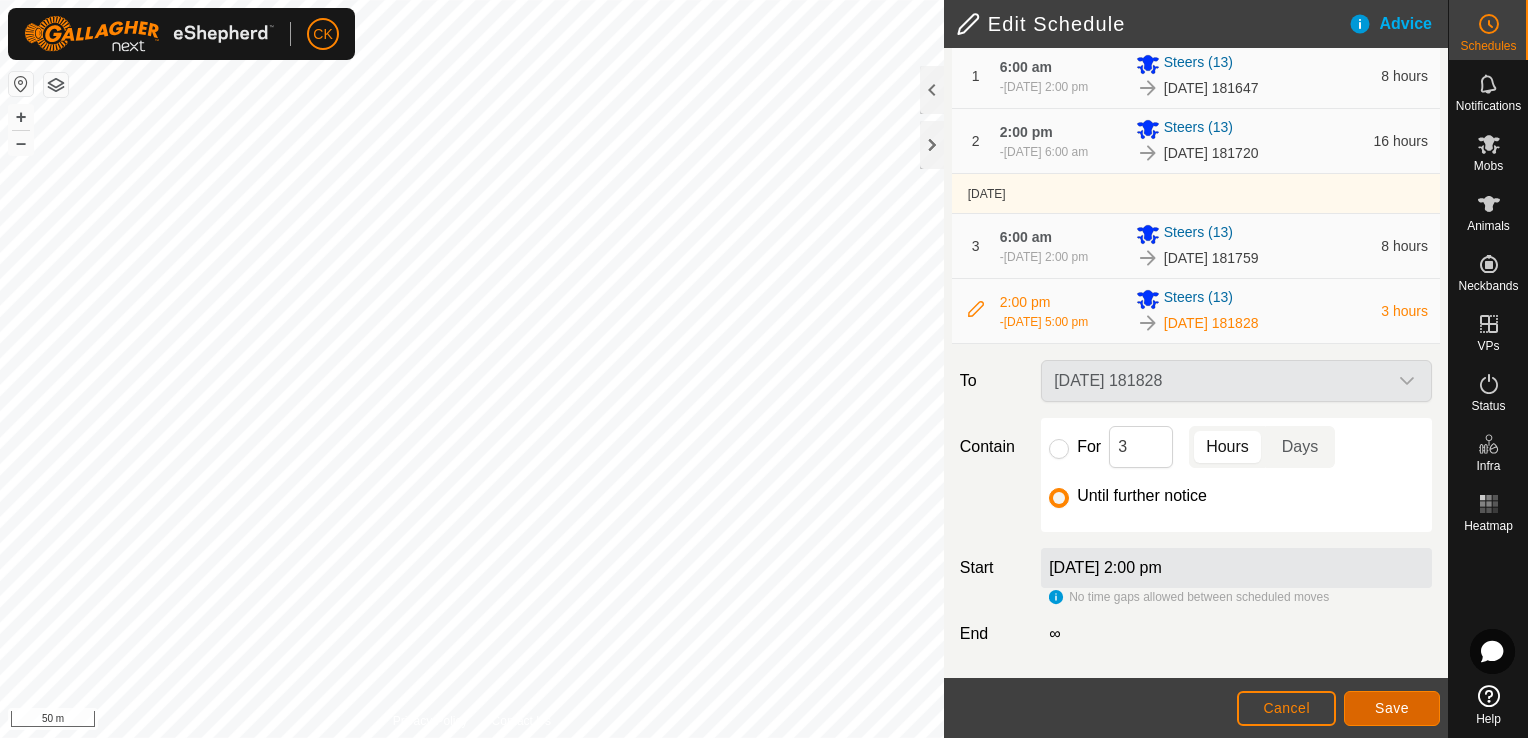 click on "Save" 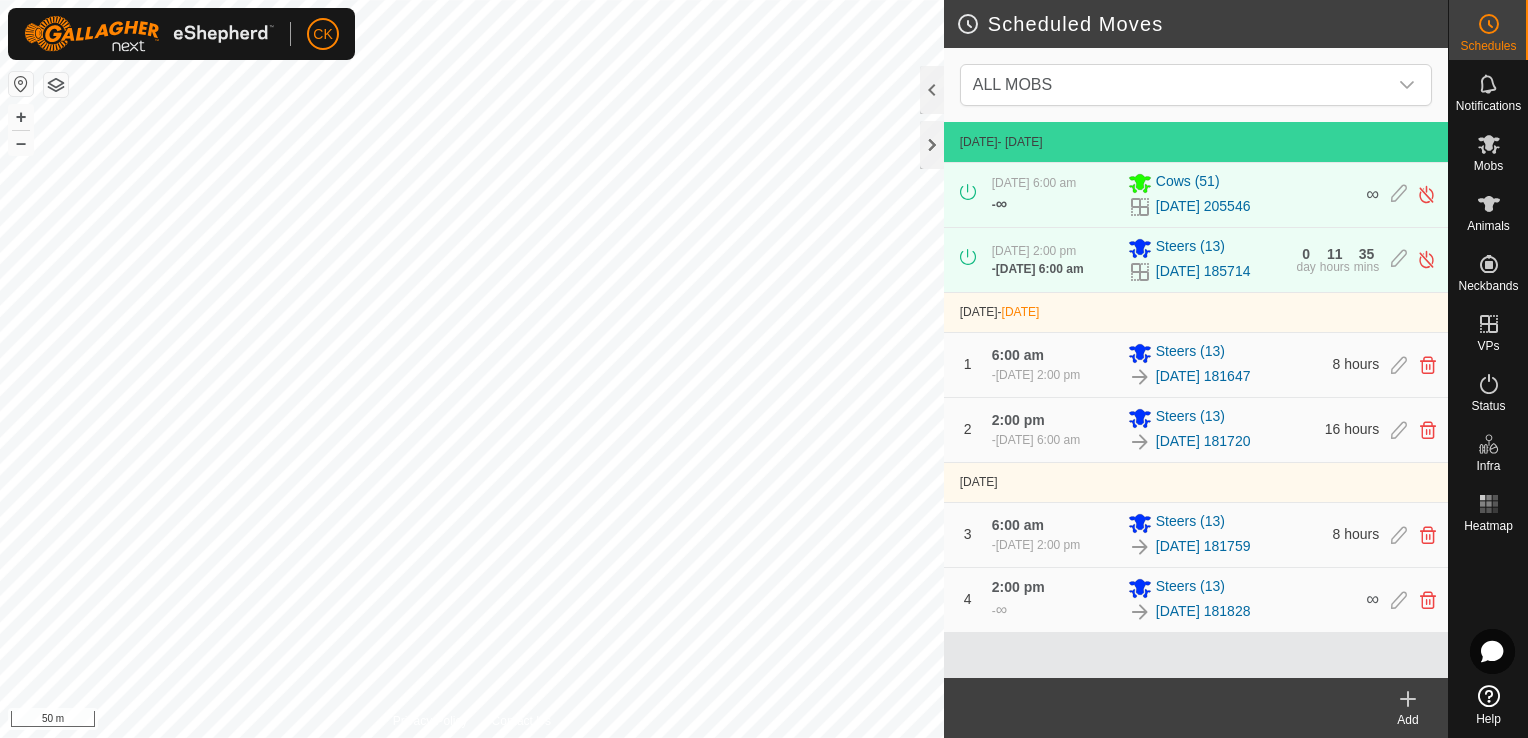 click 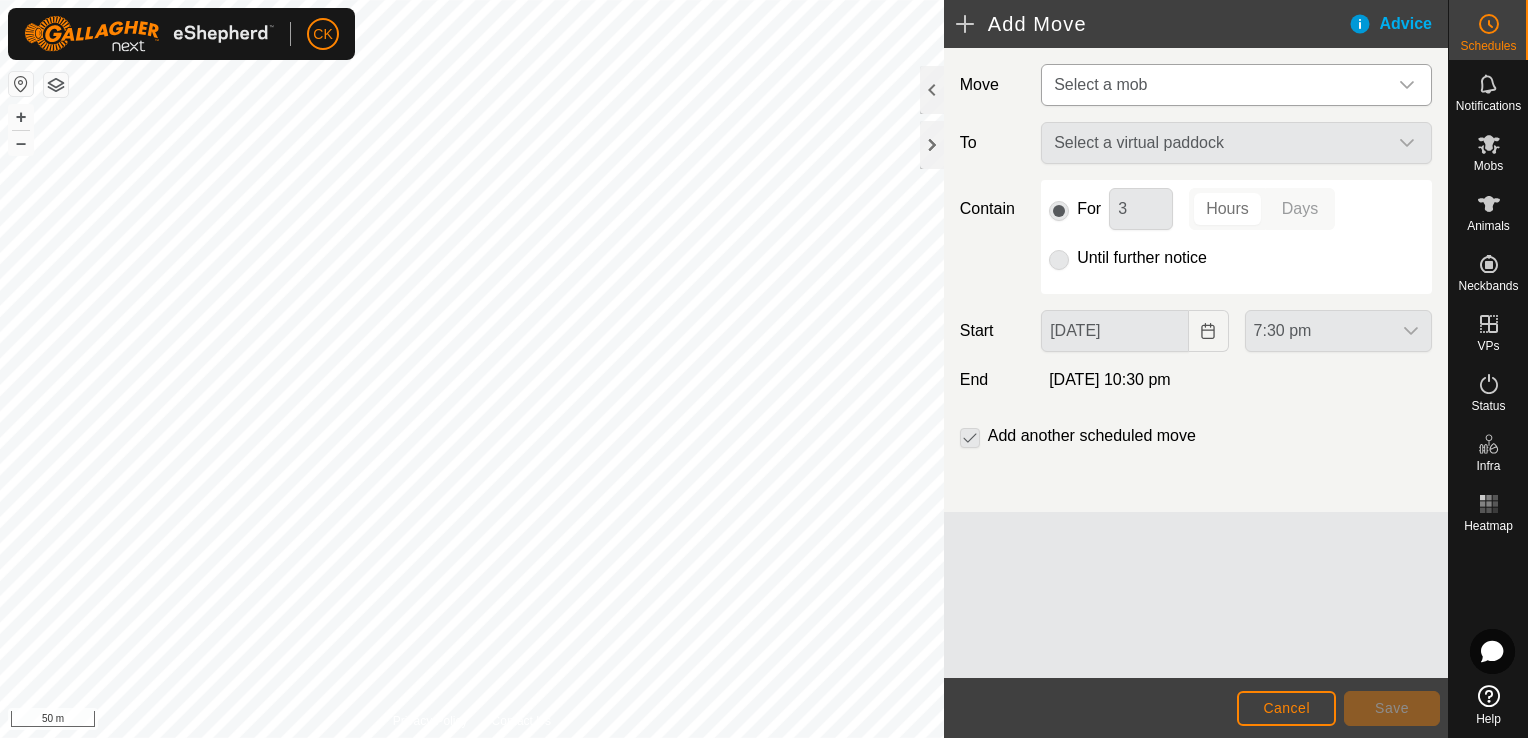 click 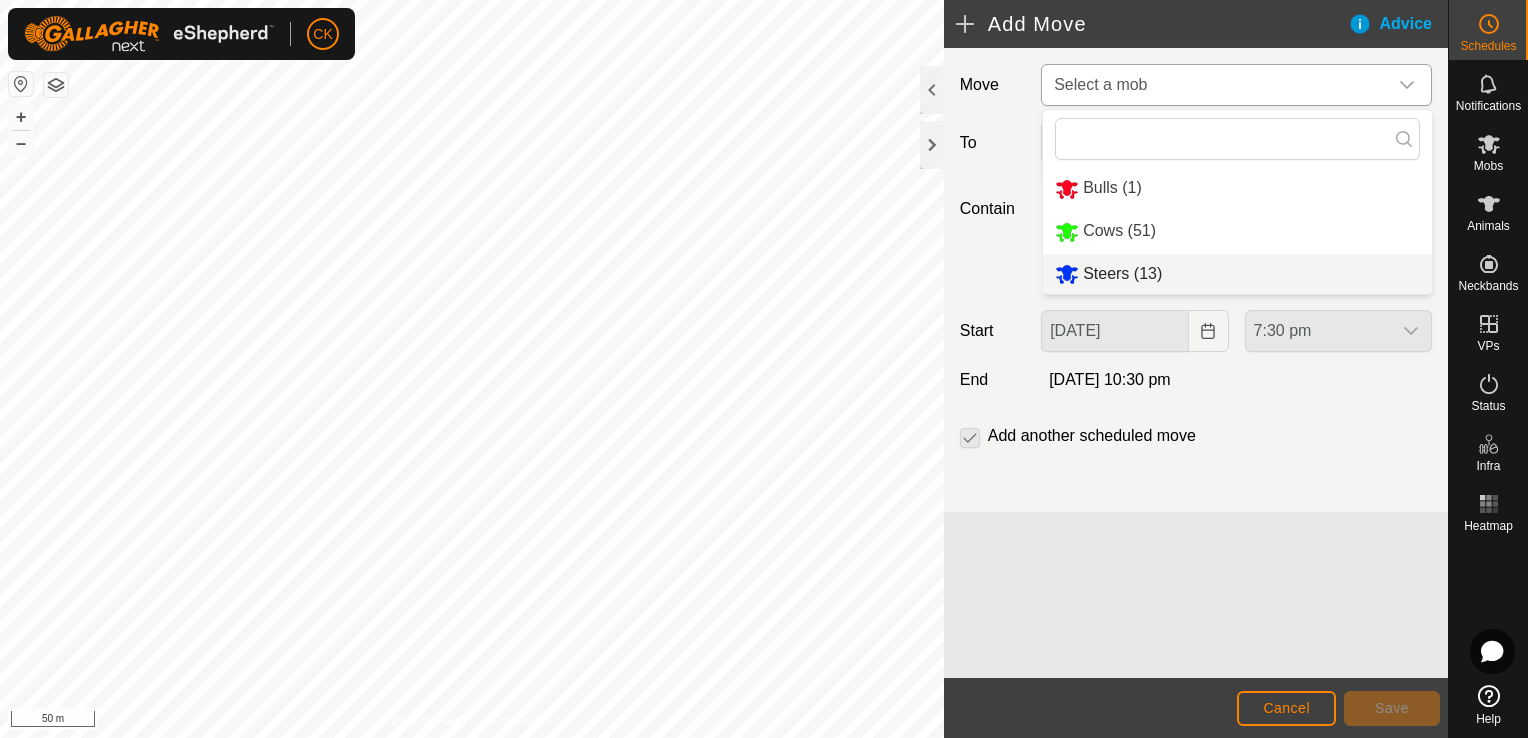 click on "Steers (13)" at bounding box center [1237, 274] 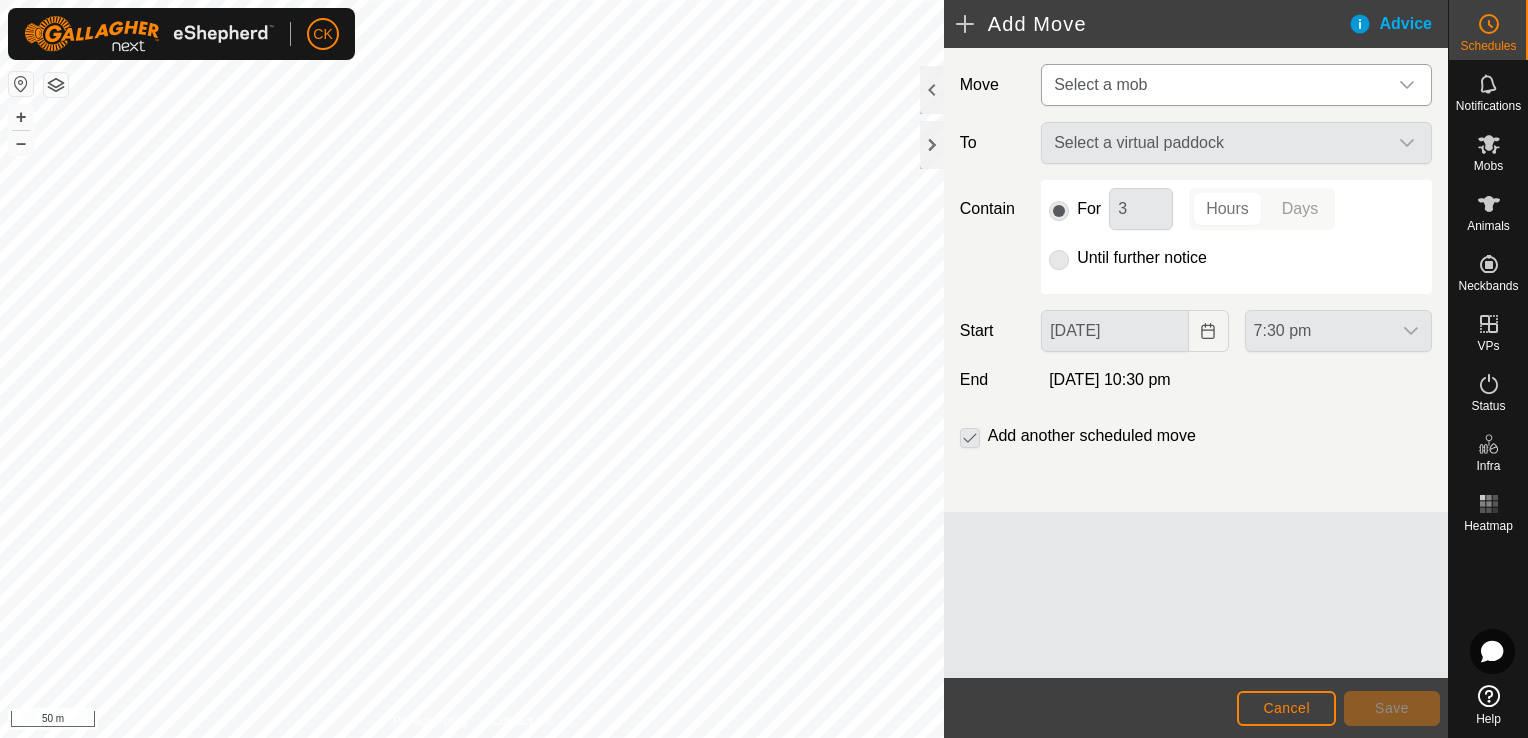 type on "[DATE]" 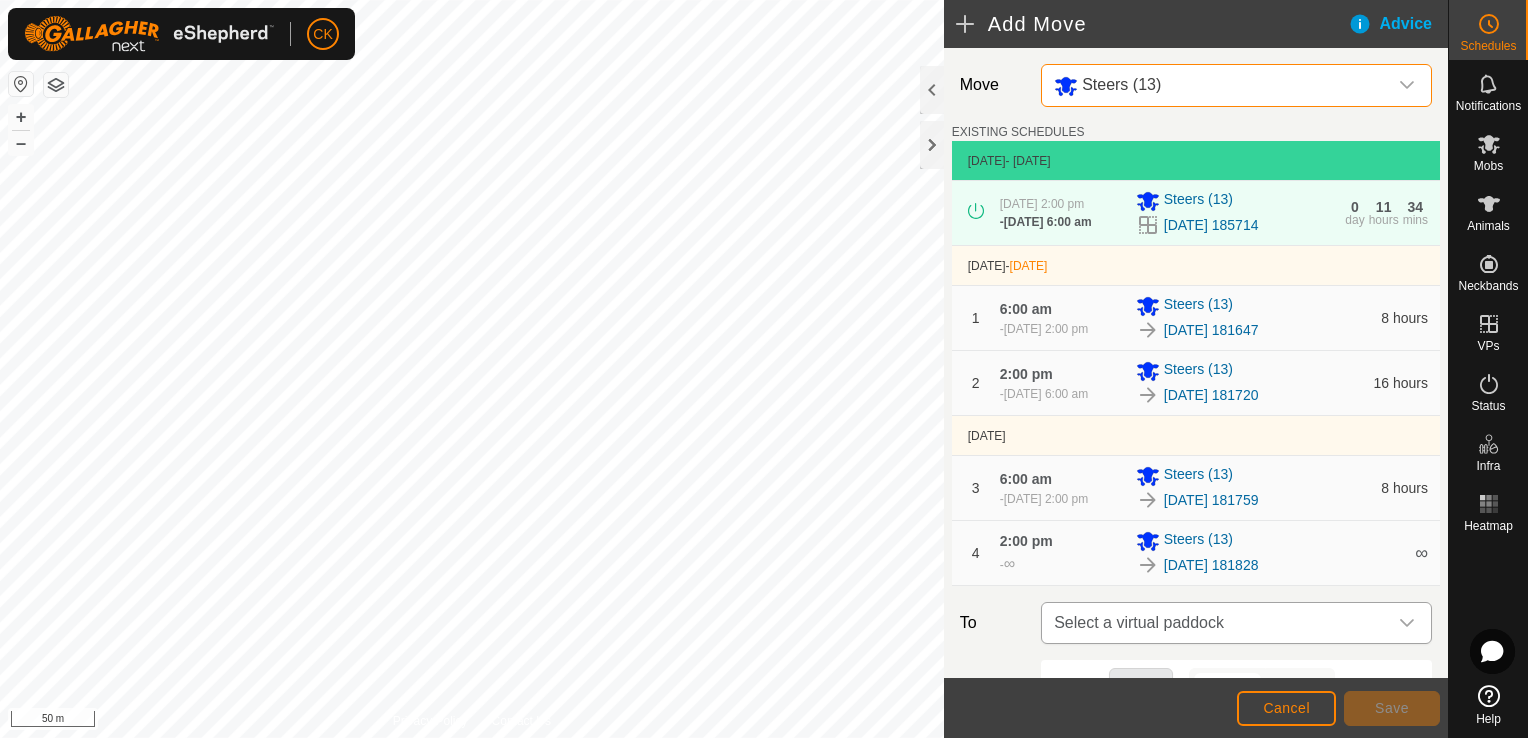 click at bounding box center (1407, 623) 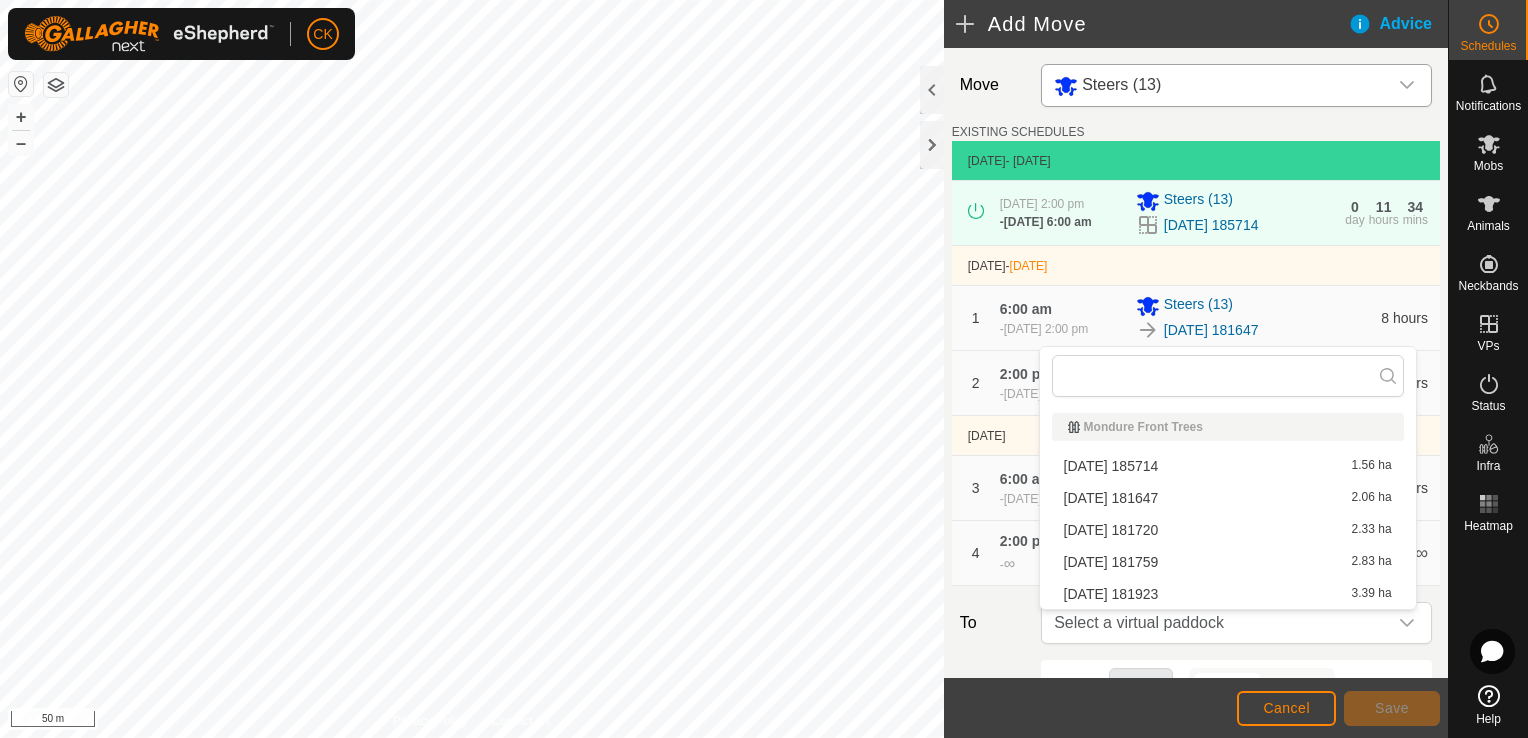 click on "[DATE] 181923  3.39 ha" at bounding box center [1228, 594] 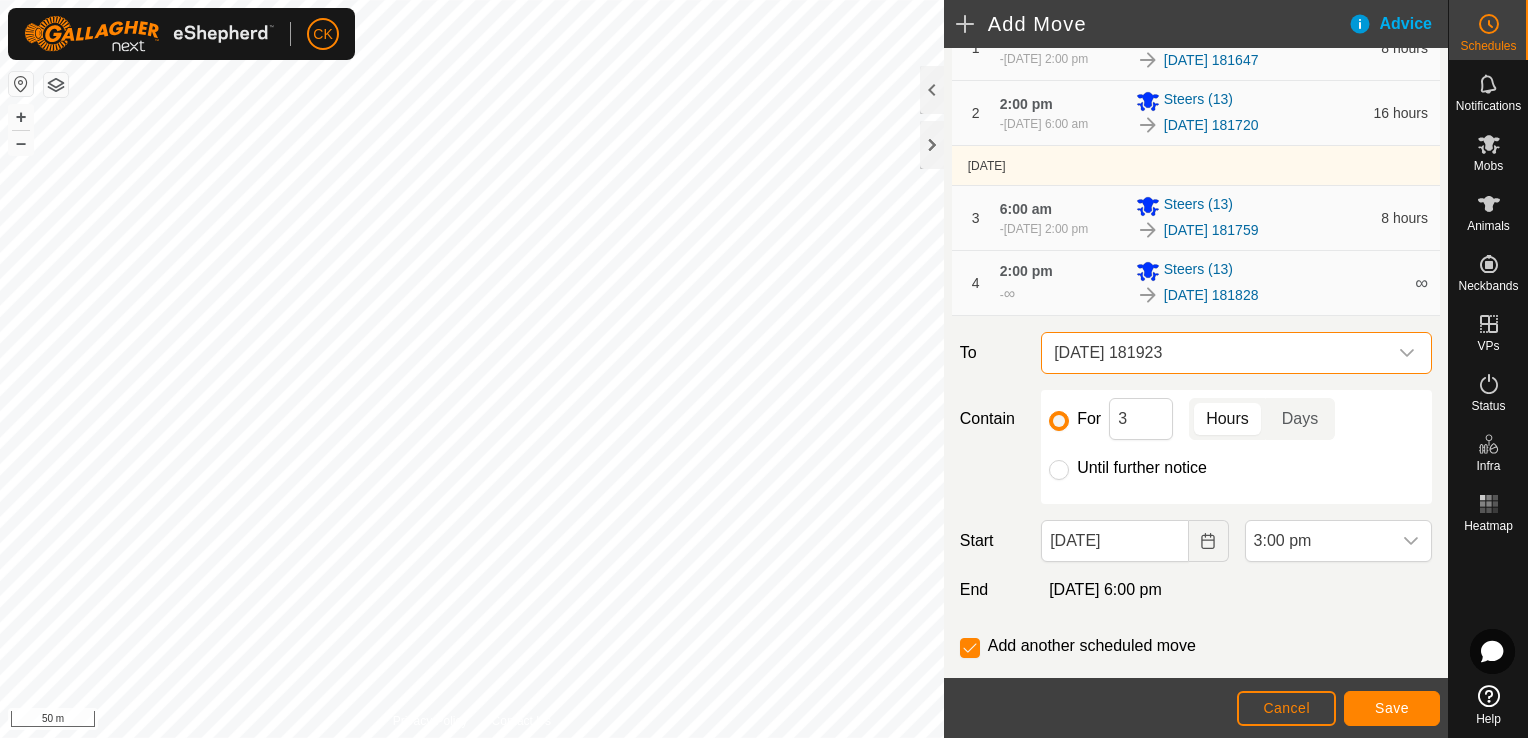 scroll, scrollTop: 317, scrollLeft: 0, axis: vertical 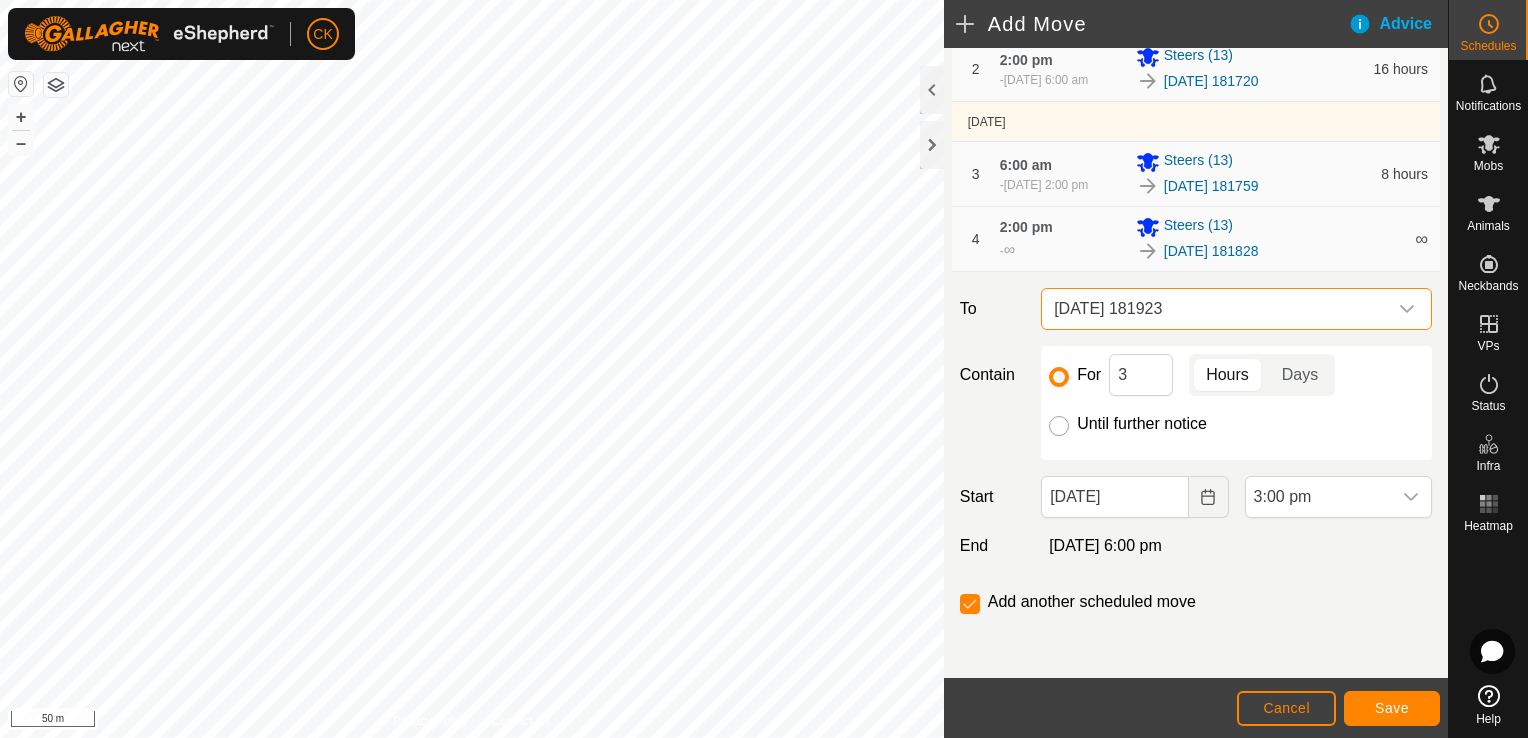 click on "Until further notice" at bounding box center [1059, 426] 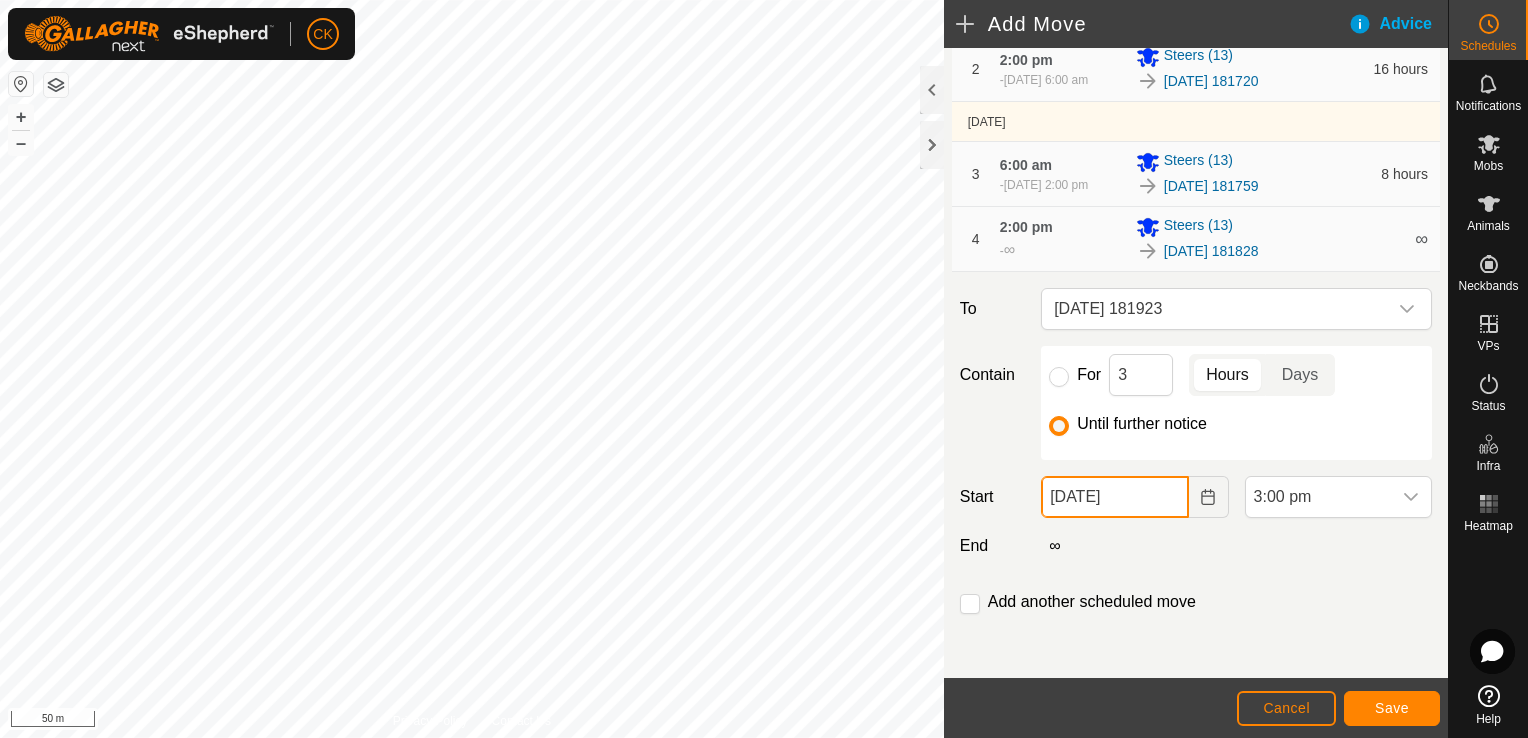 click on "[DATE]" 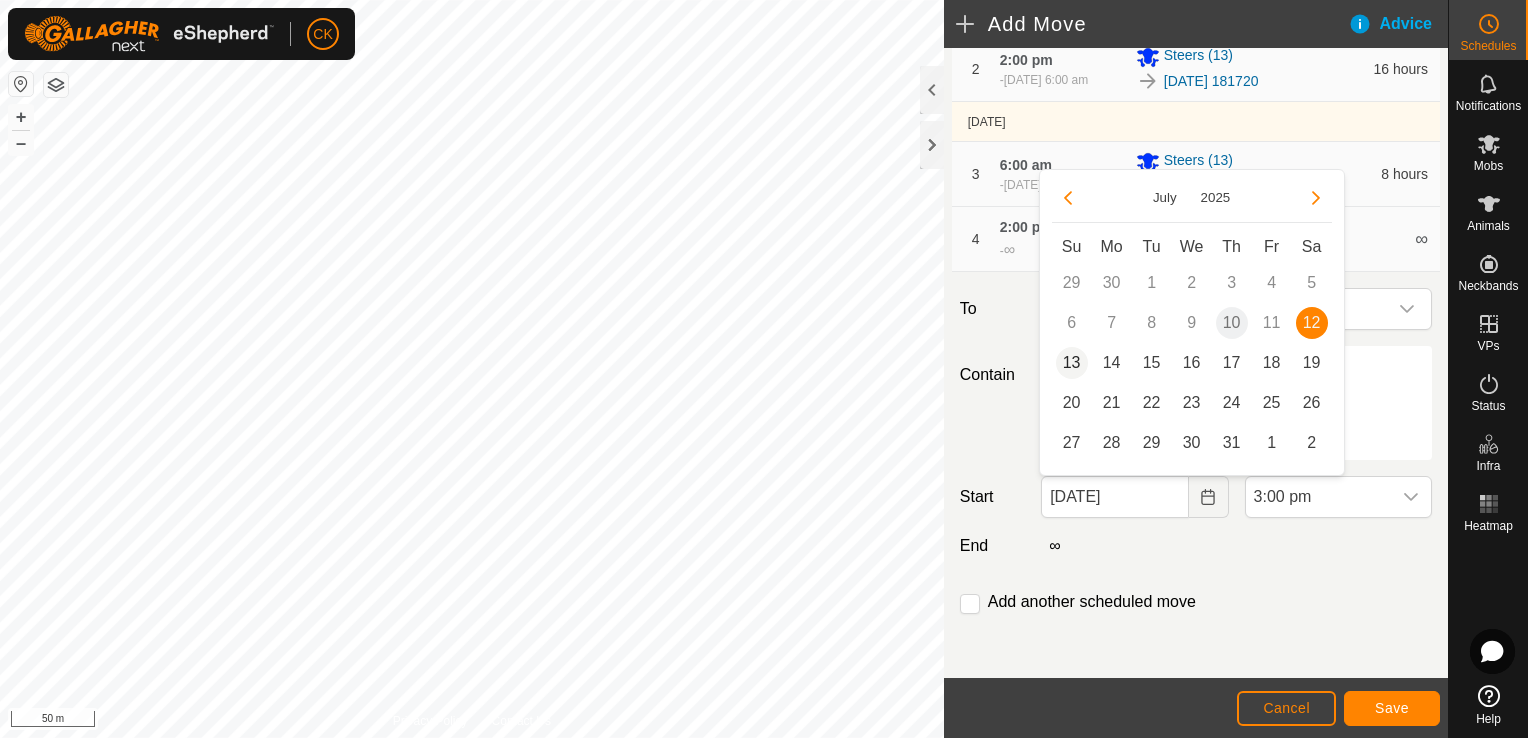 click on "13" at bounding box center [1072, 363] 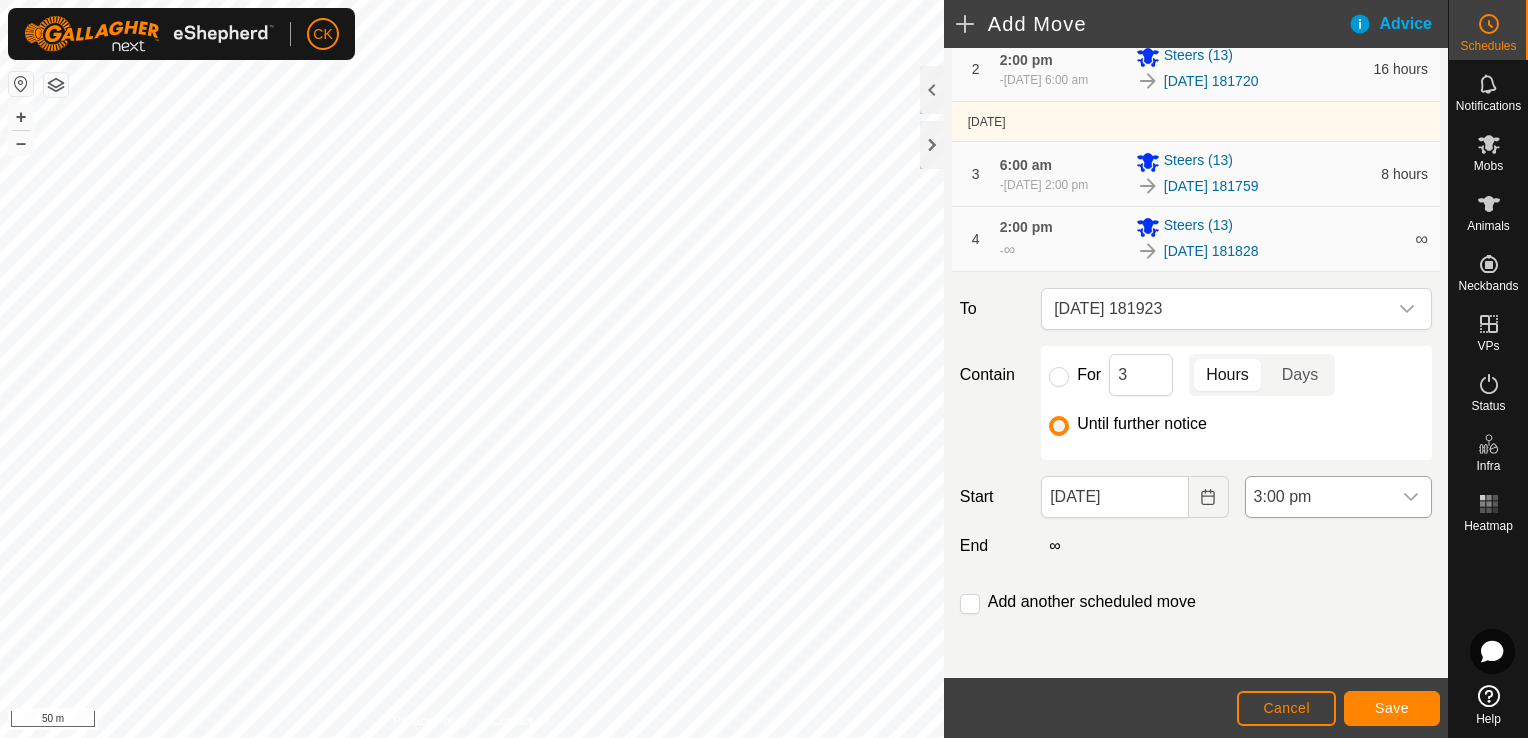 click 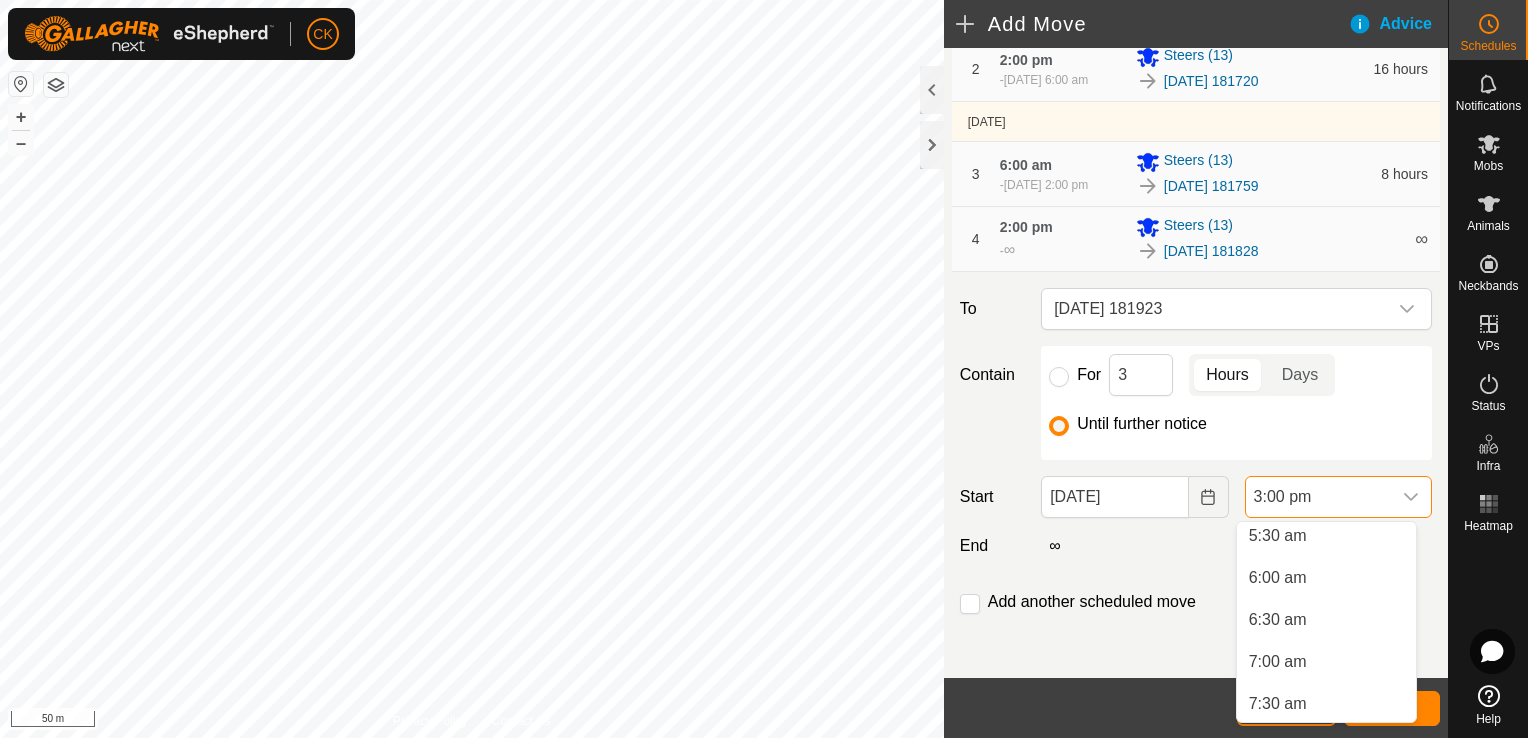scroll, scrollTop: 392, scrollLeft: 0, axis: vertical 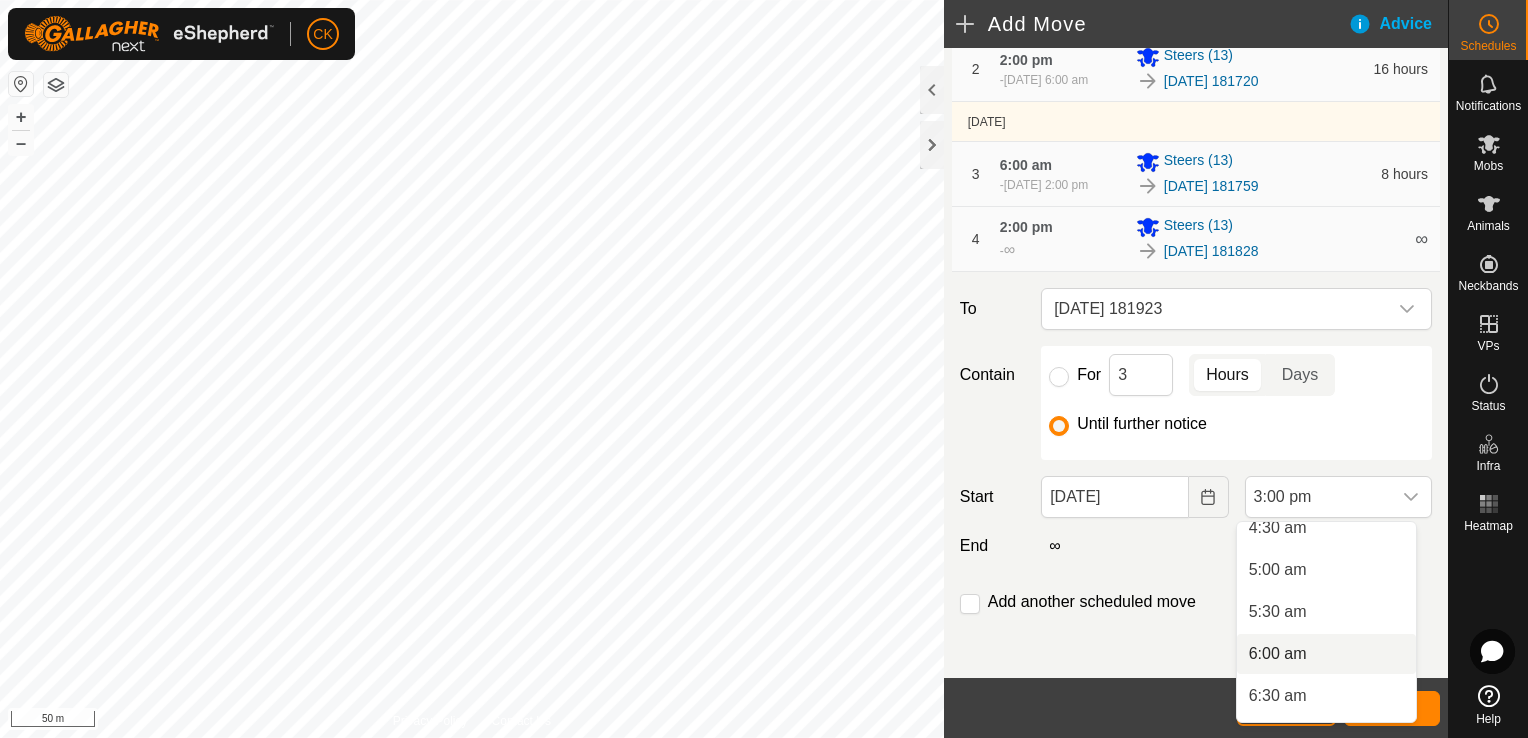 click on "6:00 am" at bounding box center [1326, 654] 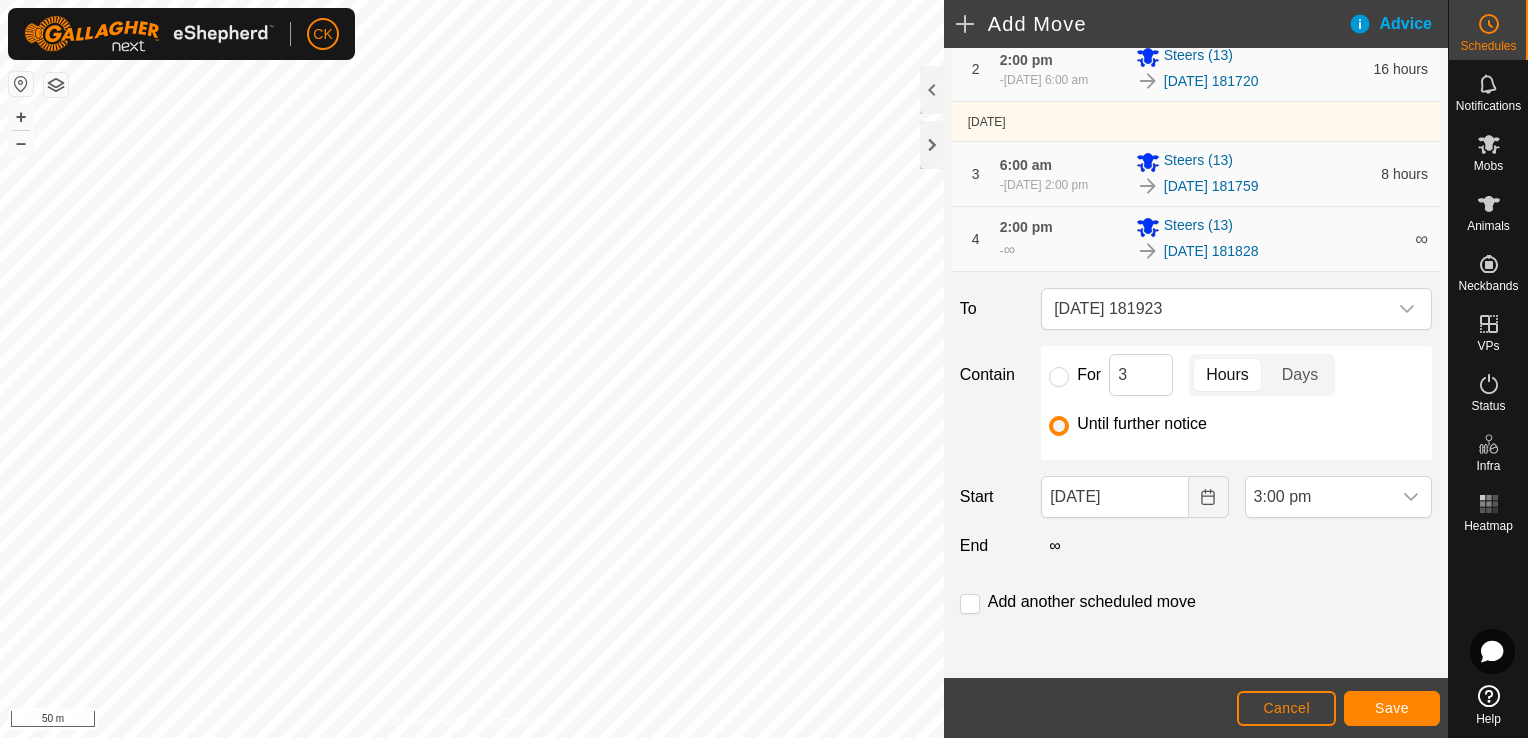 scroll, scrollTop: 1100, scrollLeft: 0, axis: vertical 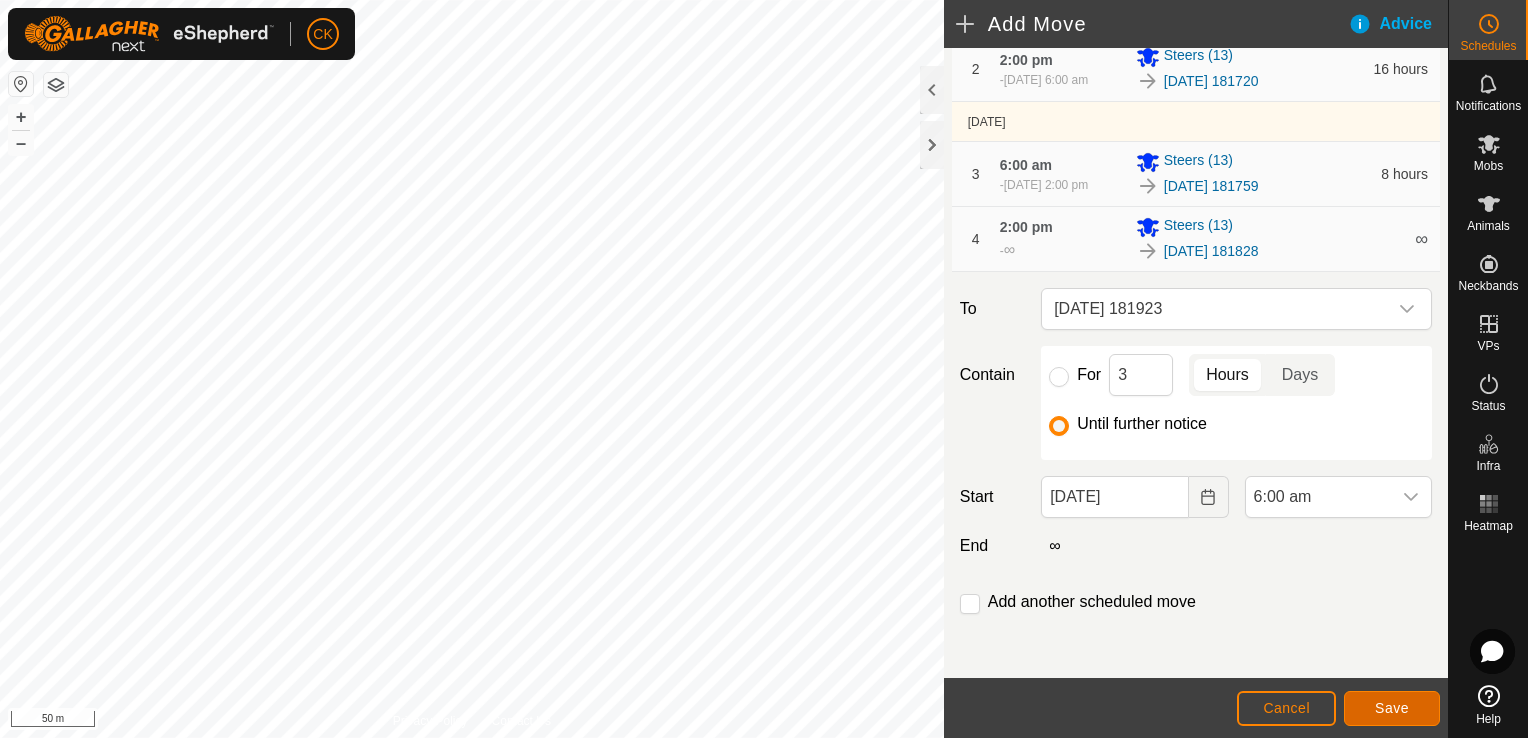 click on "Save" 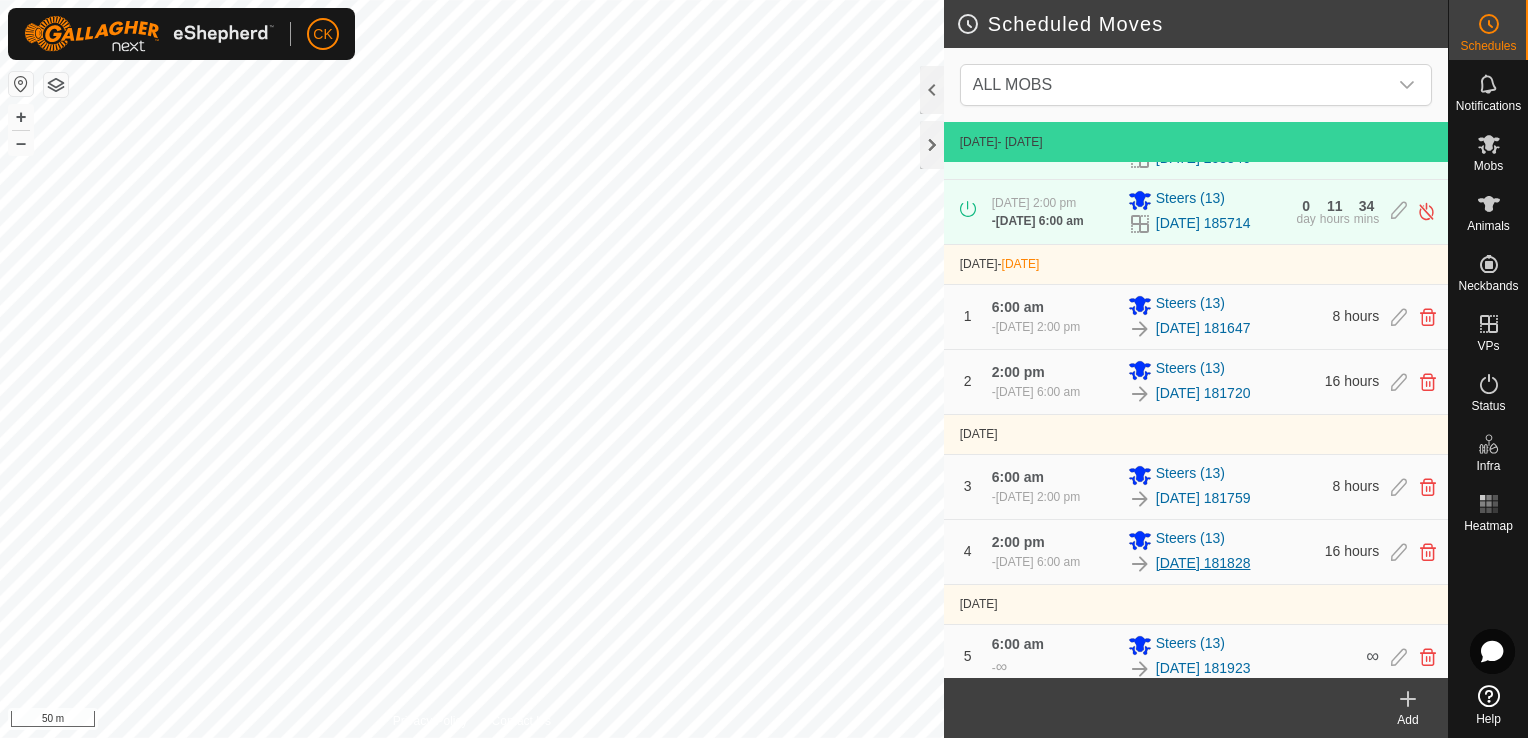 scroll, scrollTop: 75, scrollLeft: 0, axis: vertical 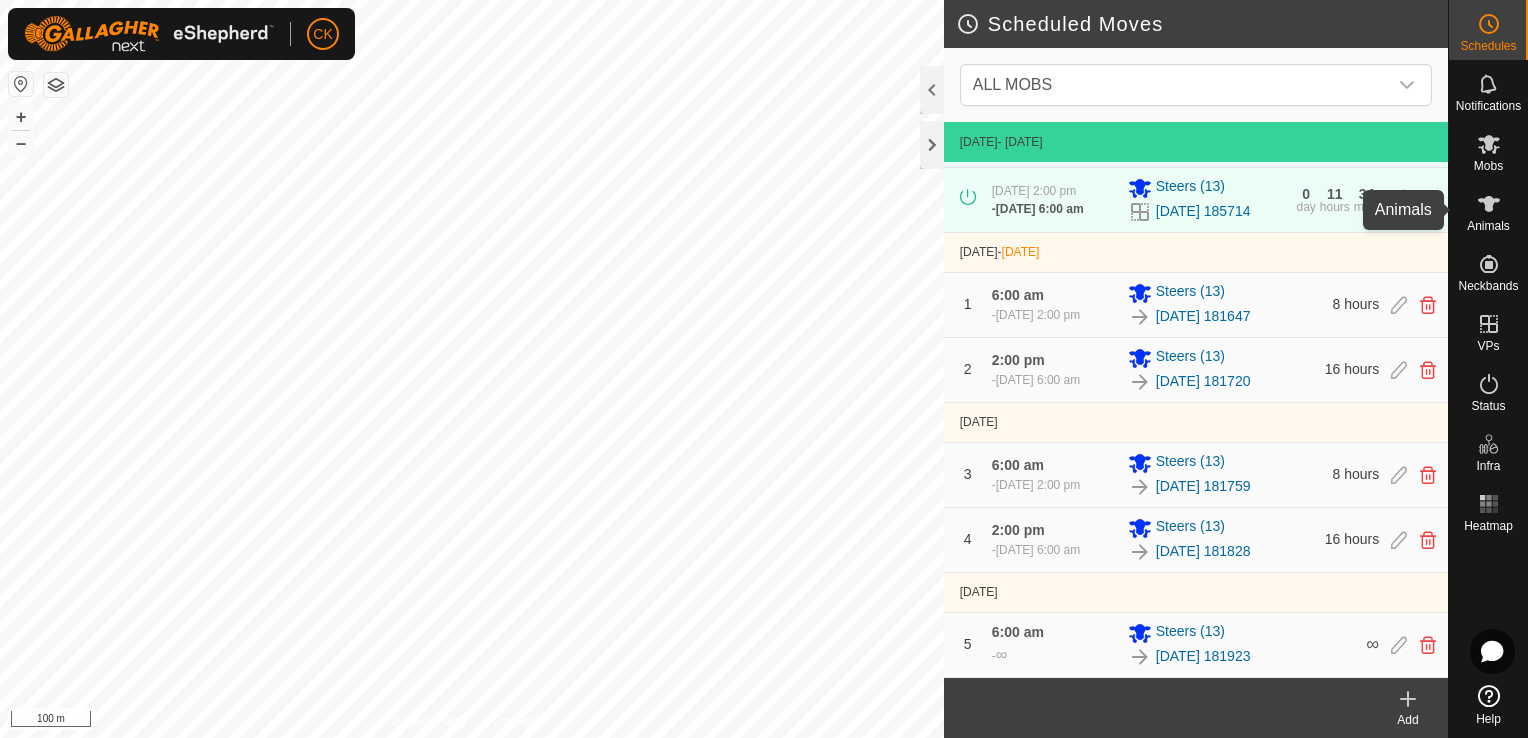 click 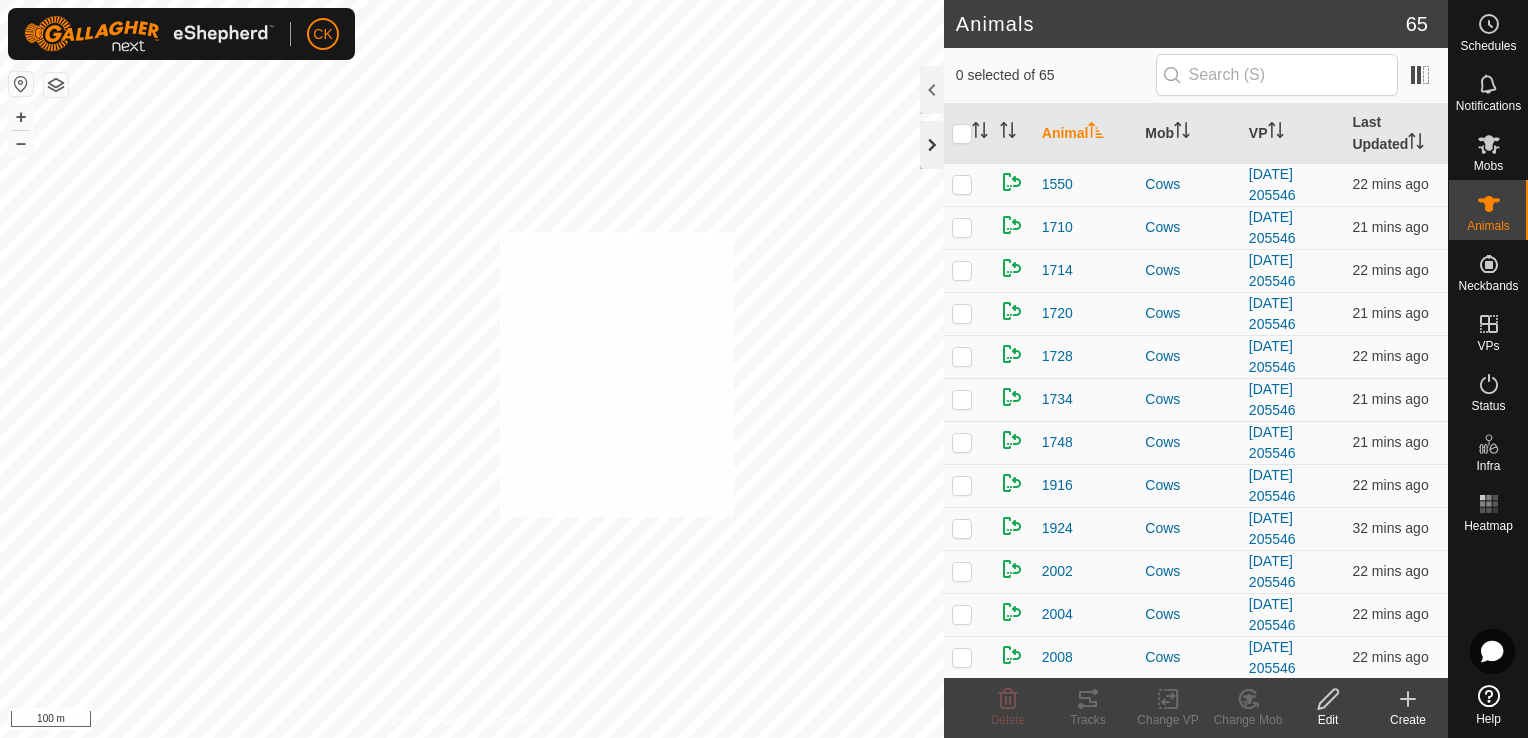 checkbox on "true" 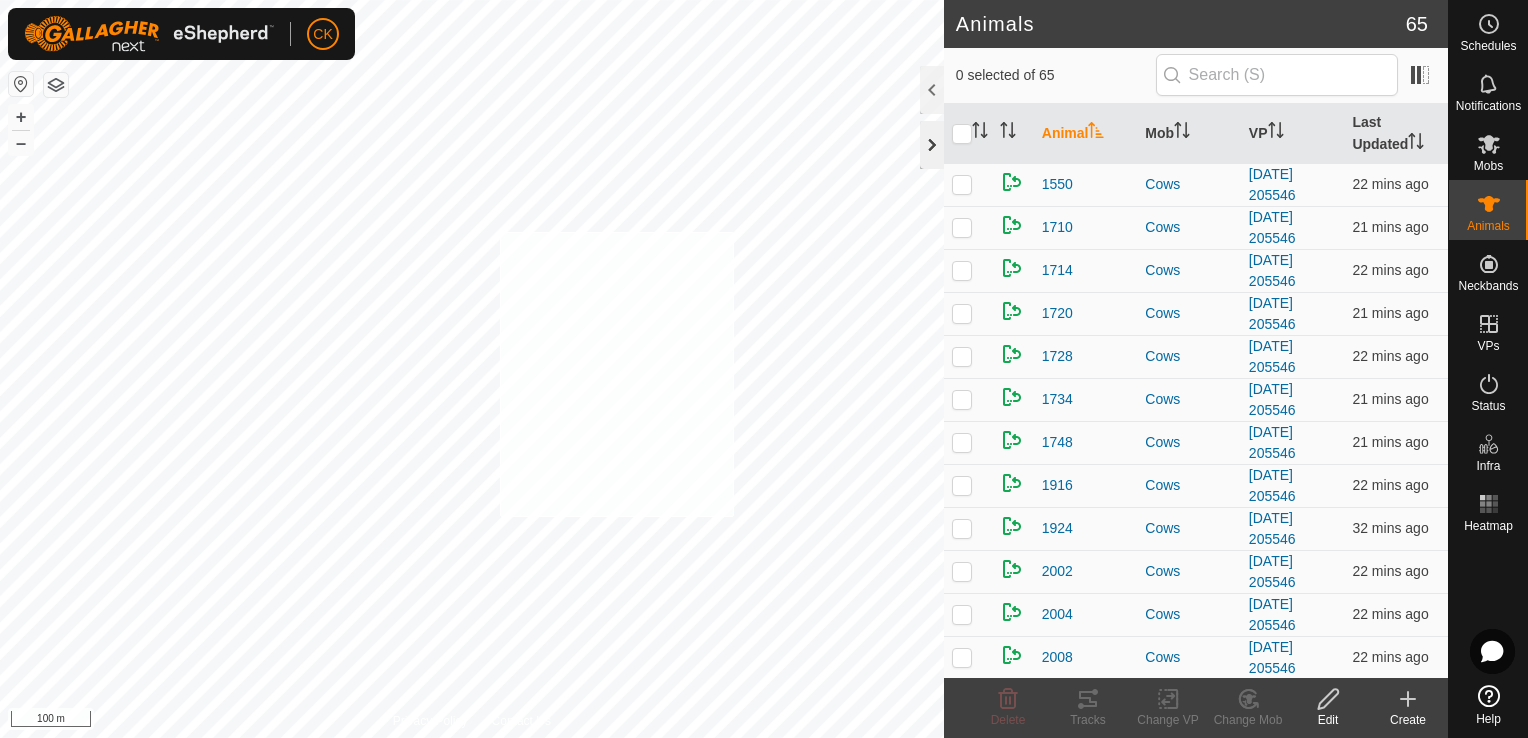checkbox on "true" 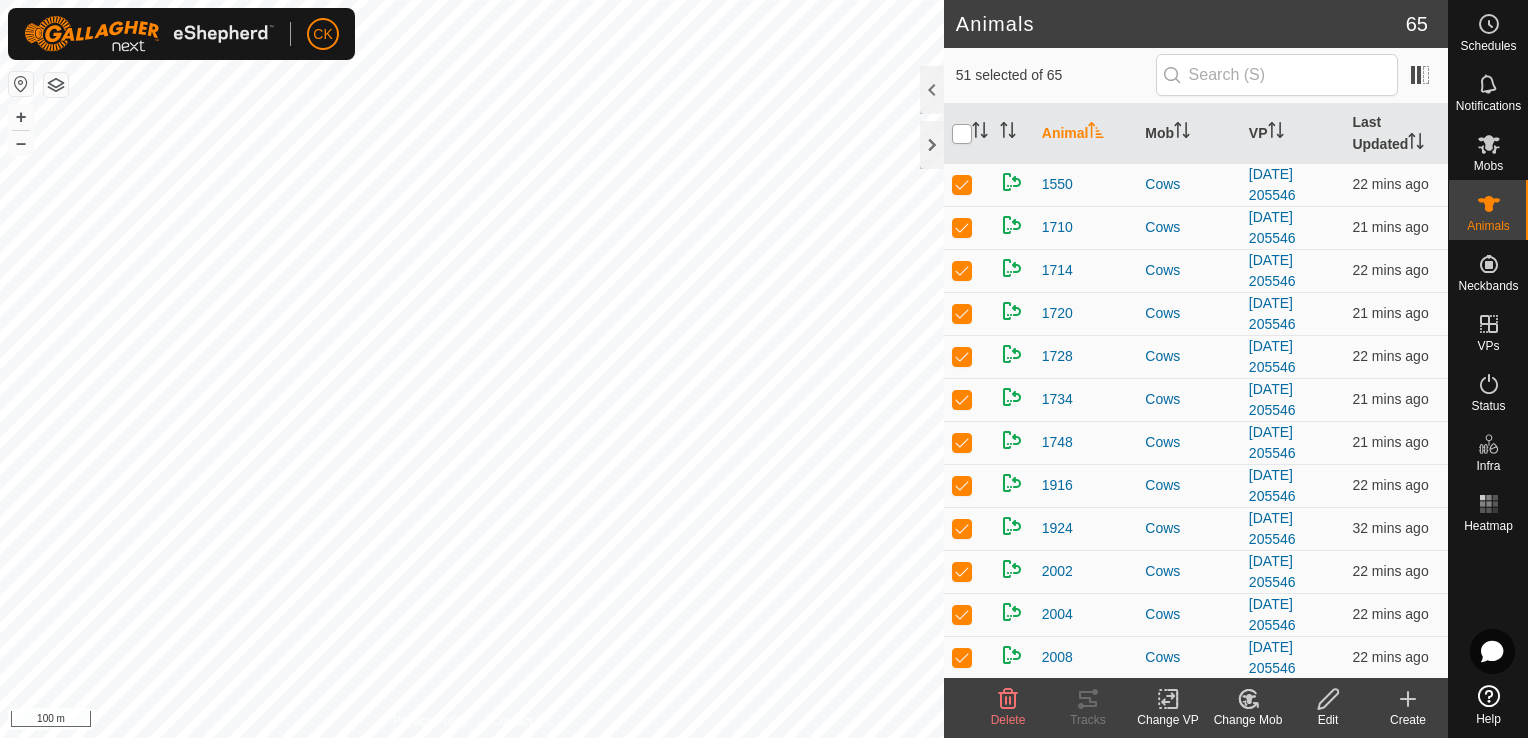 click at bounding box center (962, 134) 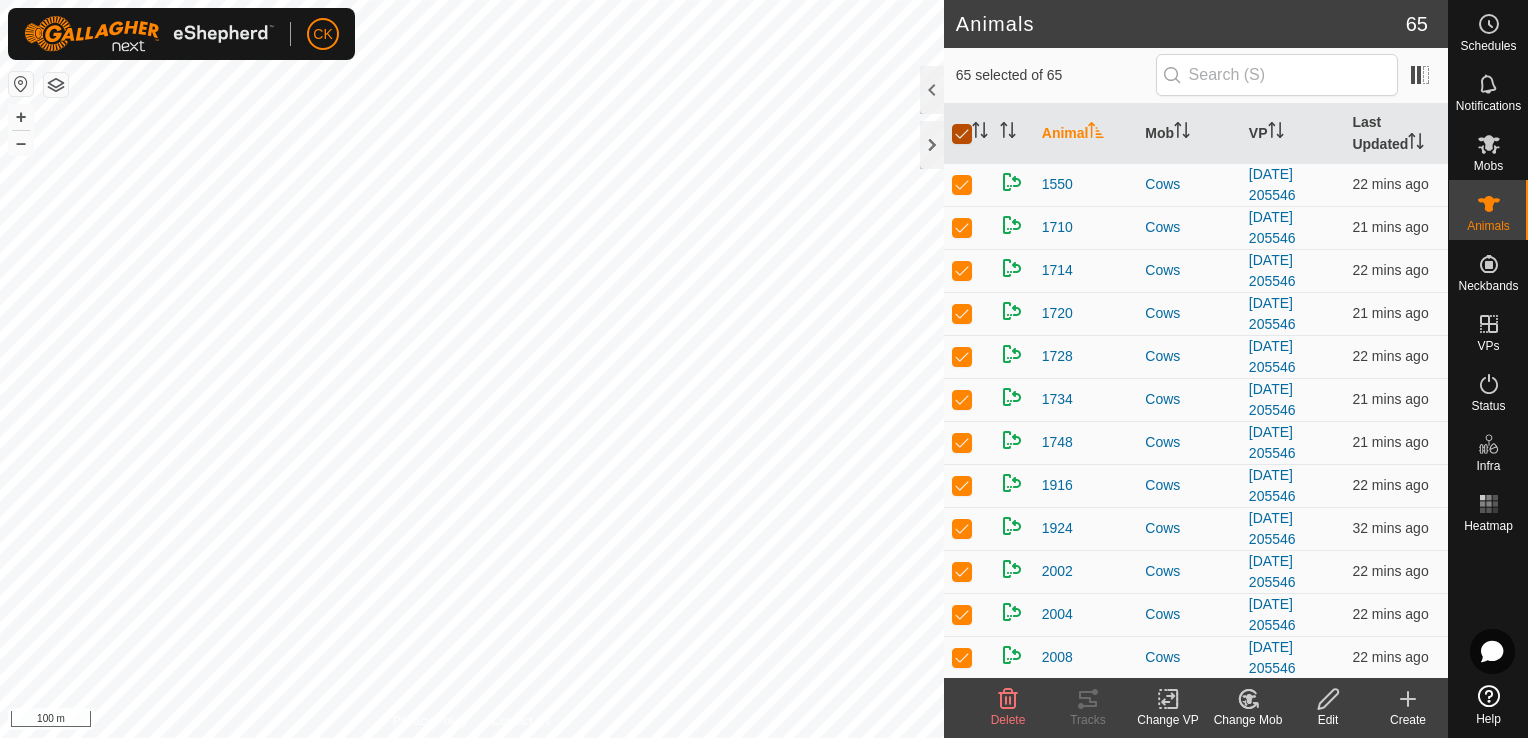 click at bounding box center [962, 134] 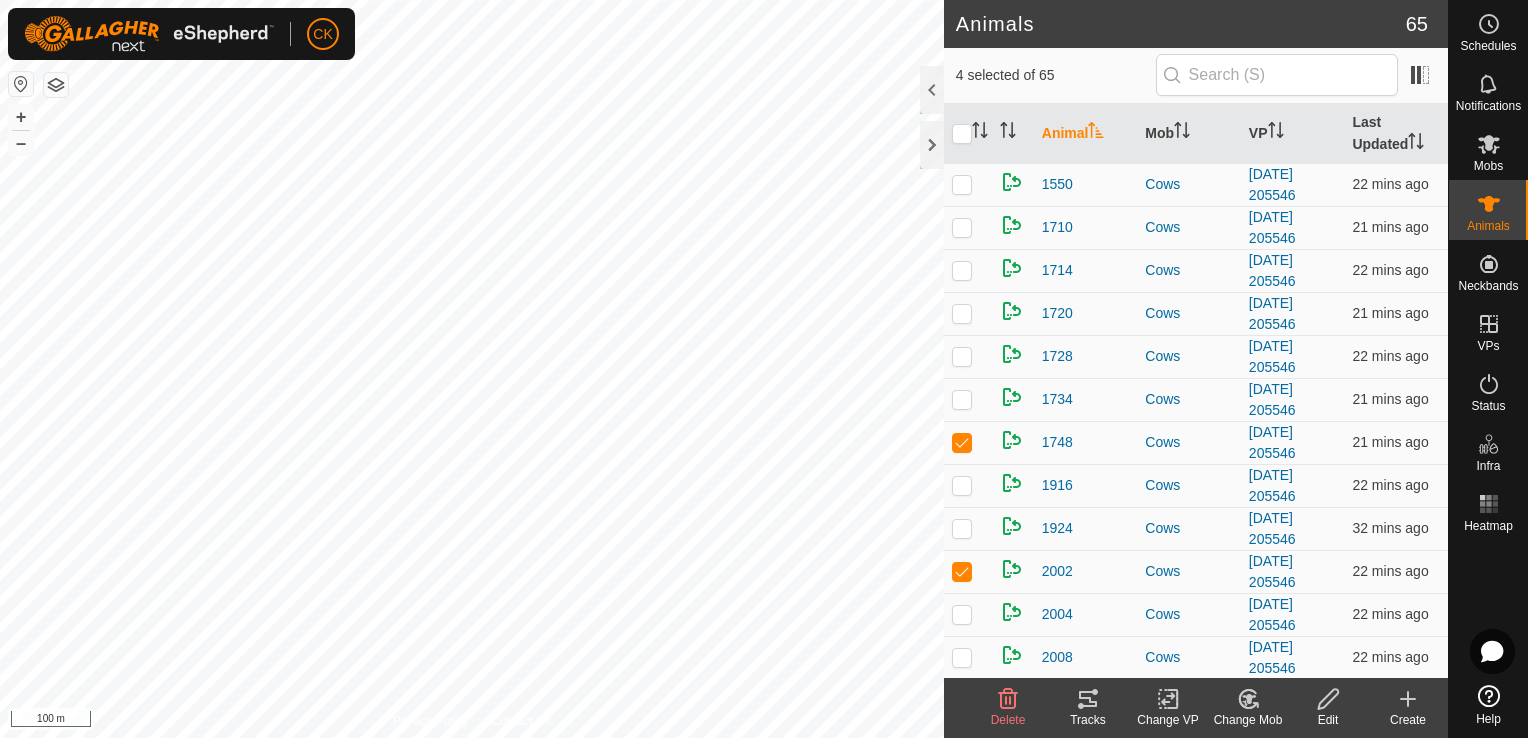 click 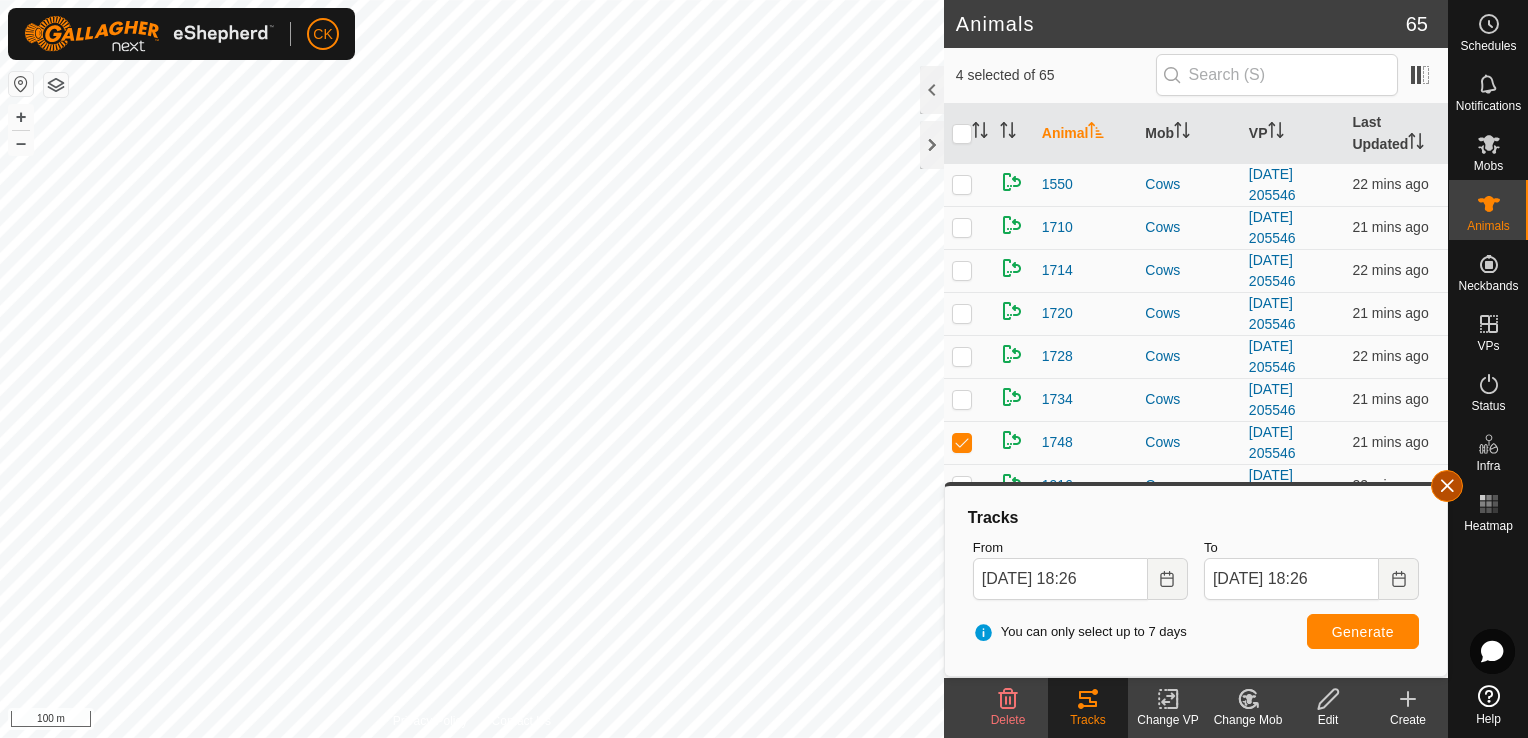 click at bounding box center (1447, 486) 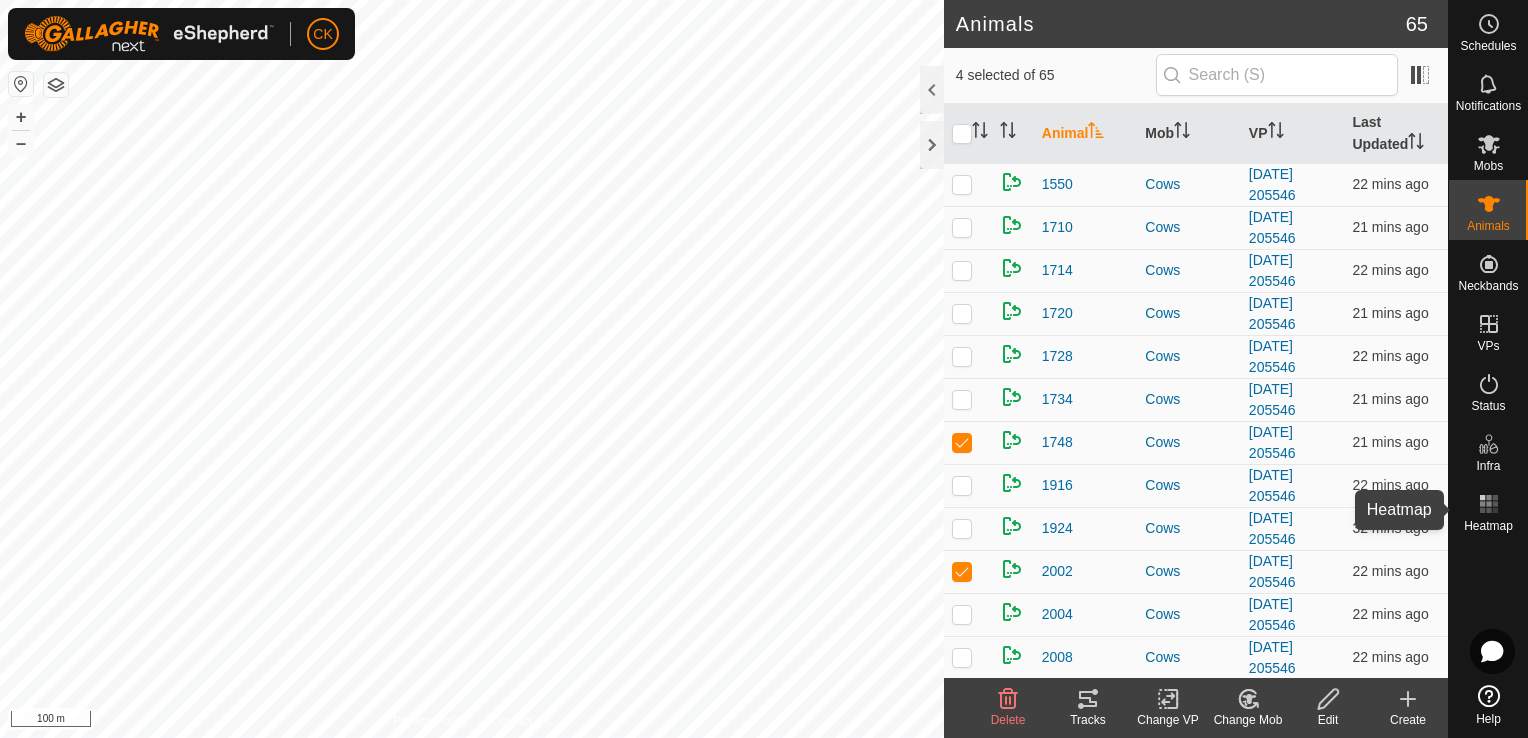 click 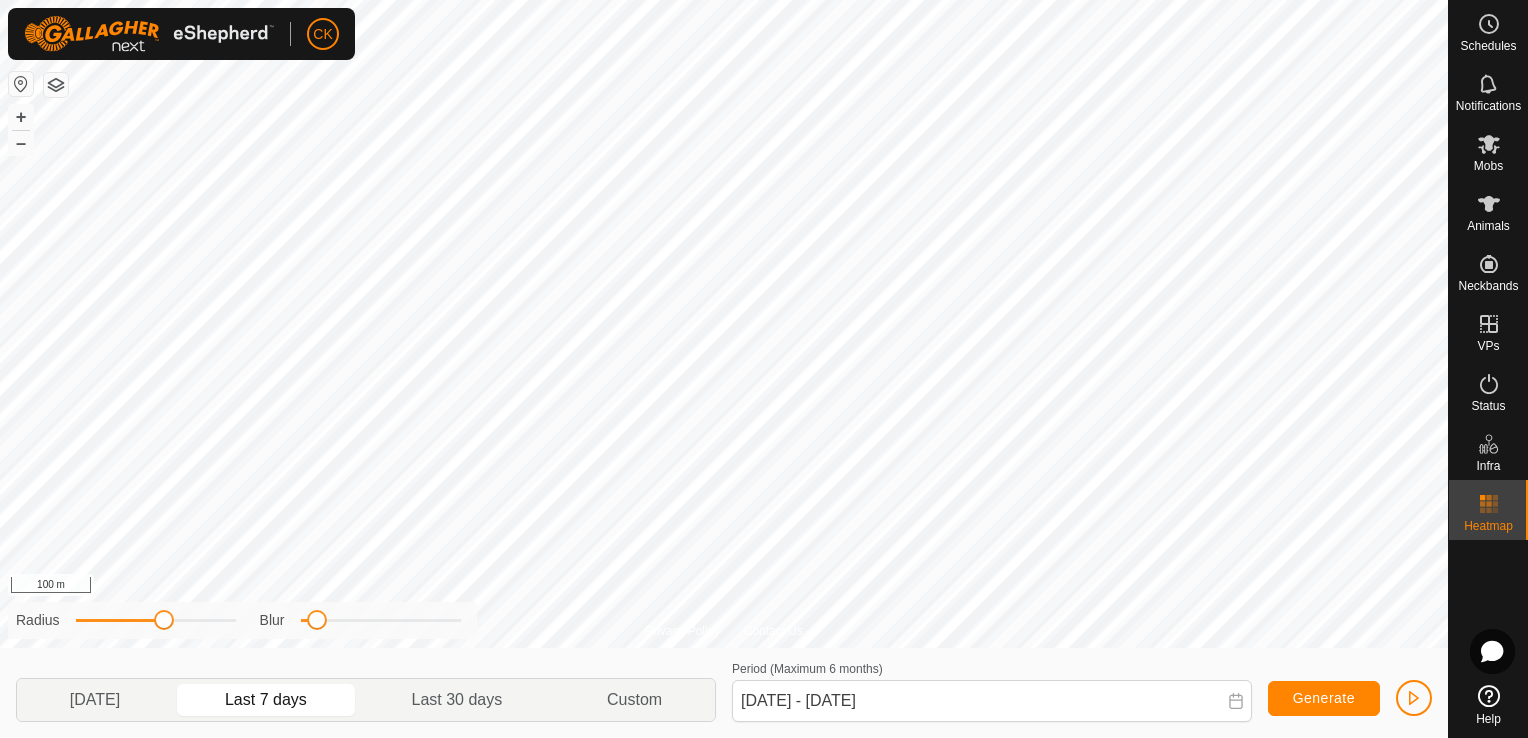 click 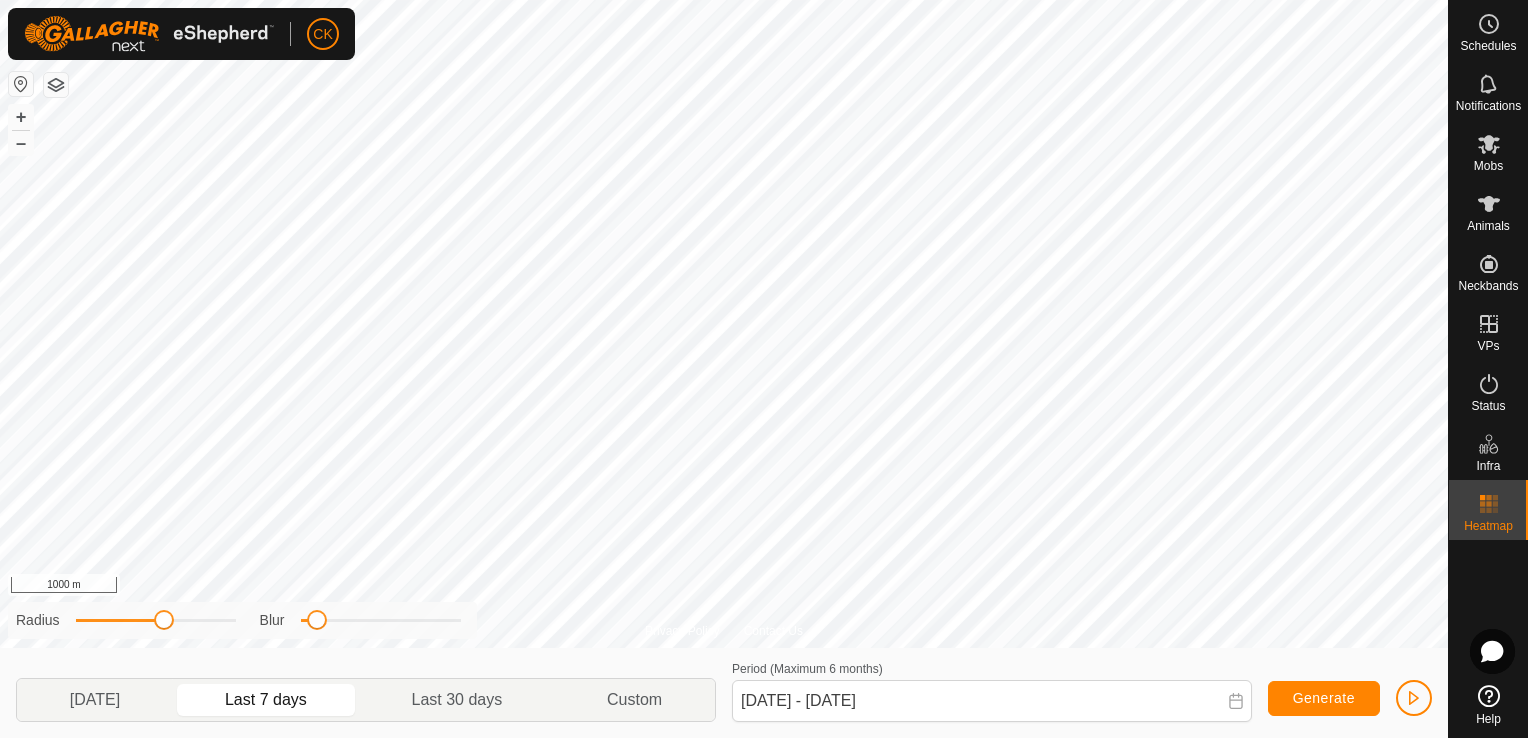 click on "CK Schedules Notifications Mobs Animals Neckbands VPs Status Infra Heatmap Help Privacy Policy Contact Us + – ⇧ i 1000 m Radius Blur [DATE] Last 7 days Last 30 days Custom Period (Maximum 6 months)  [DATE] - [DATE] Generate" 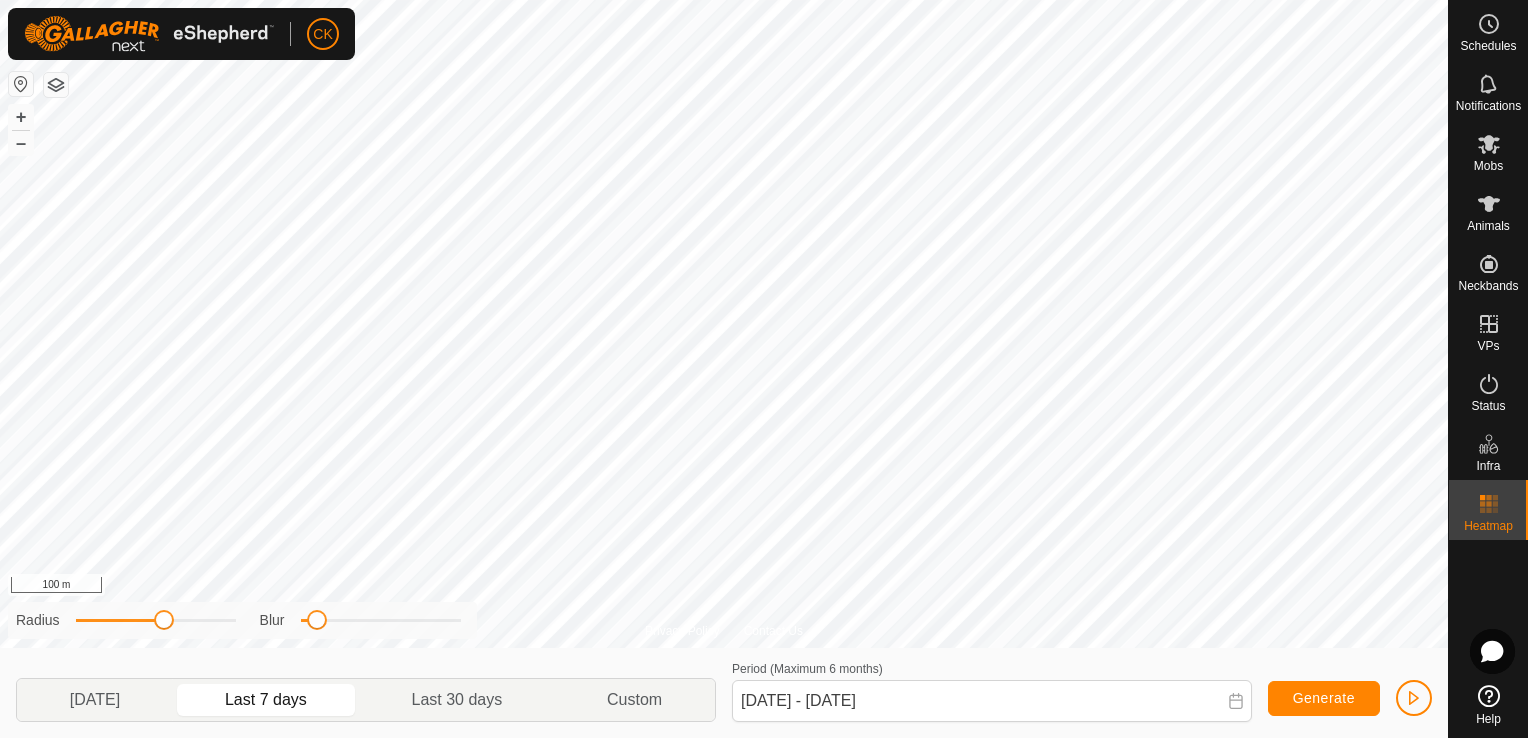 click on "Privacy Policy Contact Us + – ⇧ i 100 m Radius Blur [DATE] Last 7 days Last 30 days Custom Period (Maximum 6 months)  [DATE] - [DATE] Generate" 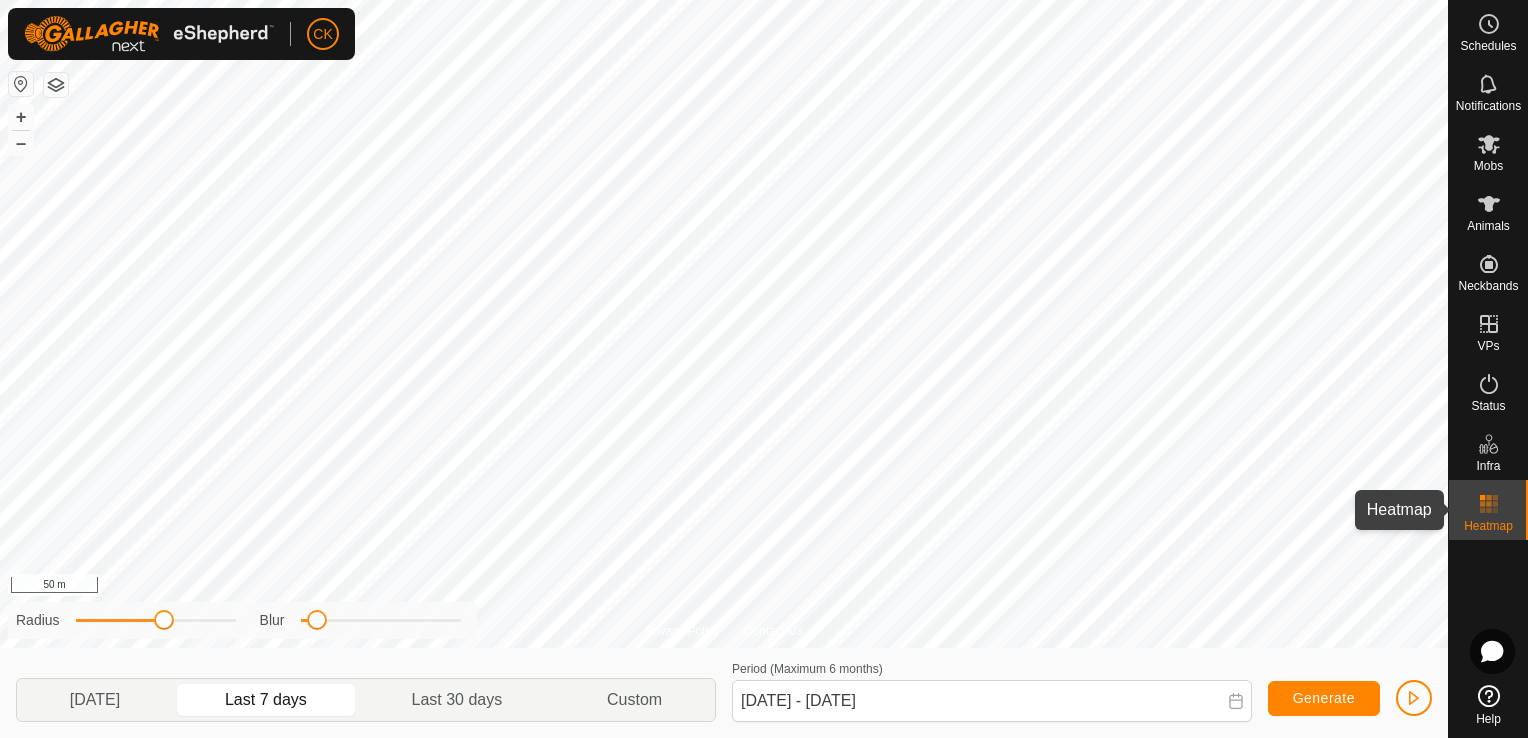 click 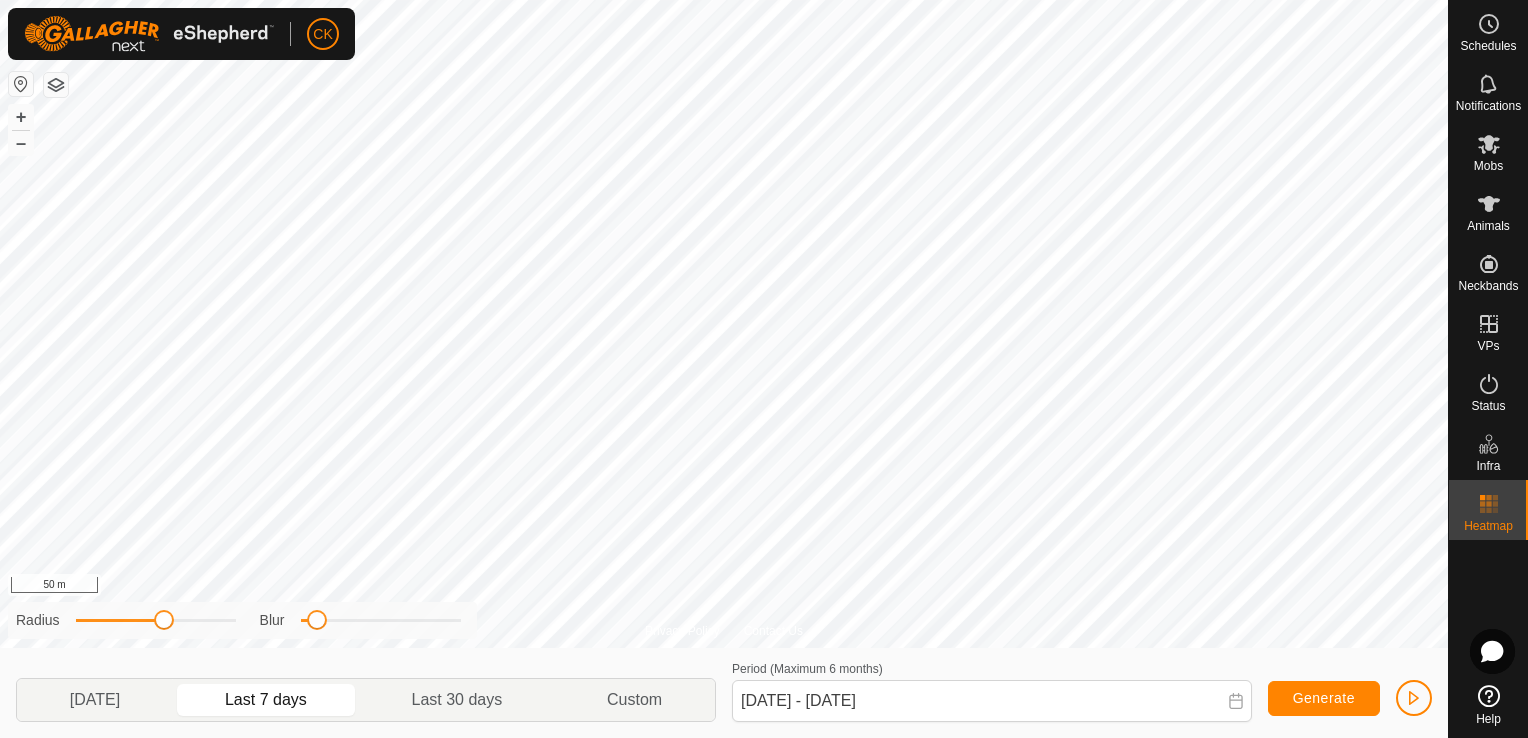 click 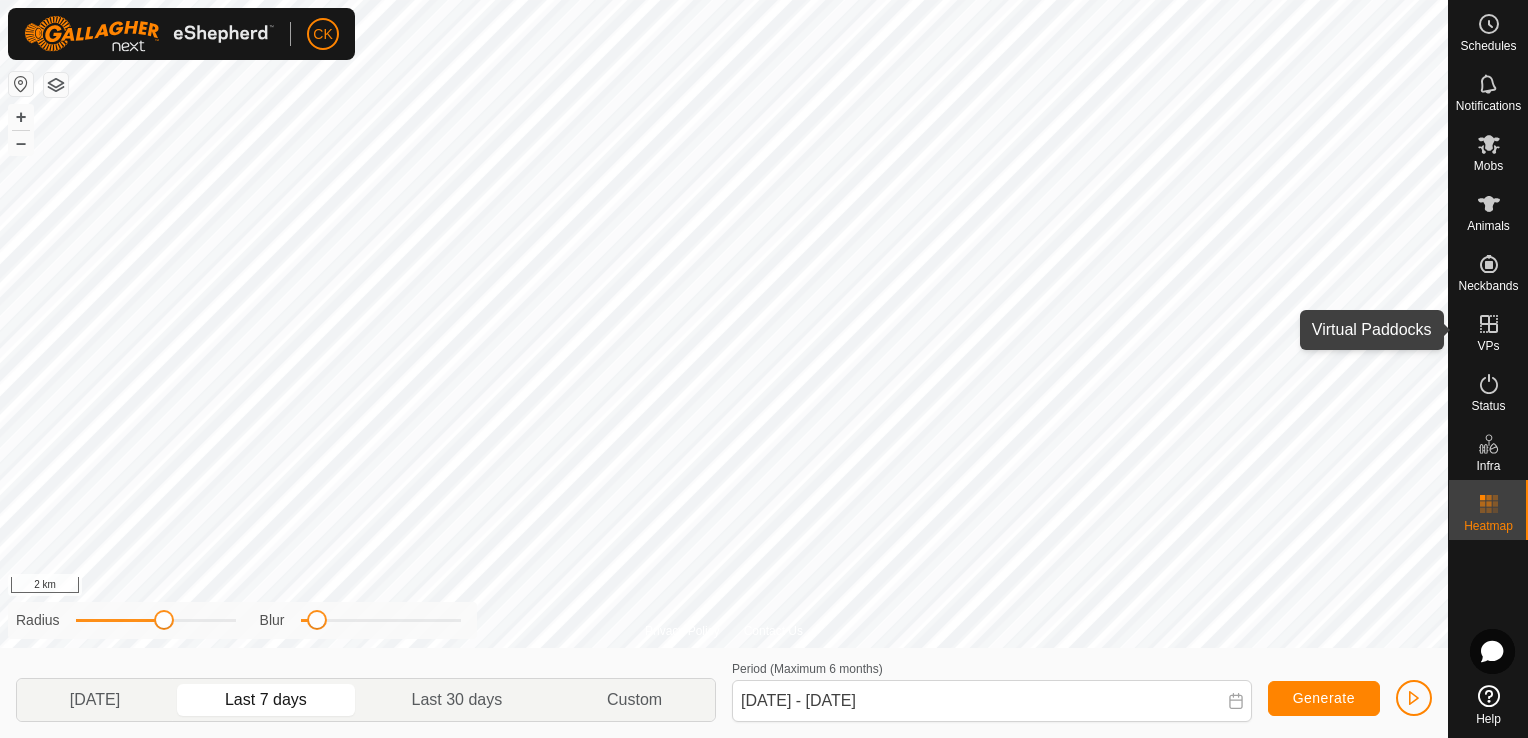 click 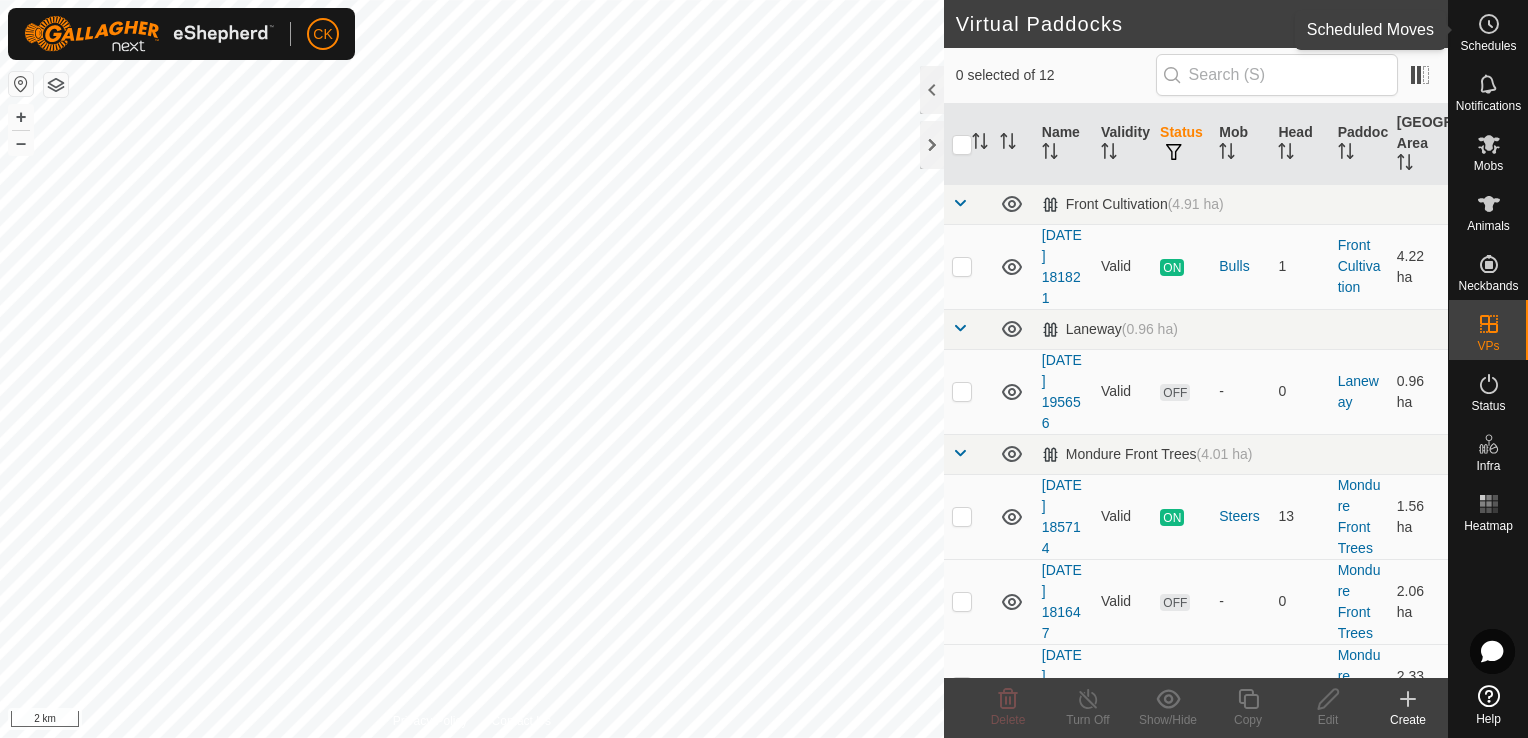 click 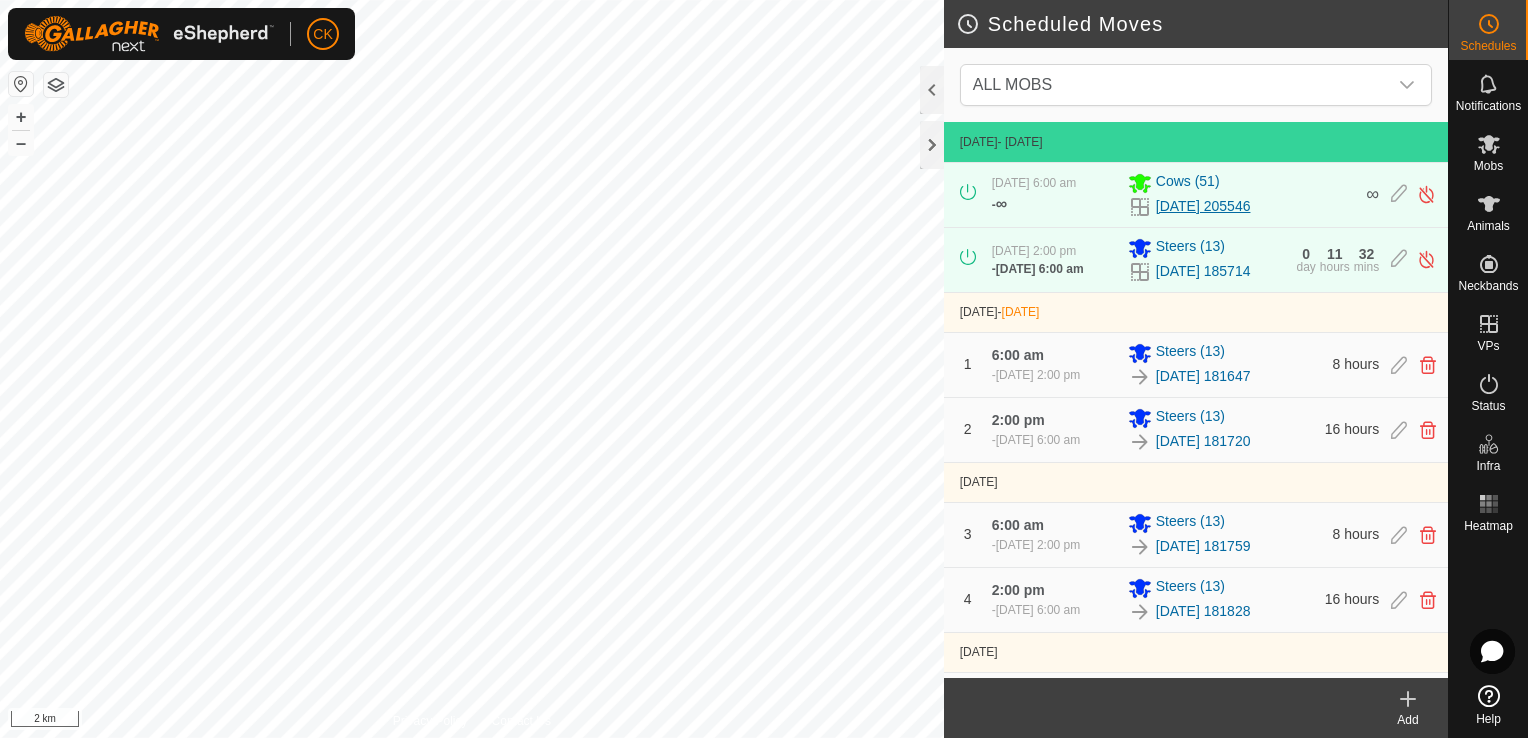 scroll, scrollTop: 0, scrollLeft: 0, axis: both 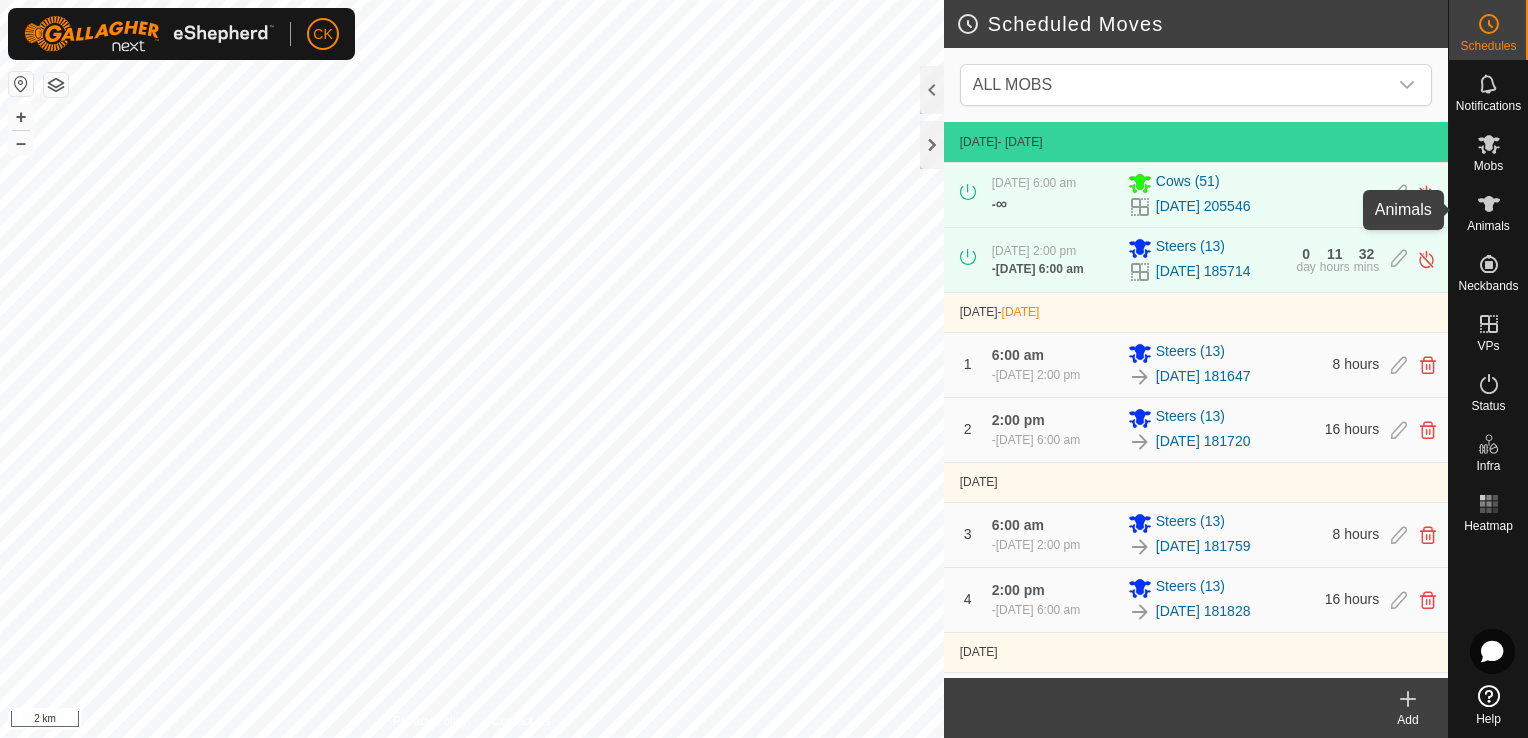 click 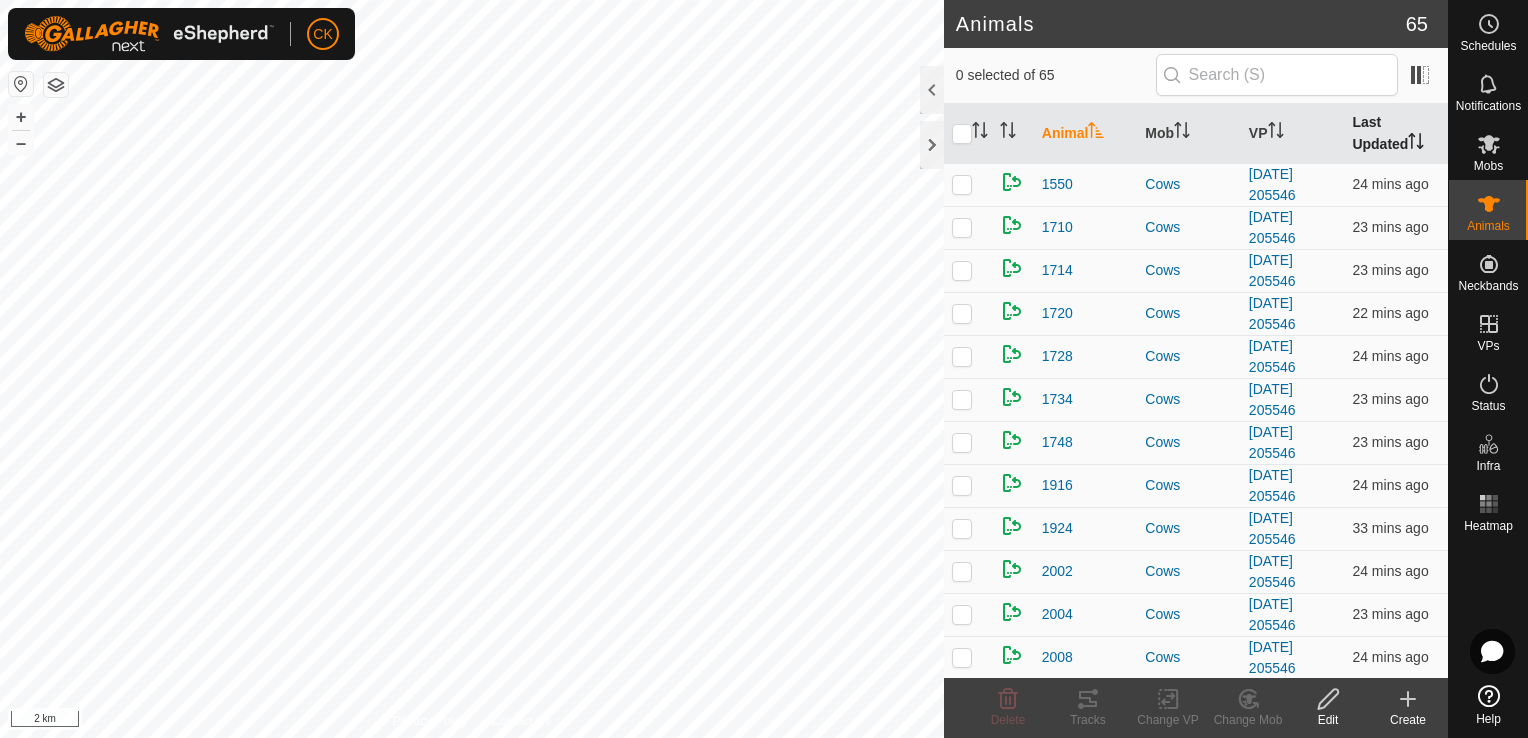 click on "Last Updated" at bounding box center (1396, 134) 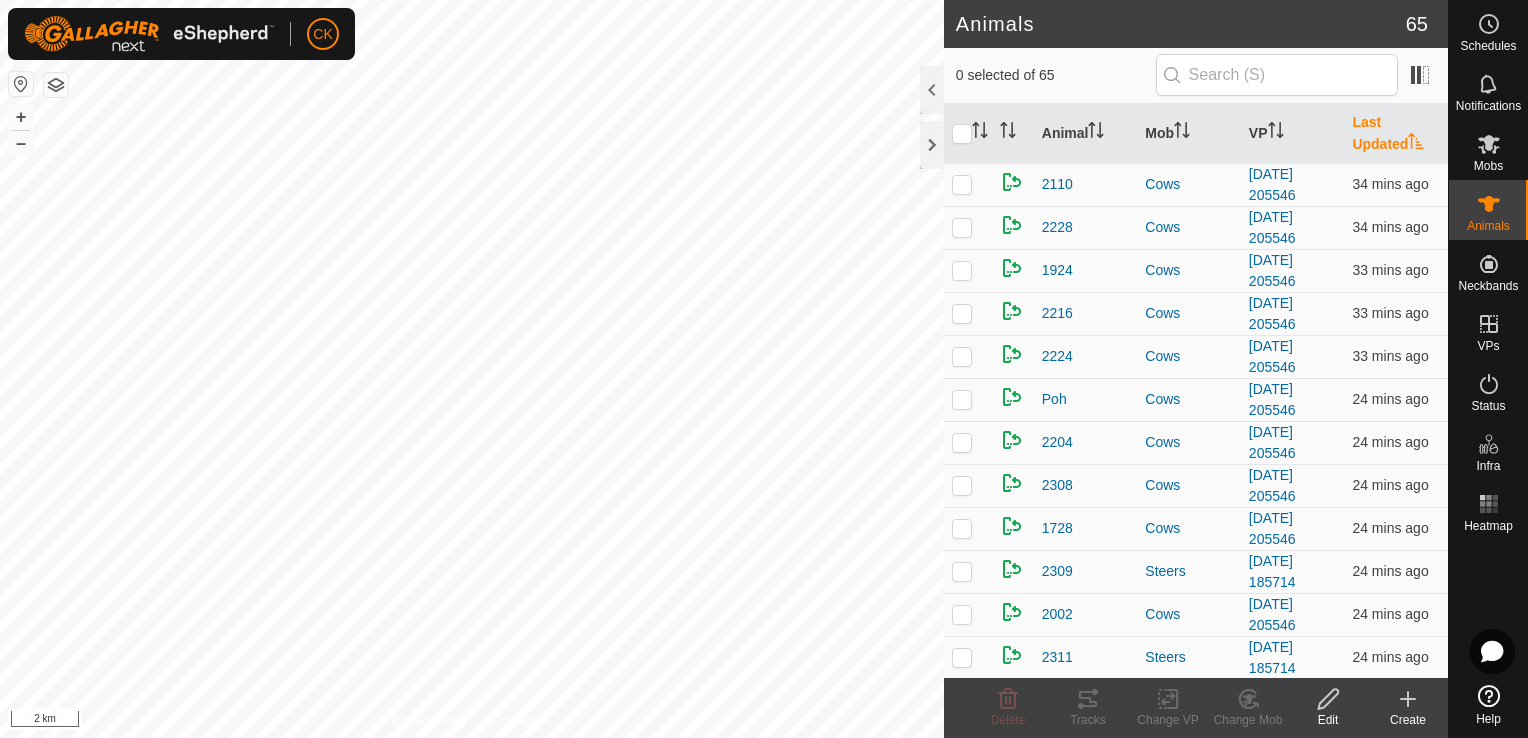 click on "Last Updated" at bounding box center [1396, 134] 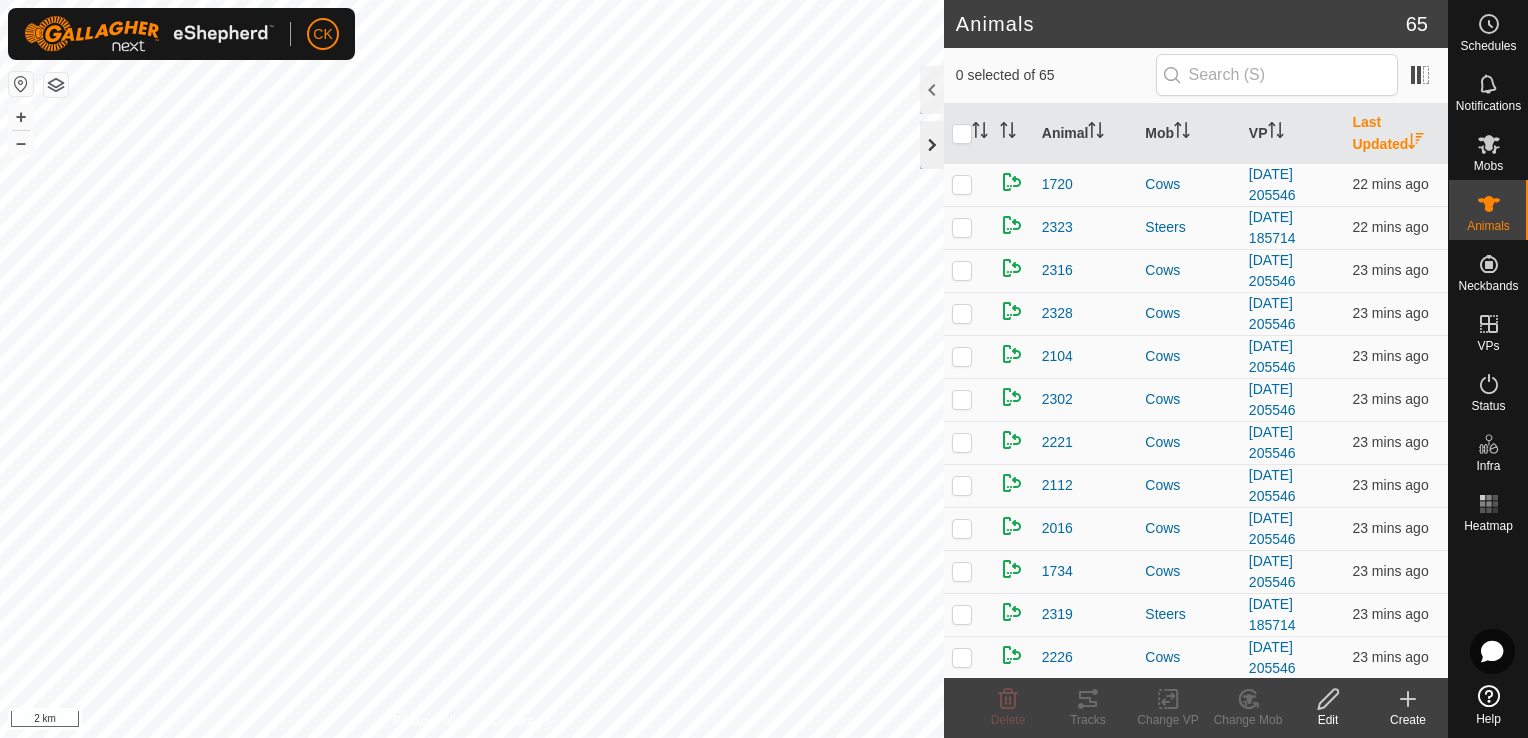 click 